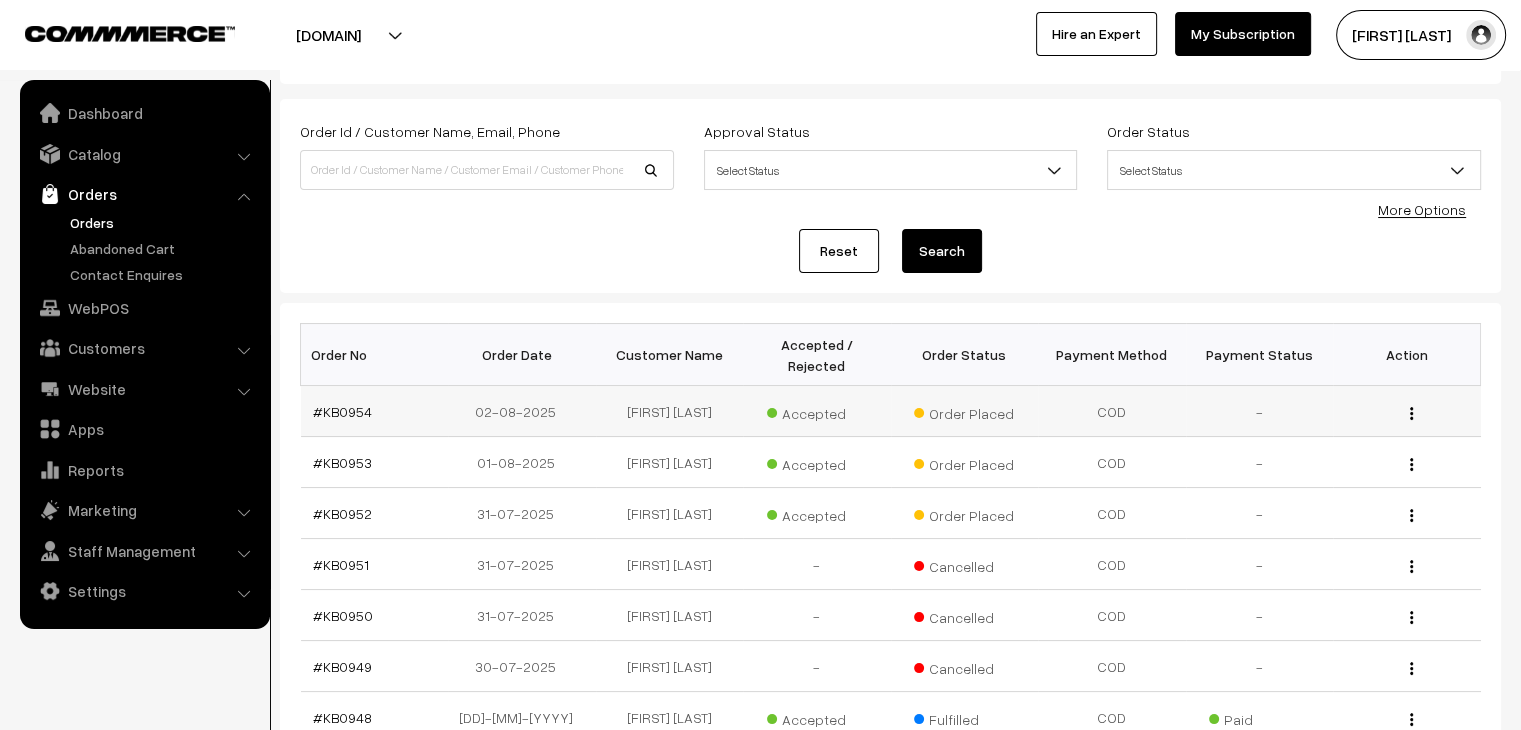 scroll, scrollTop: 84, scrollLeft: 0, axis: vertical 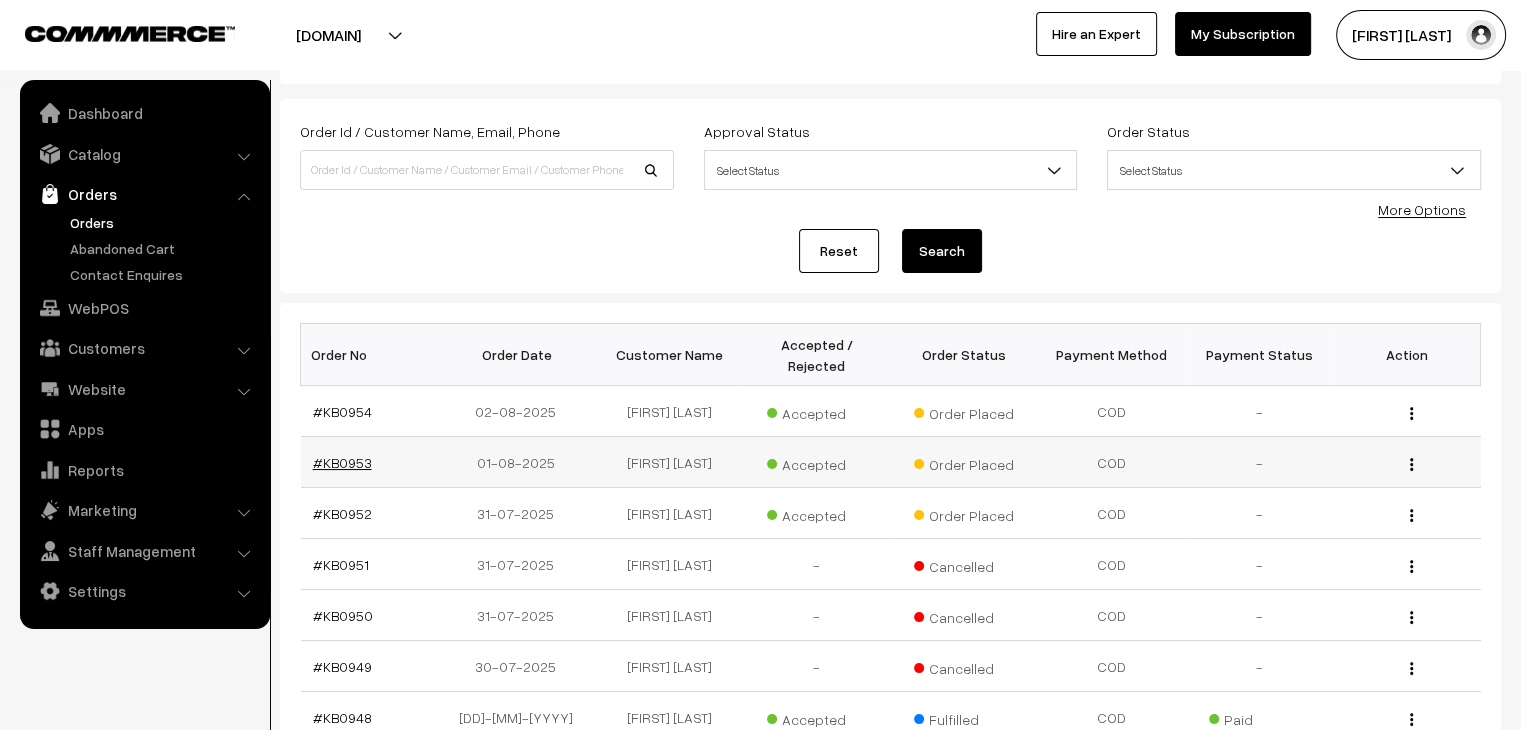 click on "#KB0953" at bounding box center (375, 462) 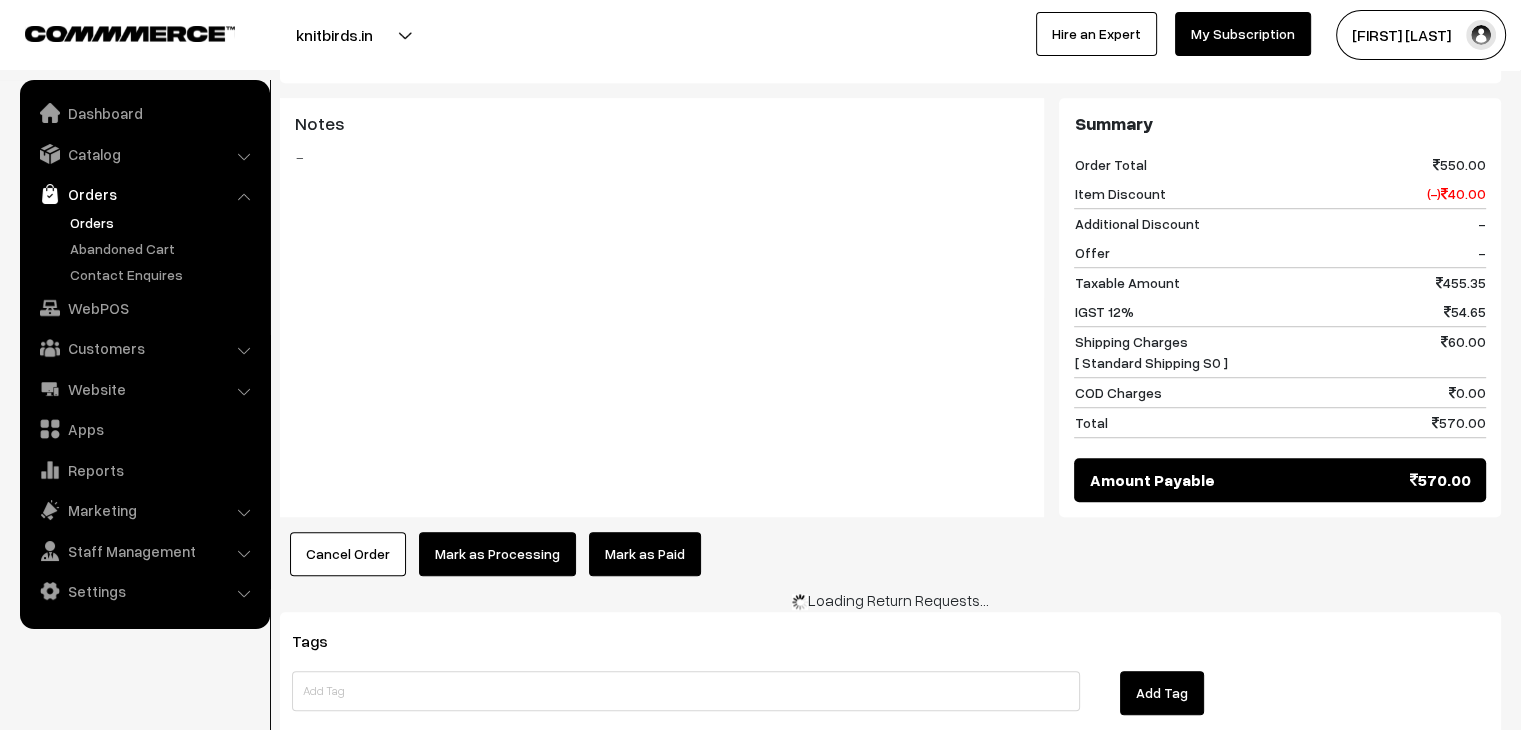 scroll, scrollTop: 0, scrollLeft: 0, axis: both 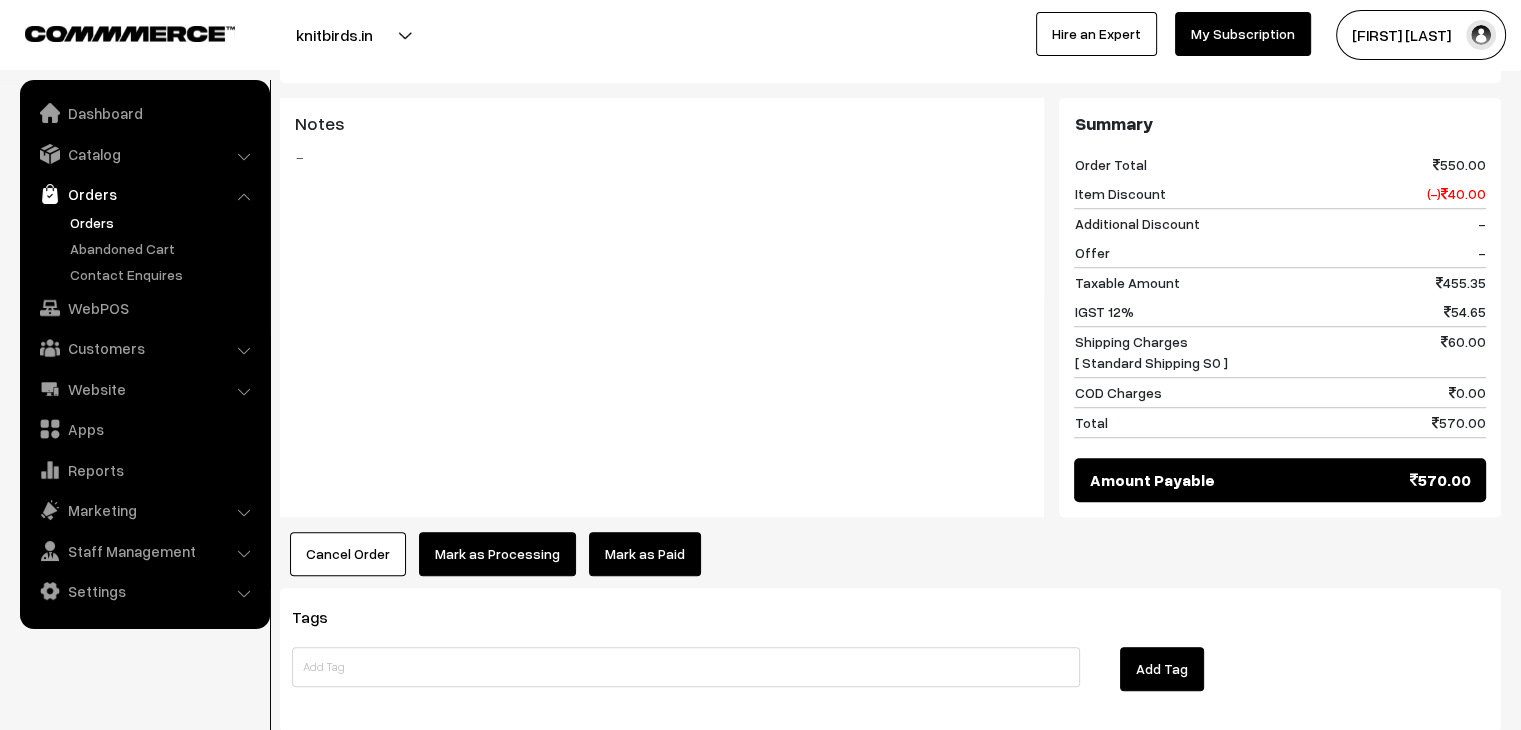 click on "Mark as Paid" at bounding box center (645, 554) 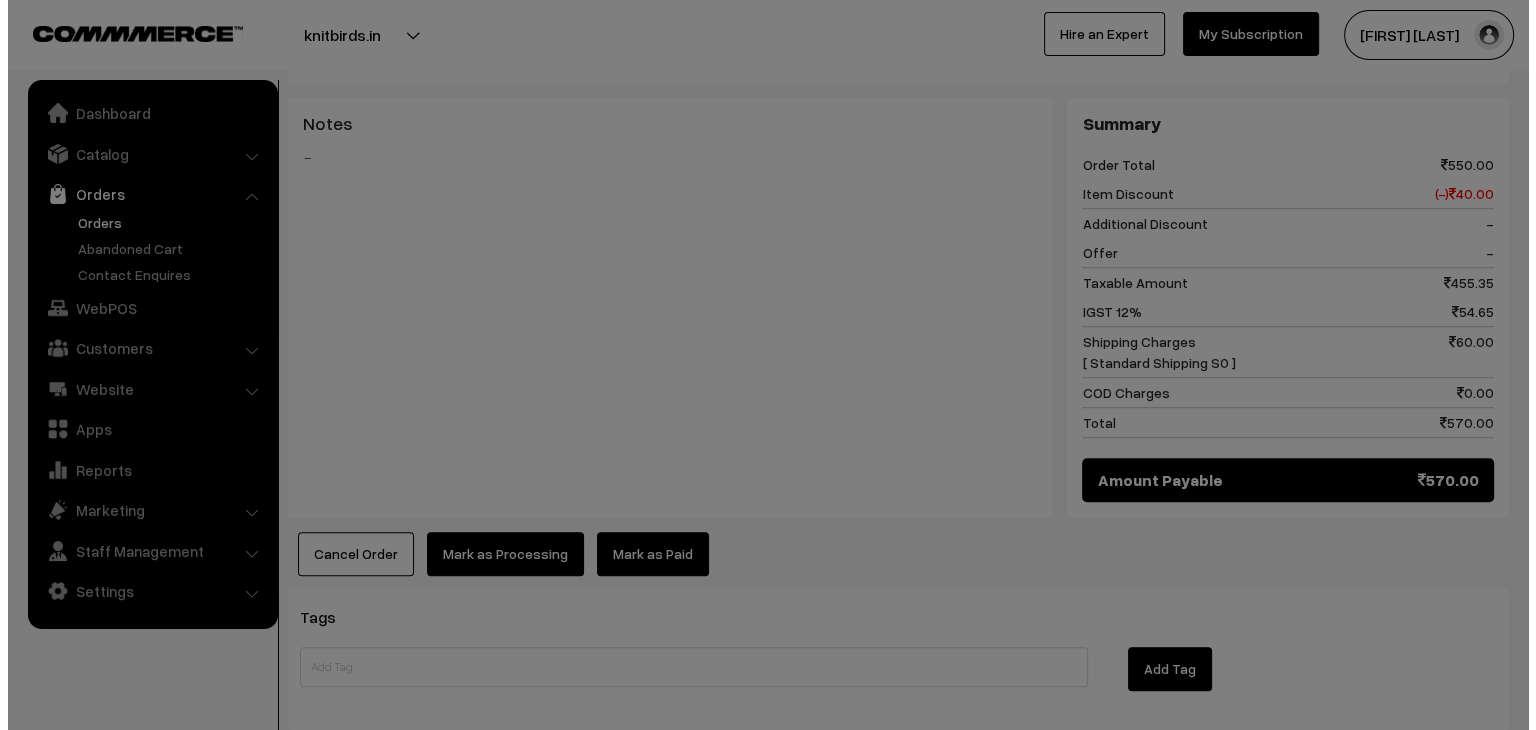 scroll, scrollTop: 1316, scrollLeft: 0, axis: vertical 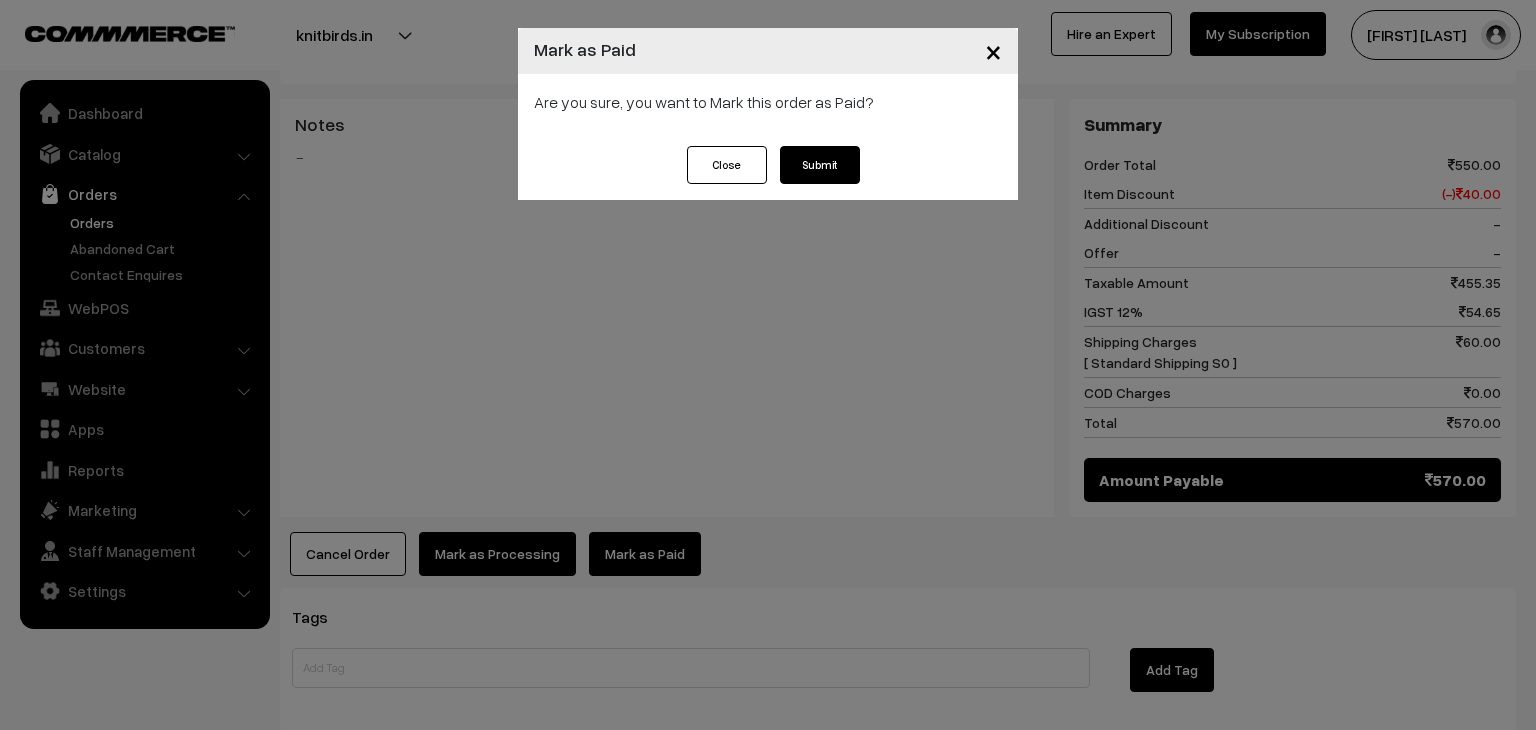 click on "Submit" at bounding box center [820, 165] 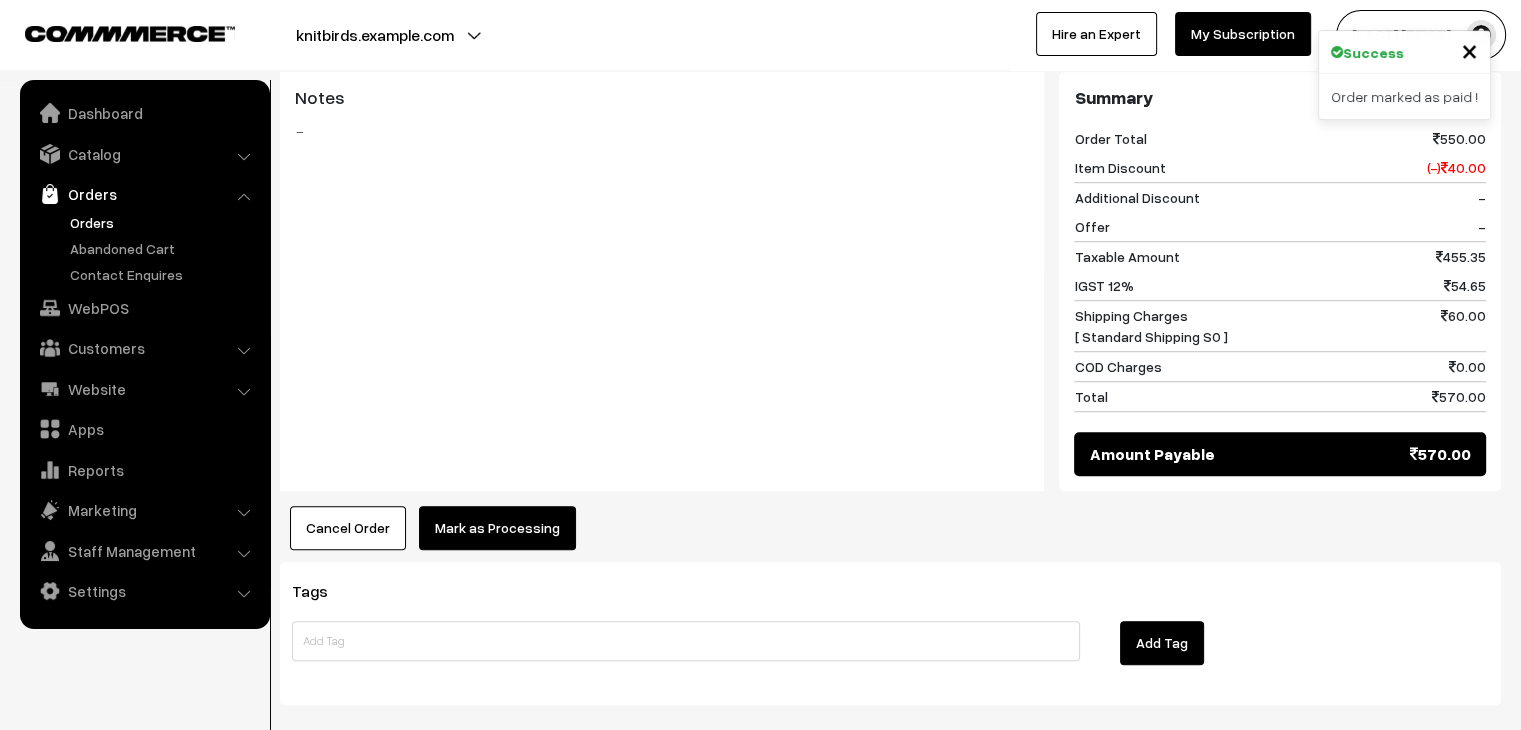 scroll, scrollTop: 0, scrollLeft: 0, axis: both 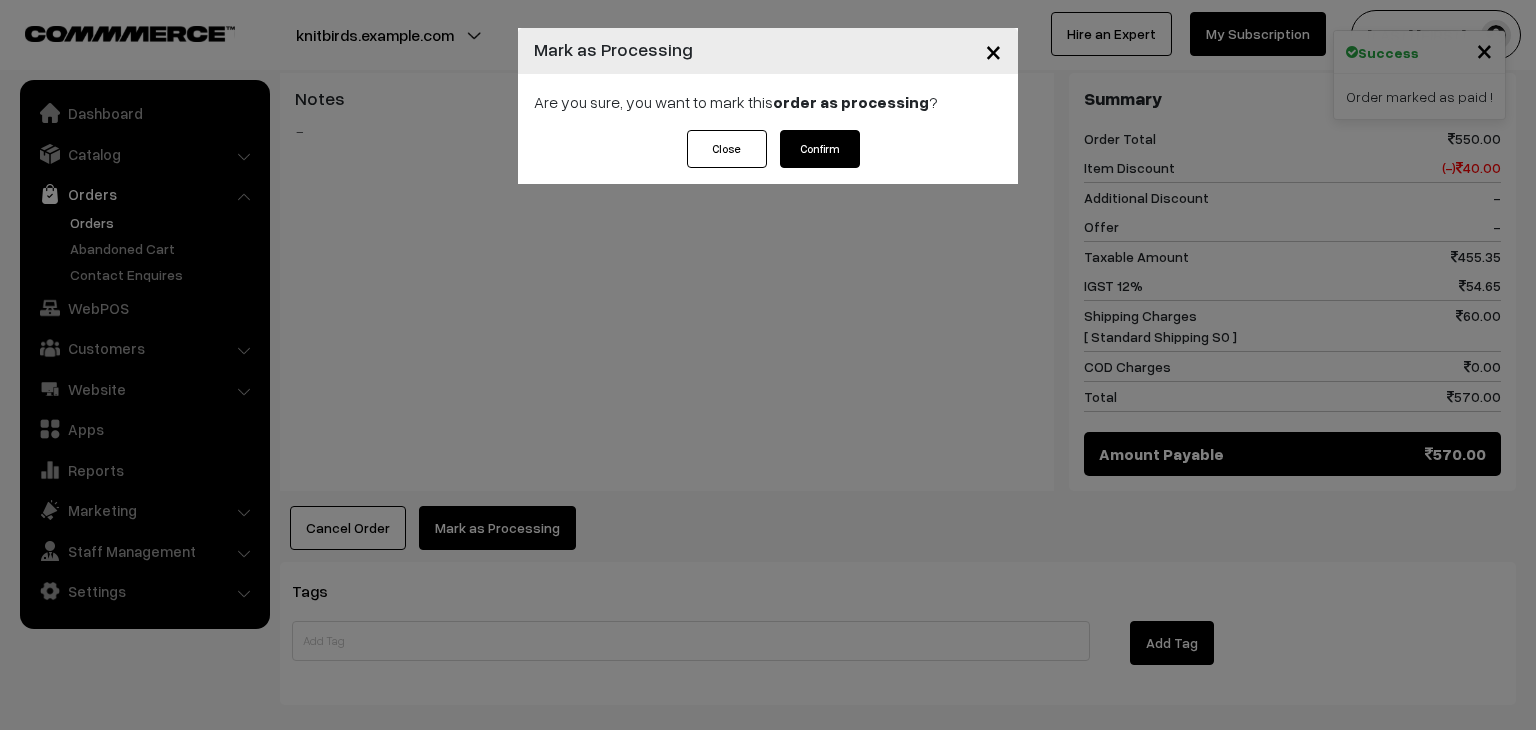 click on "Confirm" at bounding box center [820, 149] 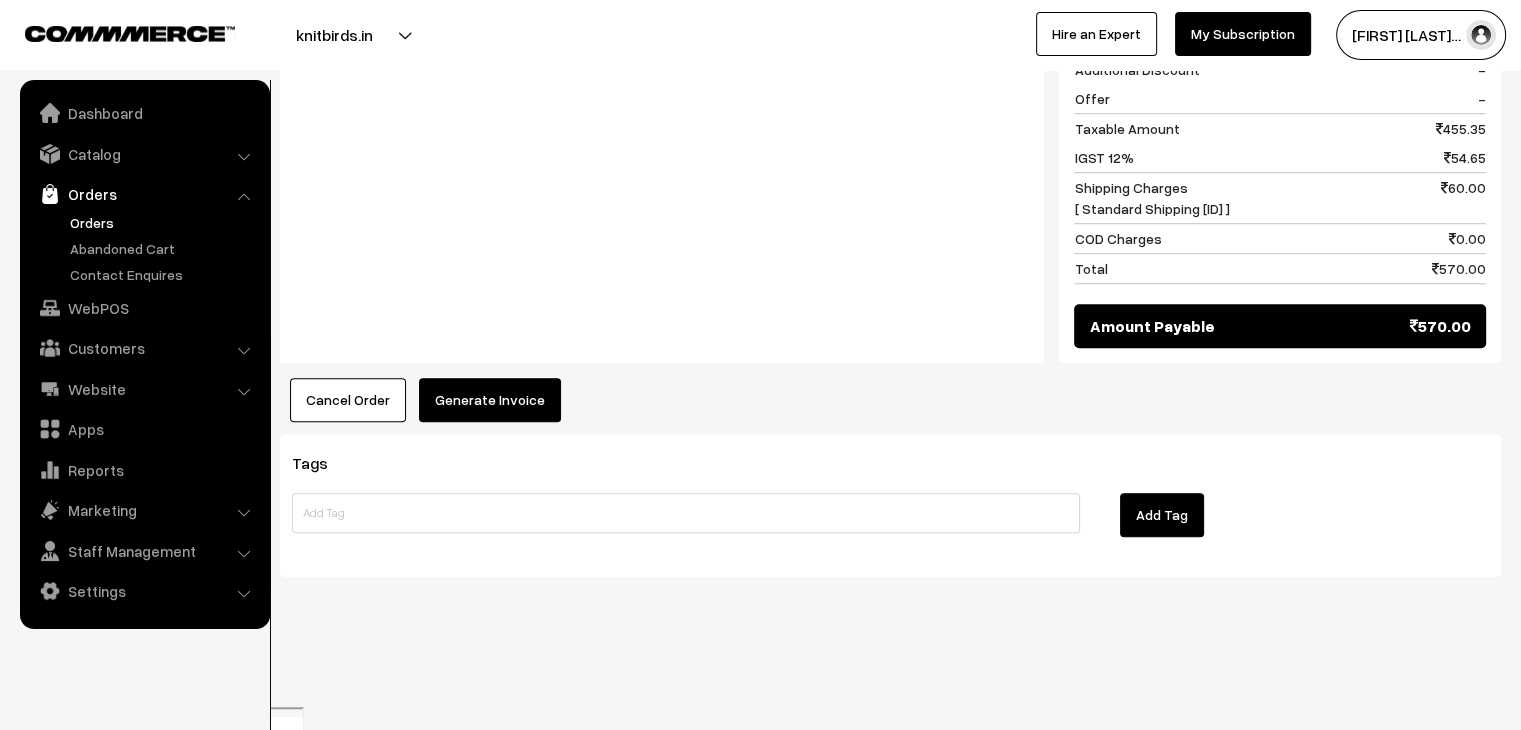 scroll, scrollTop: 1434, scrollLeft: 0, axis: vertical 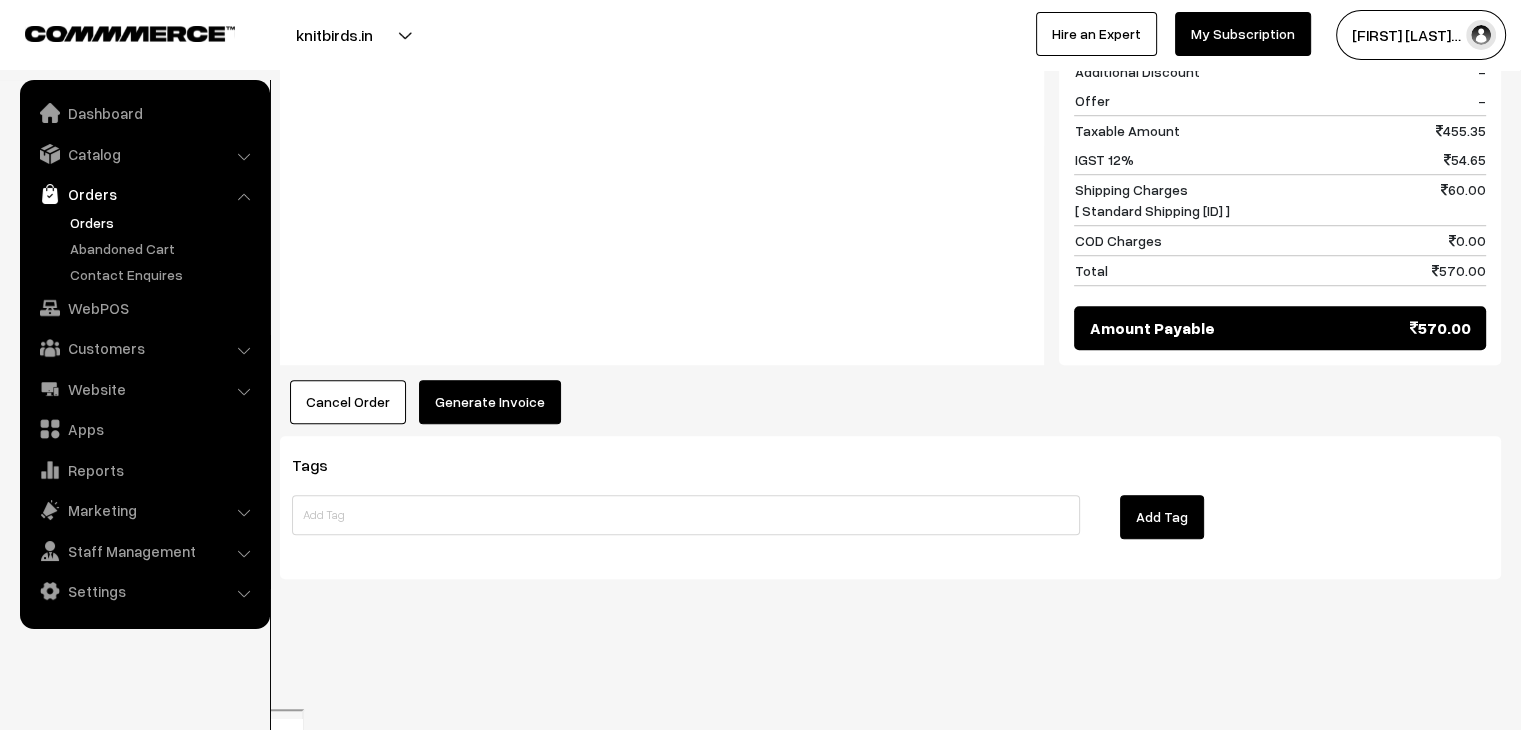 click on "Generate Invoice" at bounding box center [490, 402] 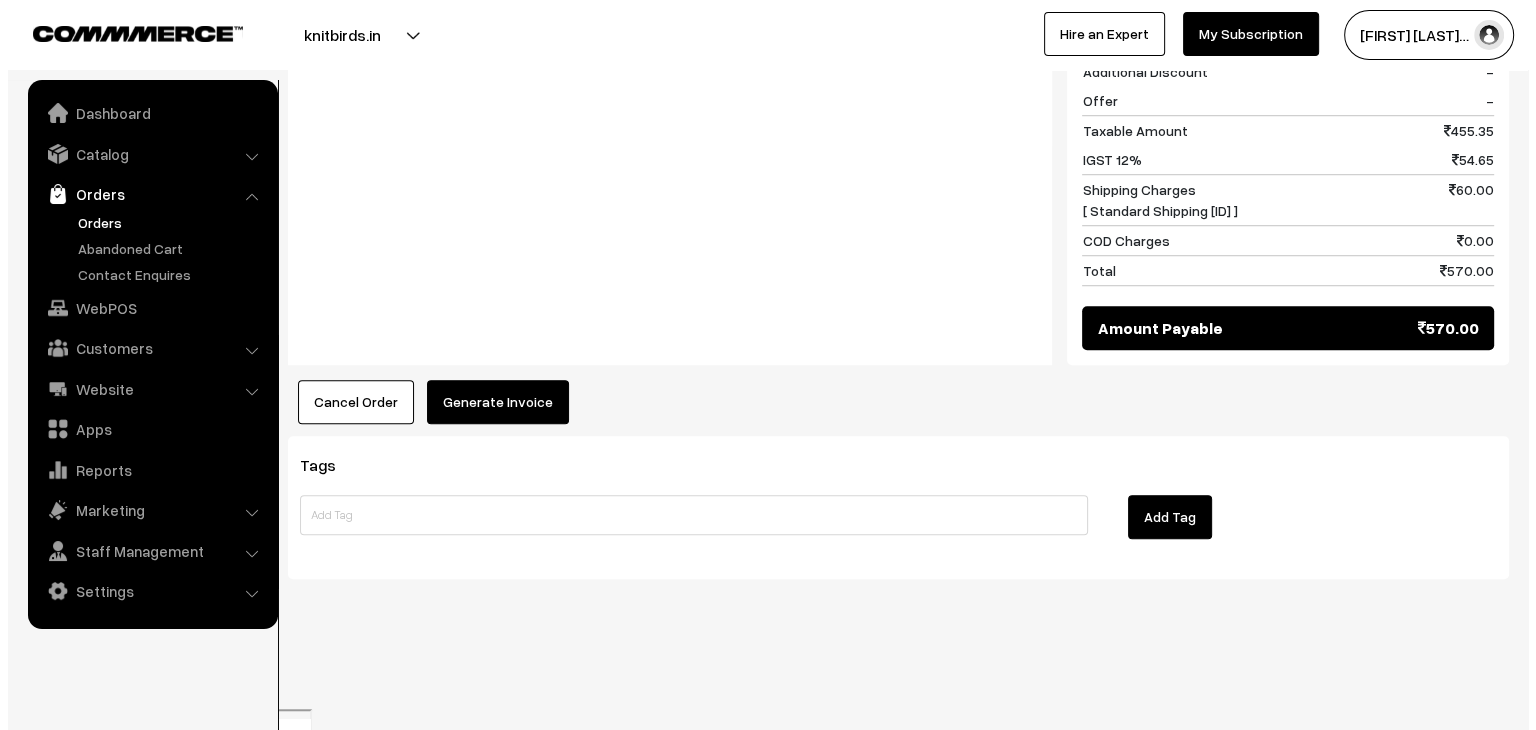 scroll, scrollTop: 1443, scrollLeft: 0, axis: vertical 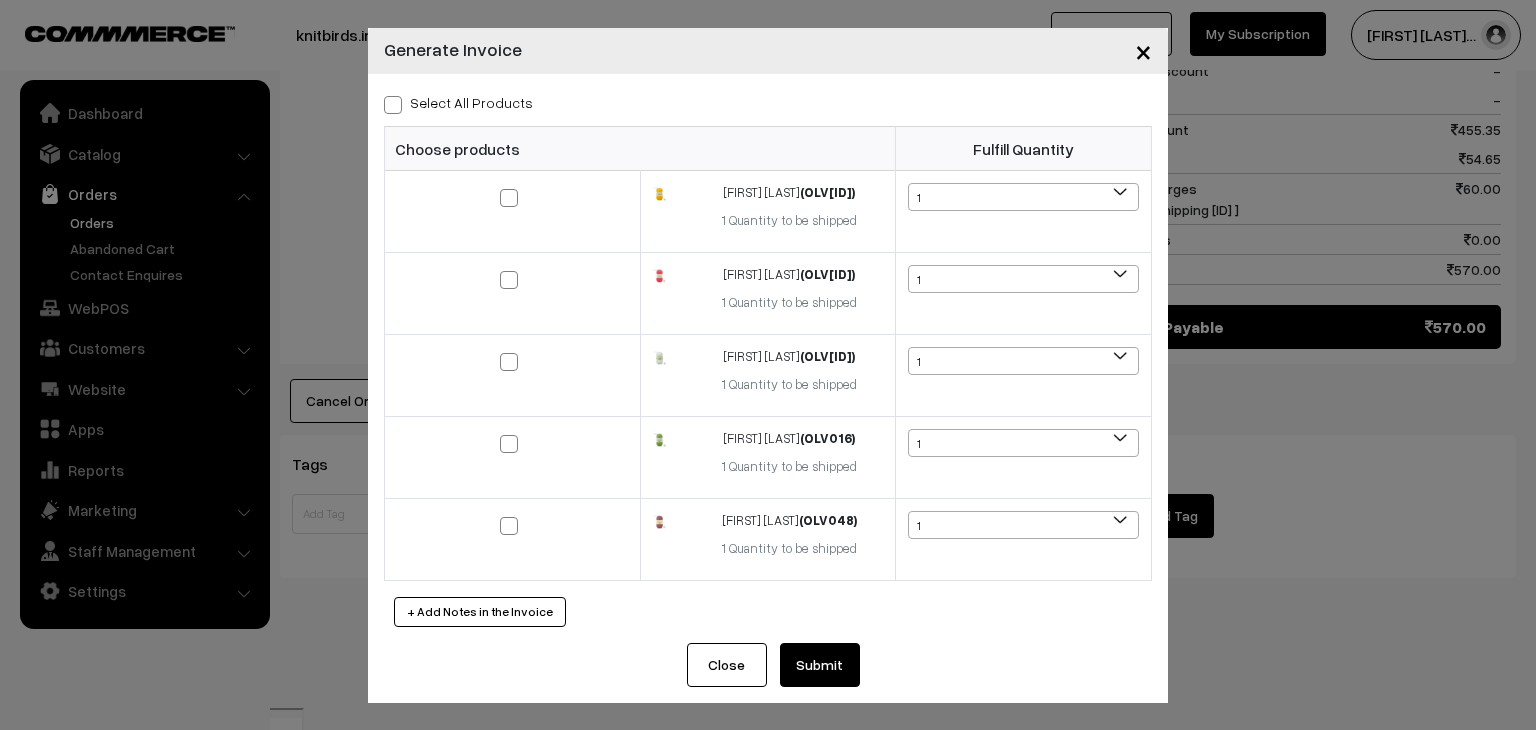 click on "Select All Products" at bounding box center (458, 102) 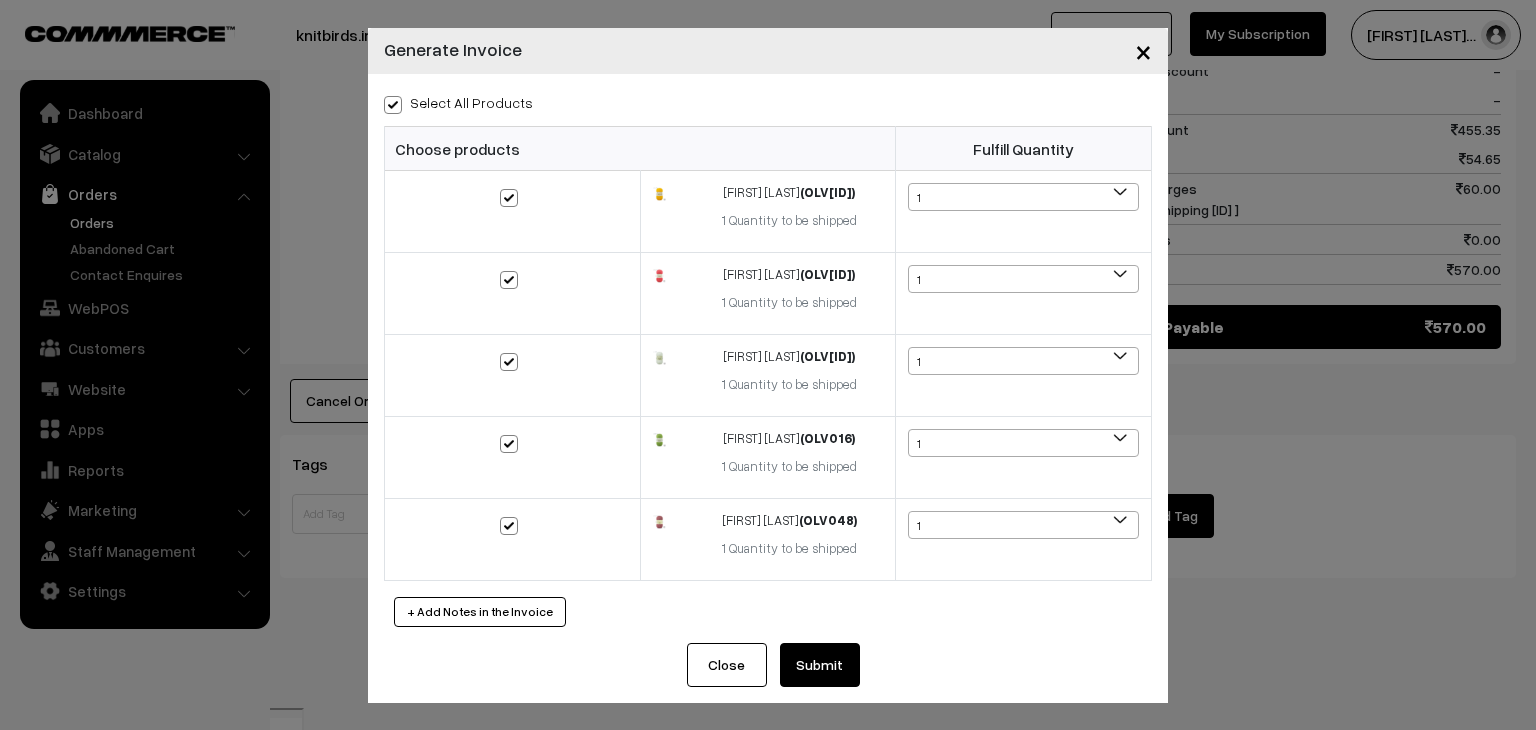 checkbox on "true" 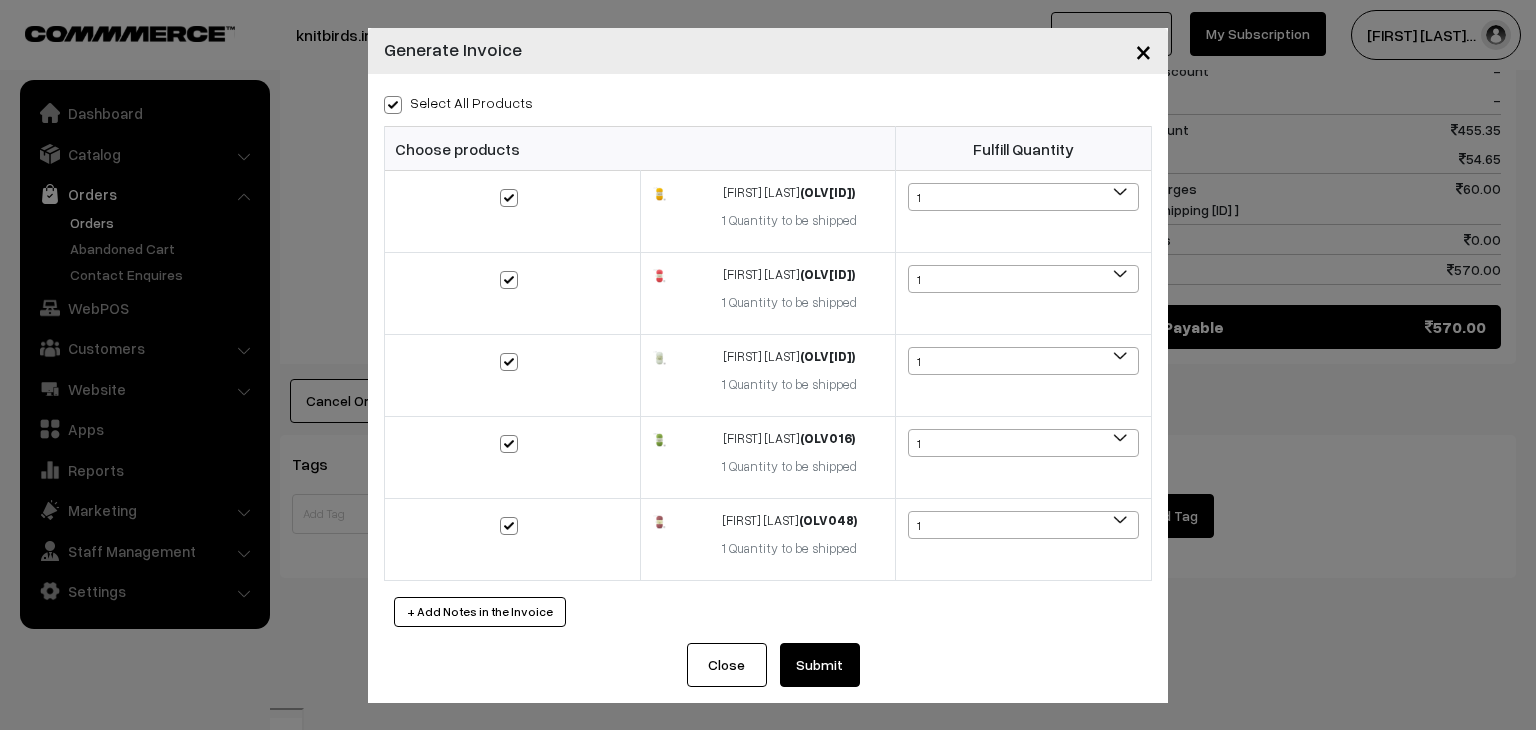 click on "Submit" at bounding box center (820, 665) 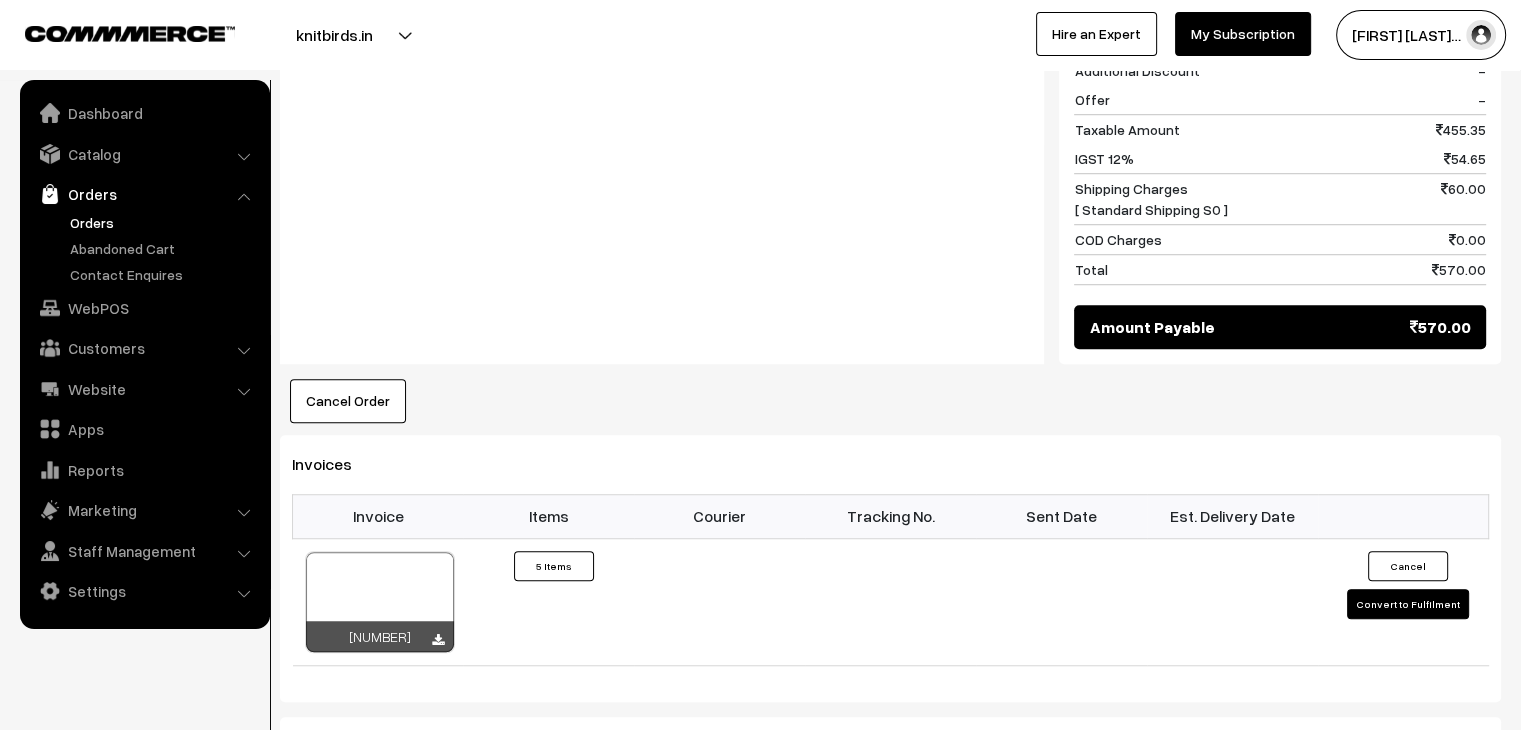 scroll, scrollTop: 1435, scrollLeft: 0, axis: vertical 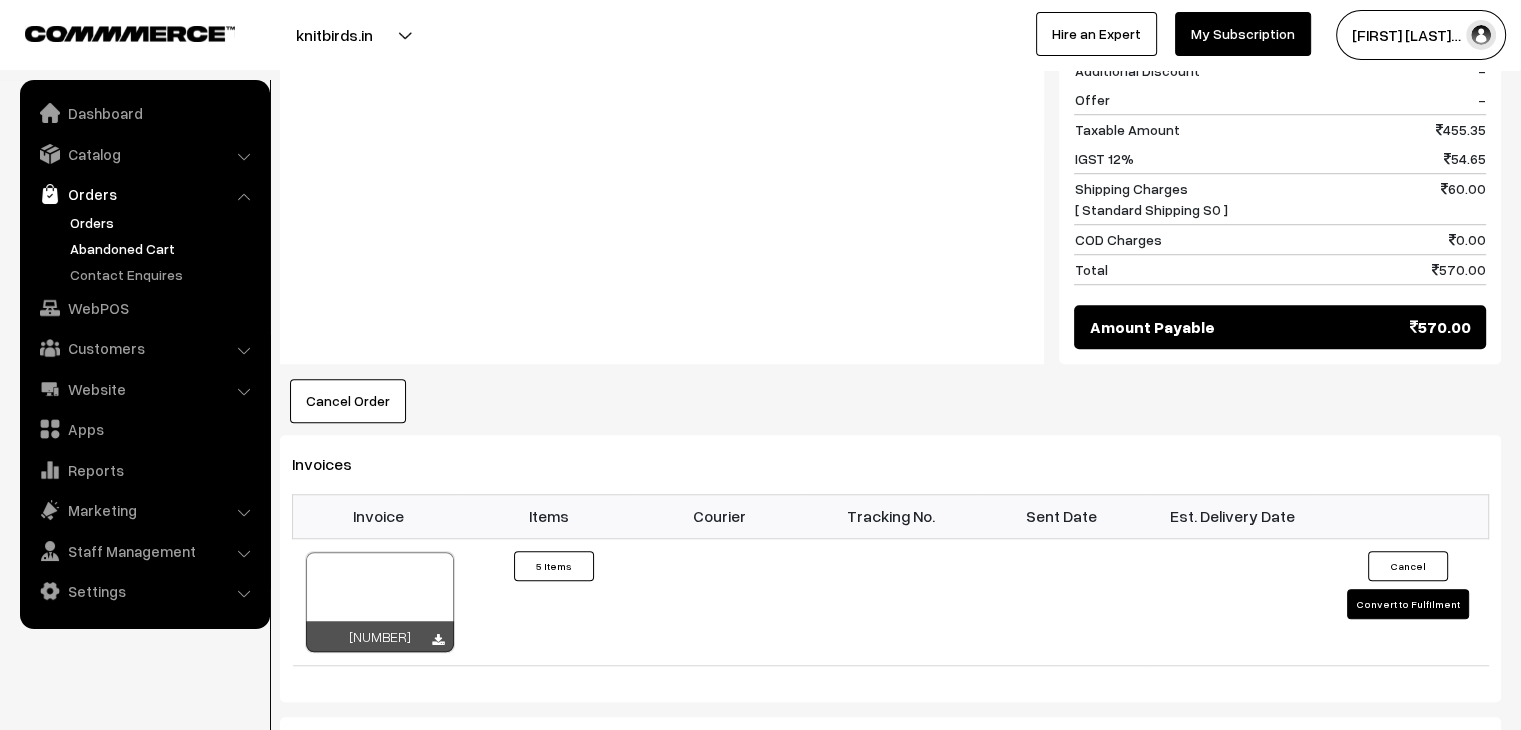 click on "Abandoned Cart" at bounding box center (164, 248) 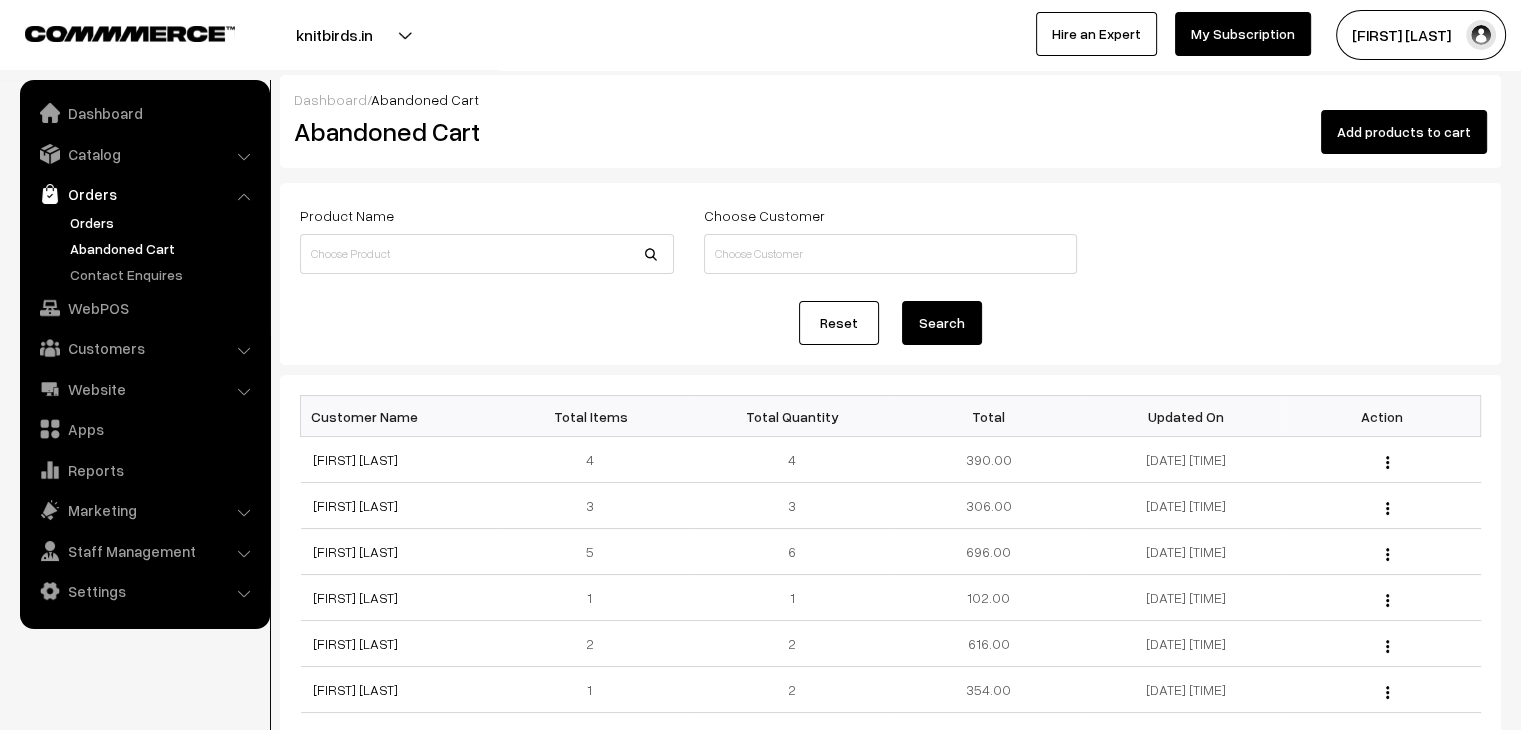 scroll, scrollTop: 0, scrollLeft: 0, axis: both 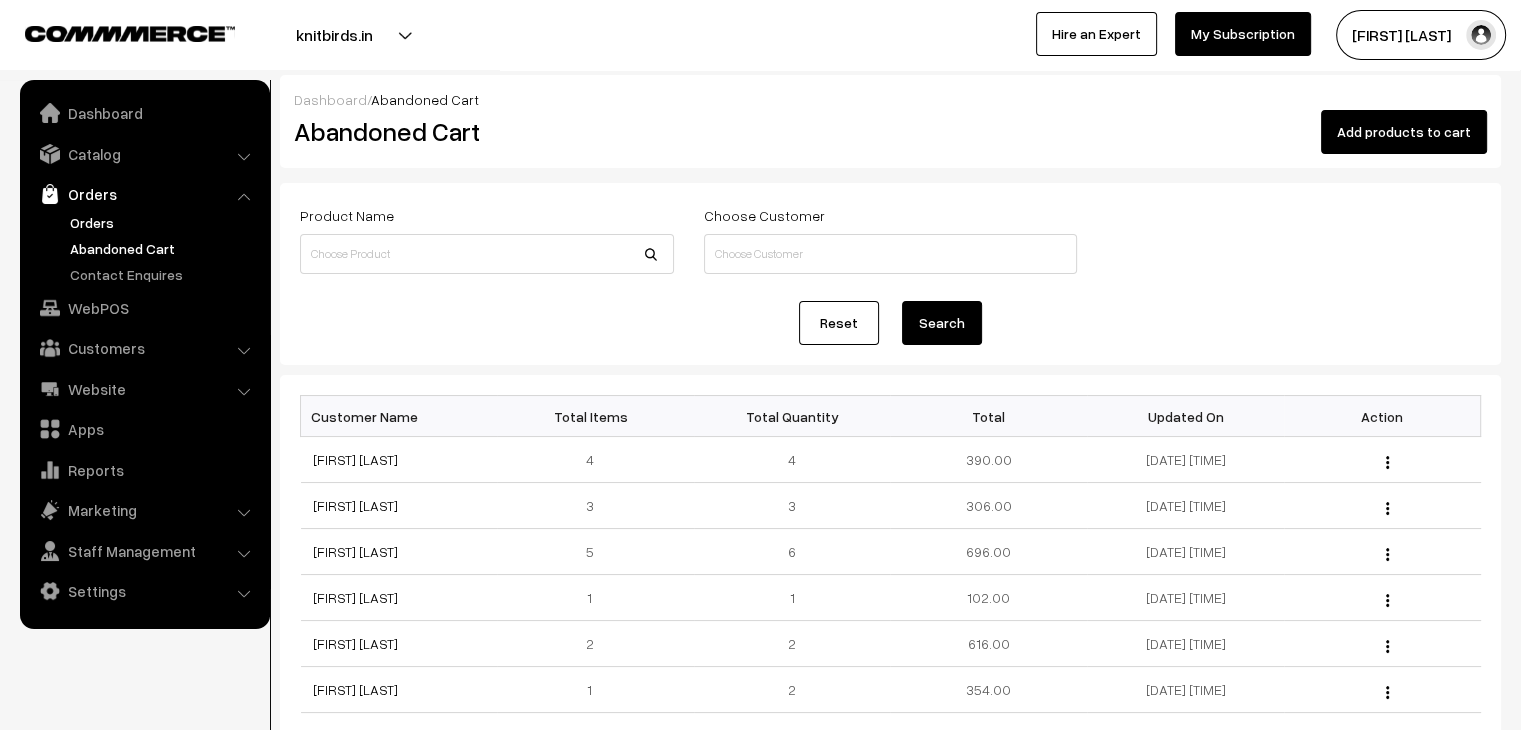 click on "Orders" at bounding box center (164, 222) 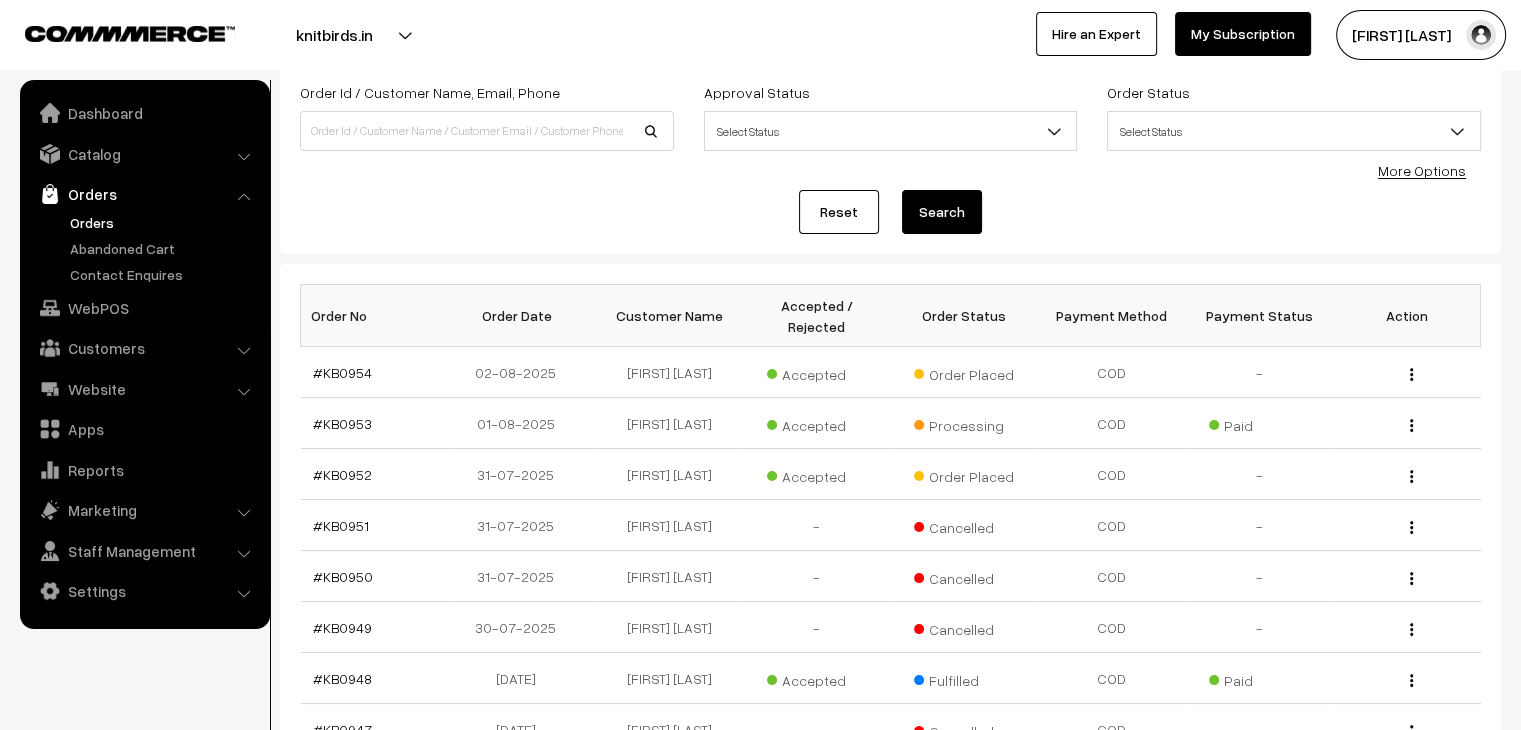 scroll, scrollTop: 0, scrollLeft: 0, axis: both 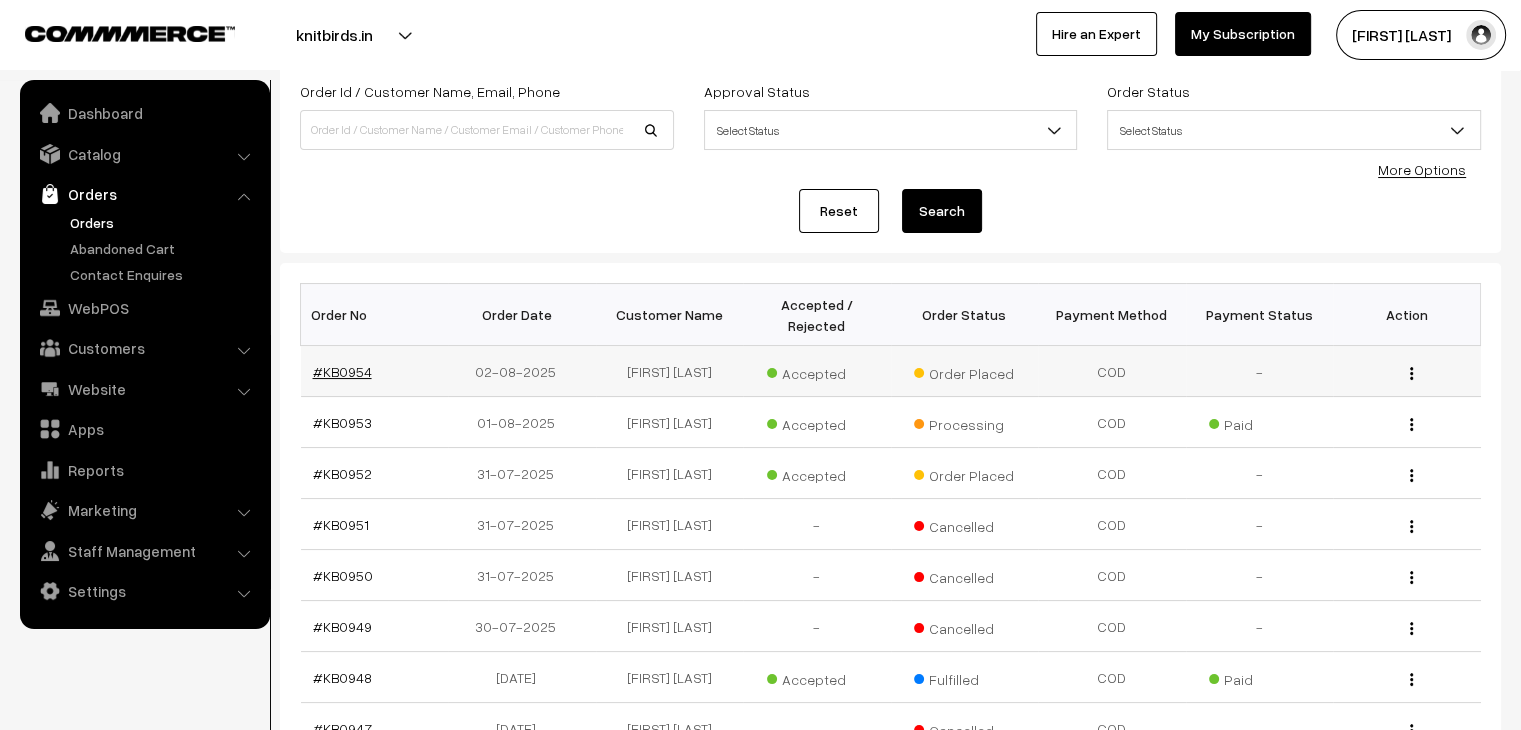 click on "#KB0954" at bounding box center (342, 371) 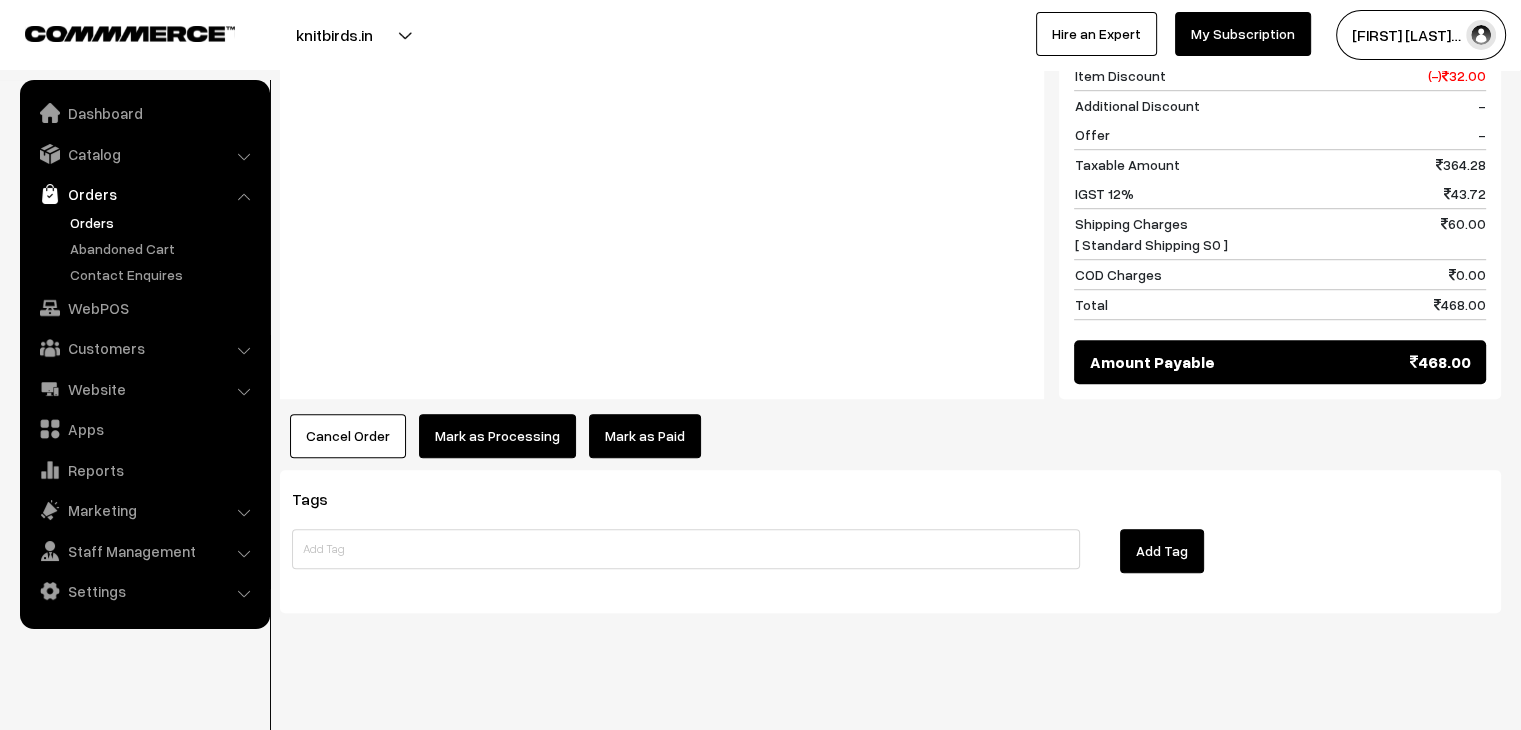 scroll, scrollTop: 1289, scrollLeft: 0, axis: vertical 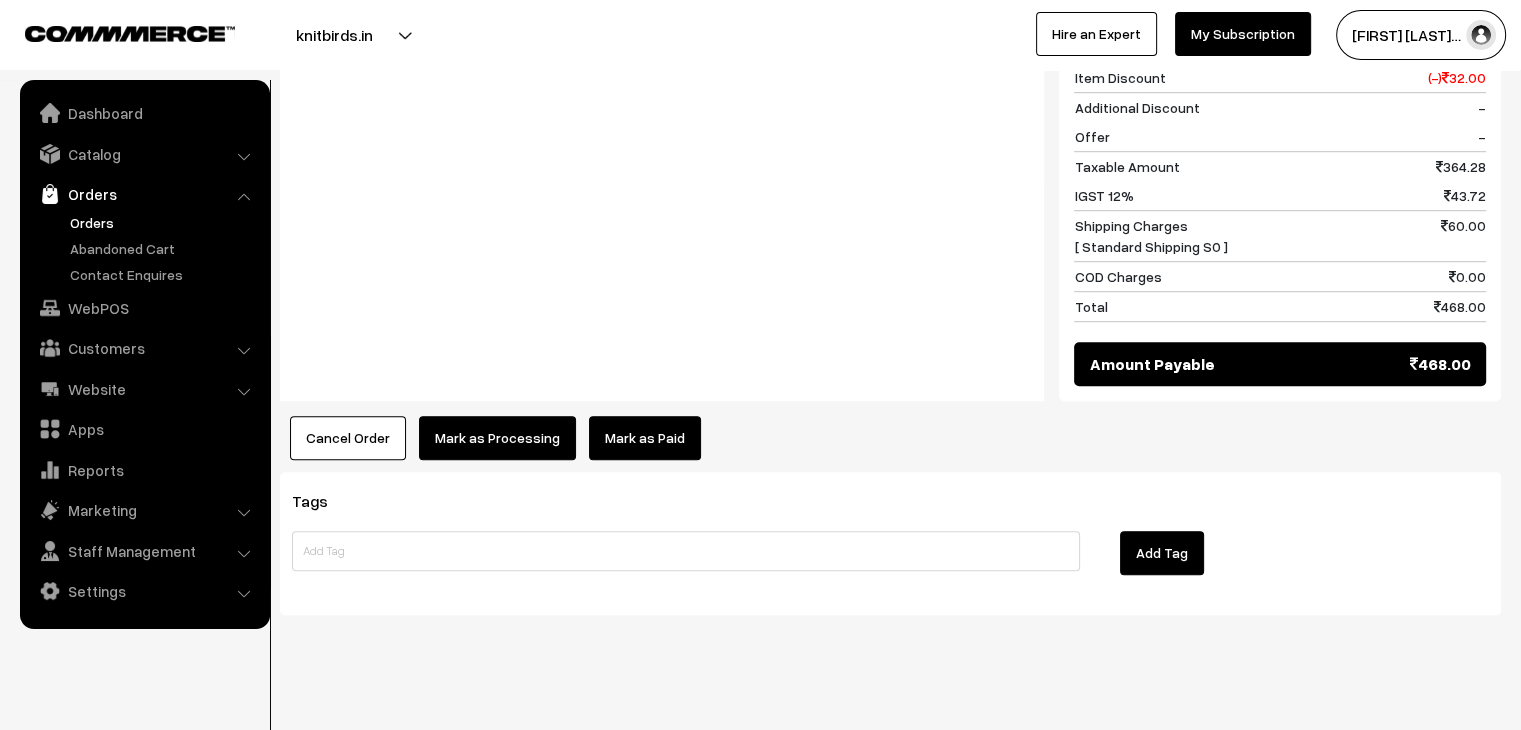 click on "Notes
-" at bounding box center [662, 82] 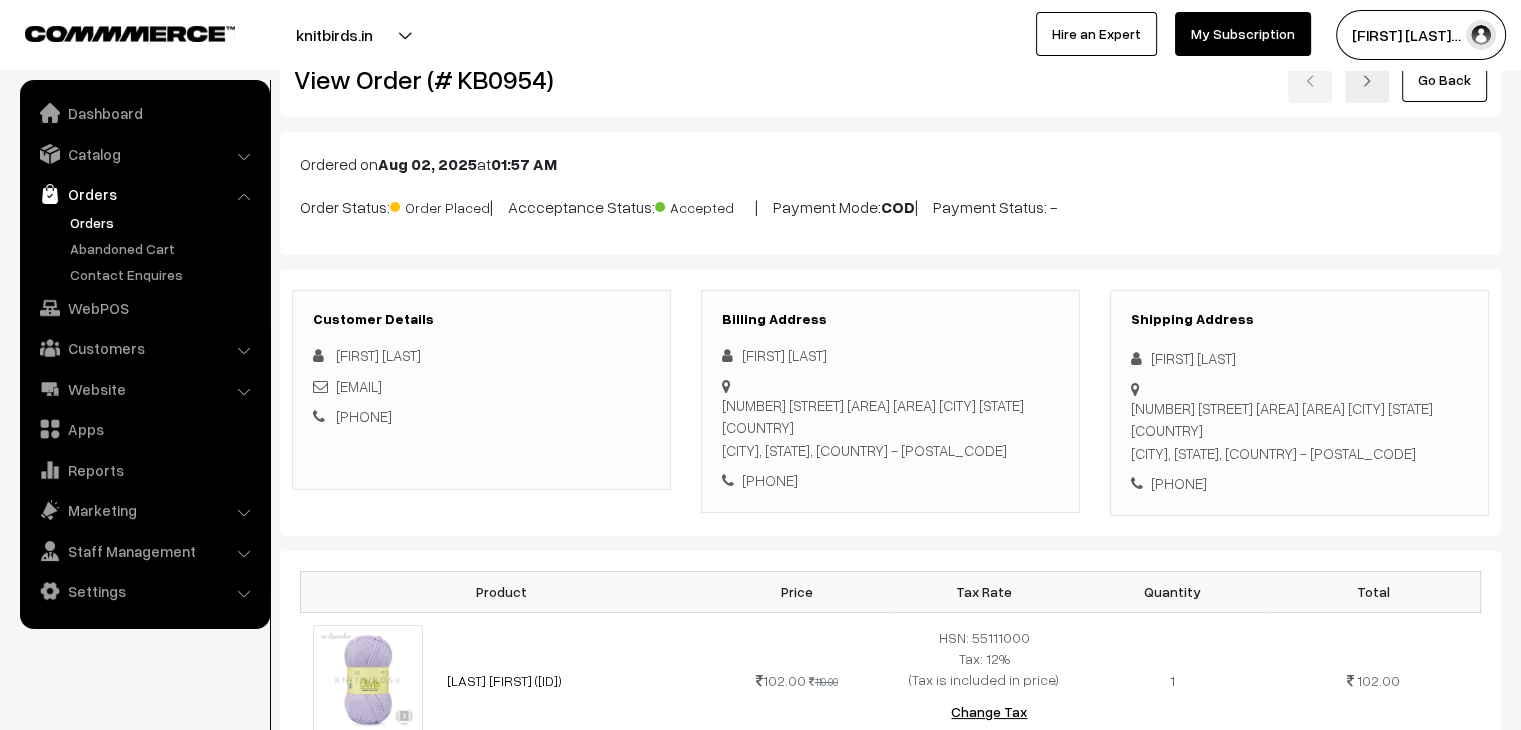 scroll, scrollTop: 0, scrollLeft: 0, axis: both 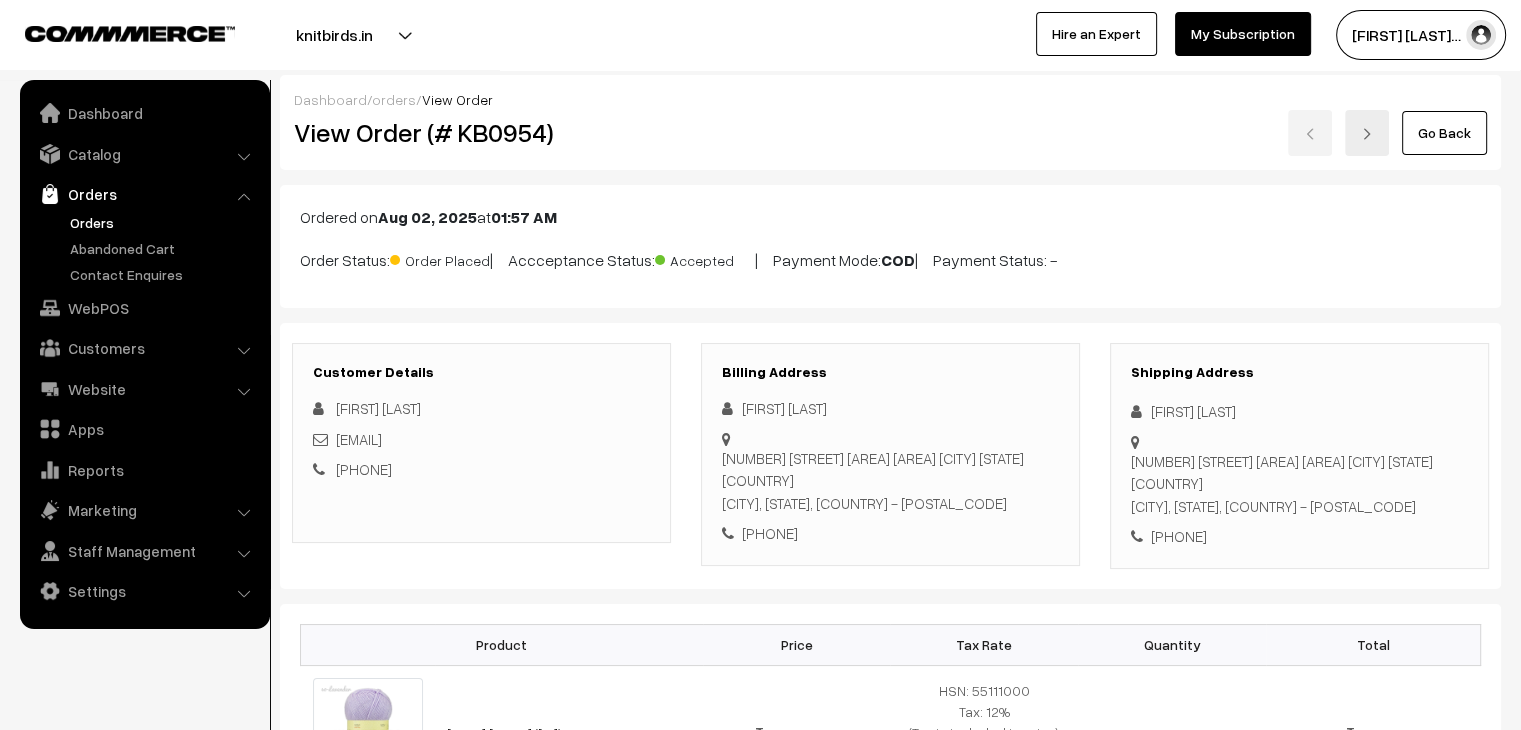 click on "Orders" at bounding box center (164, 222) 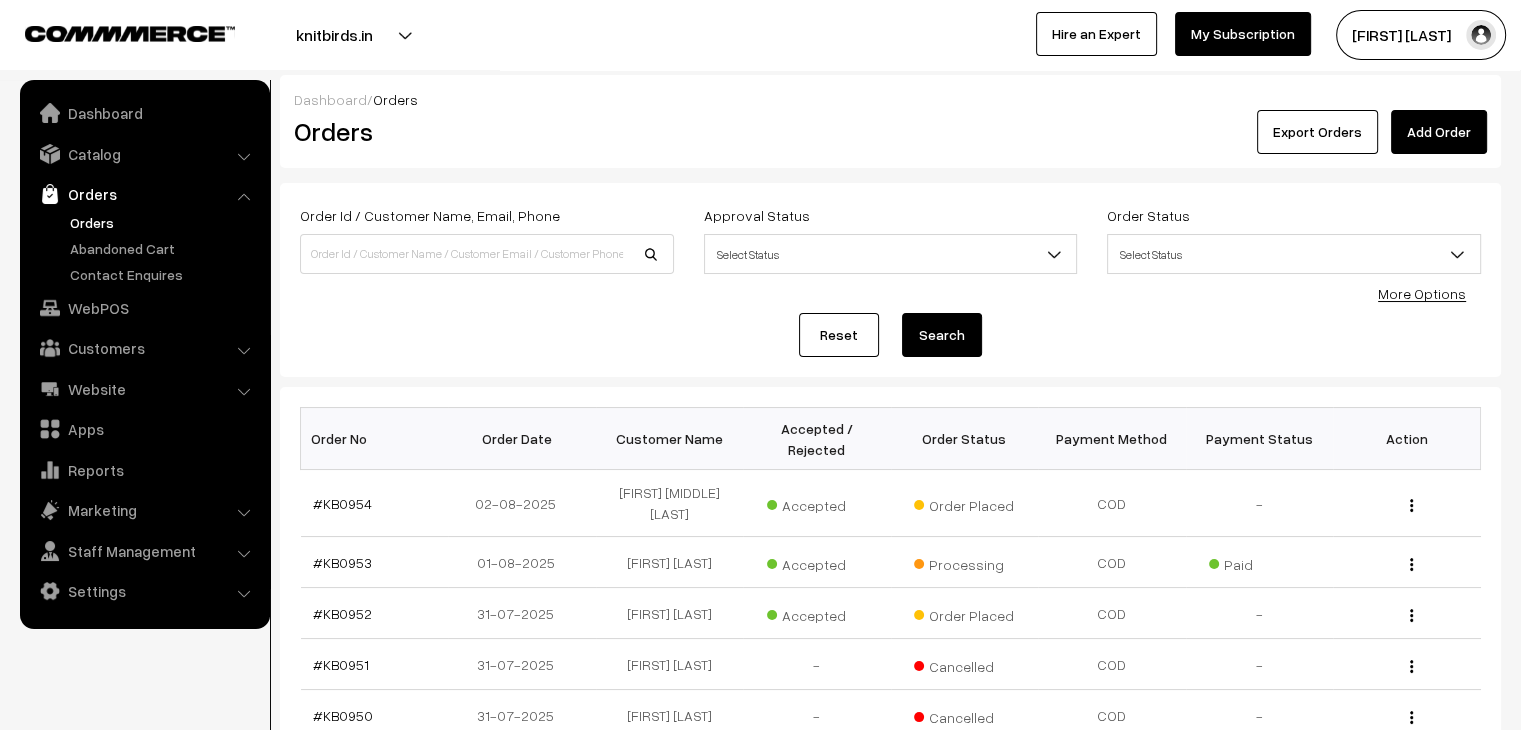 scroll, scrollTop: 152, scrollLeft: 0, axis: vertical 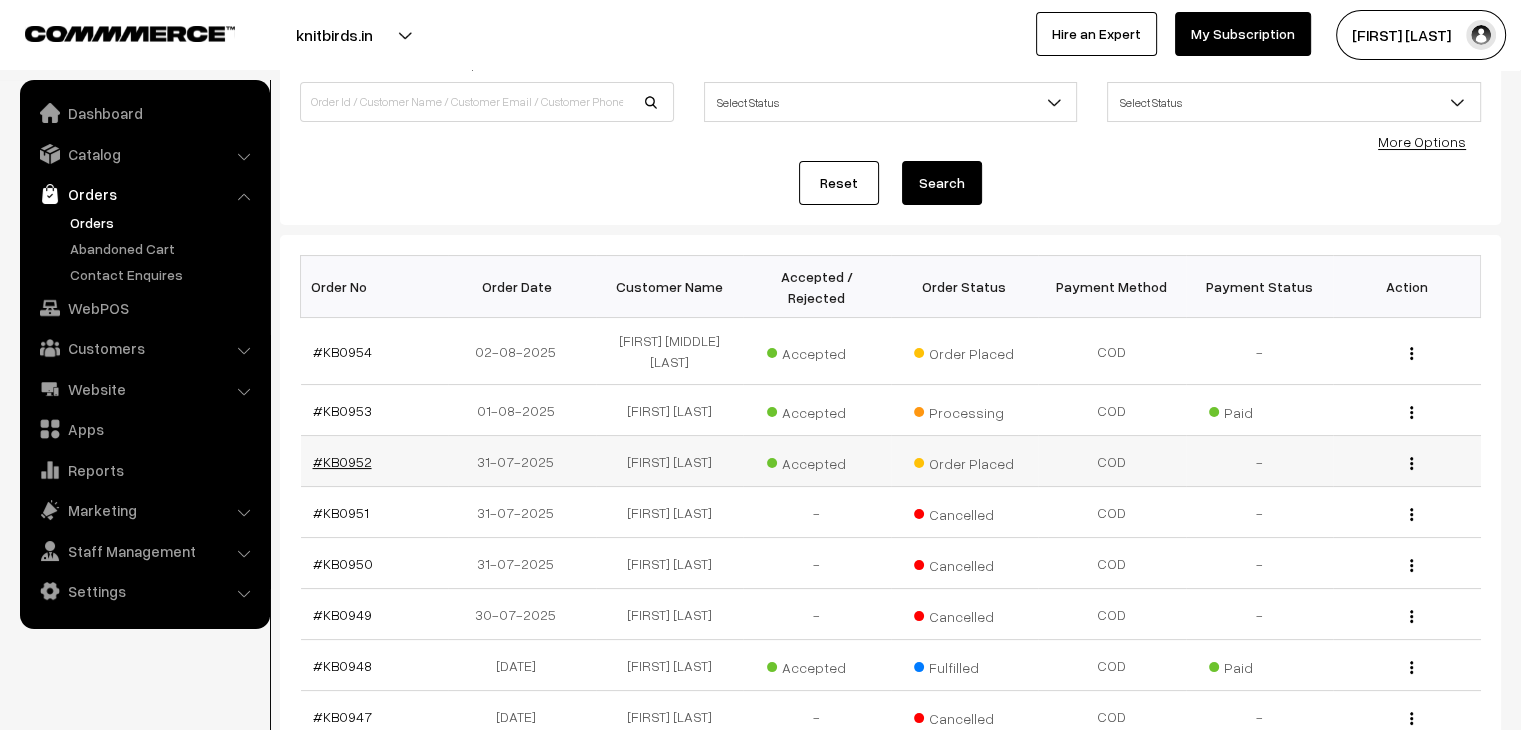 click on "#KB0952" at bounding box center [342, 461] 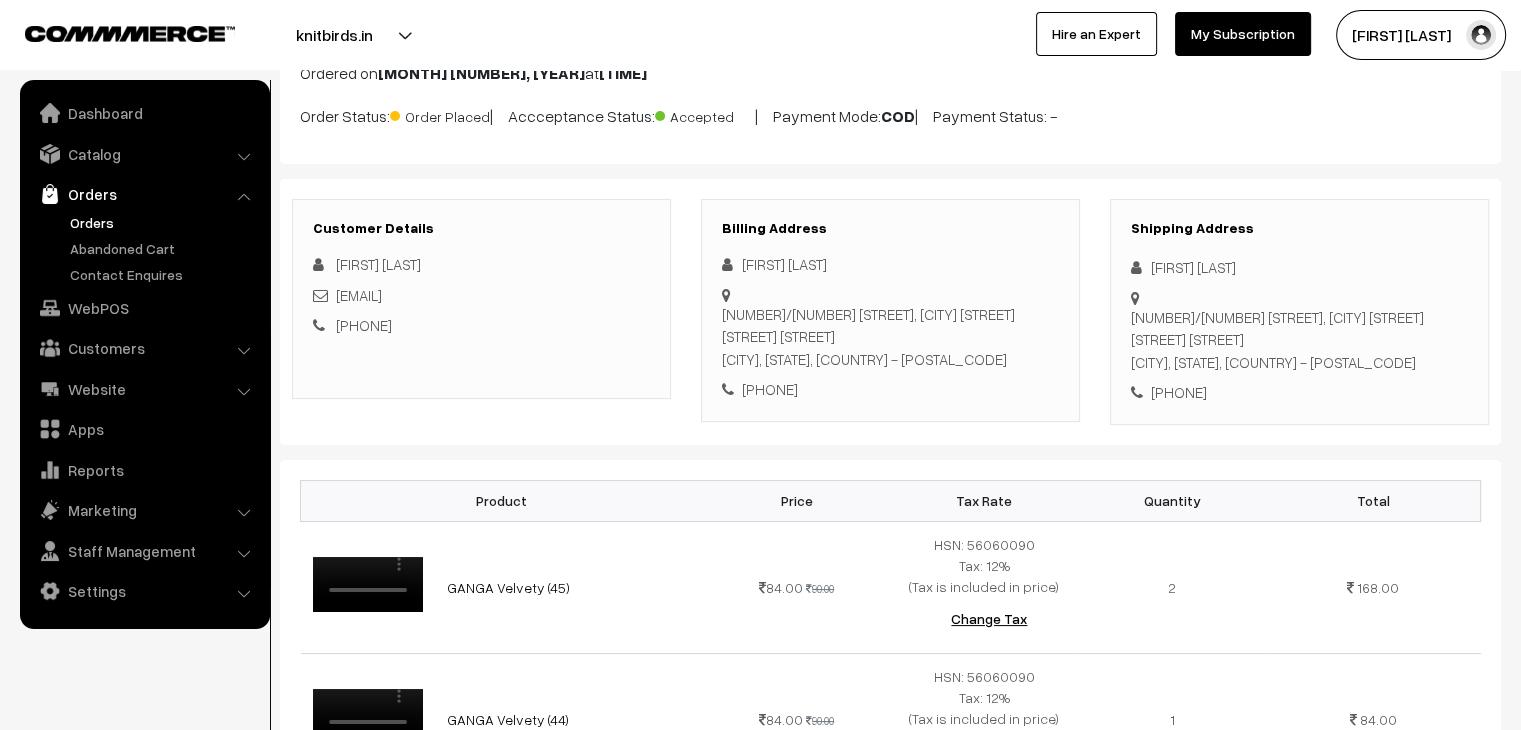 scroll, scrollTop: 0, scrollLeft: 0, axis: both 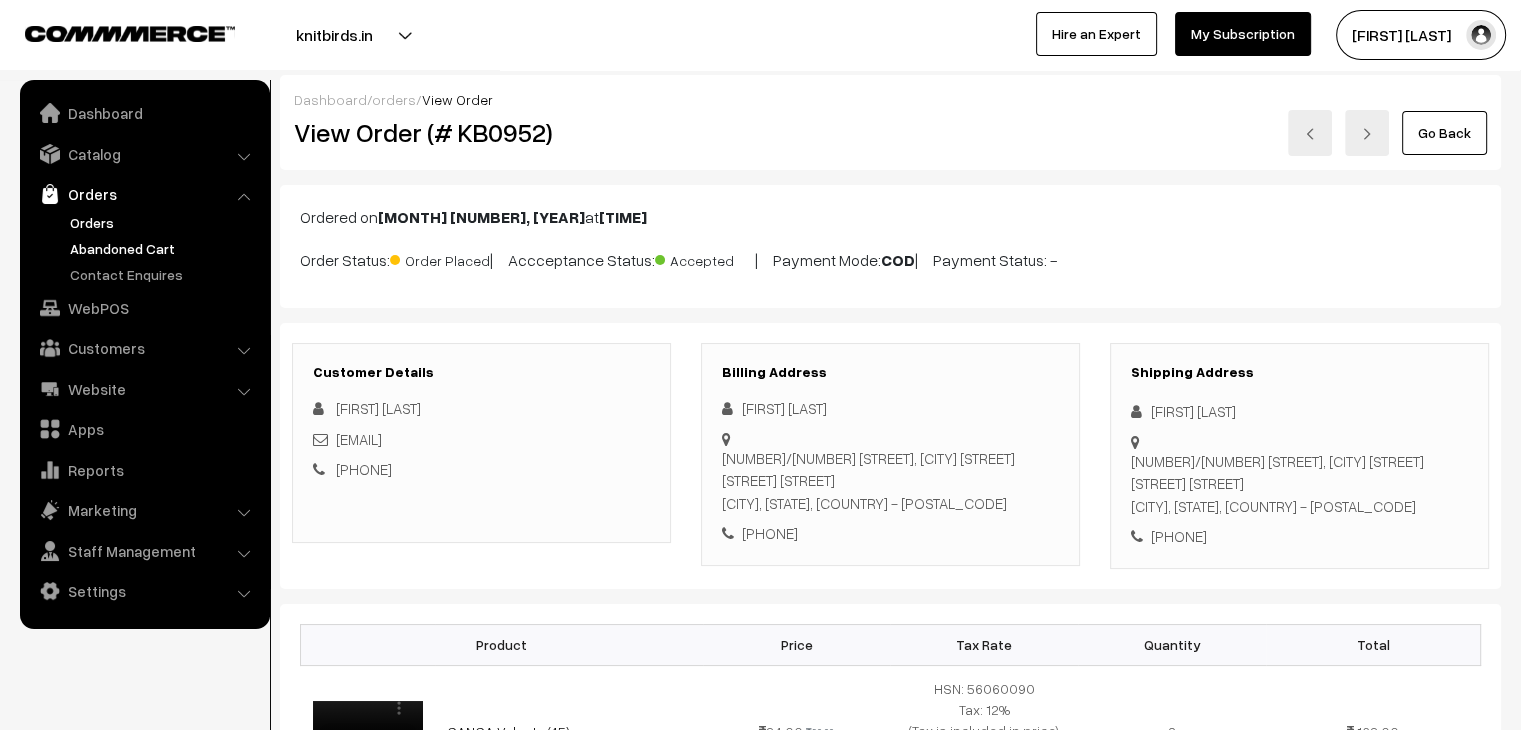 click on "Abandoned Cart" at bounding box center [164, 248] 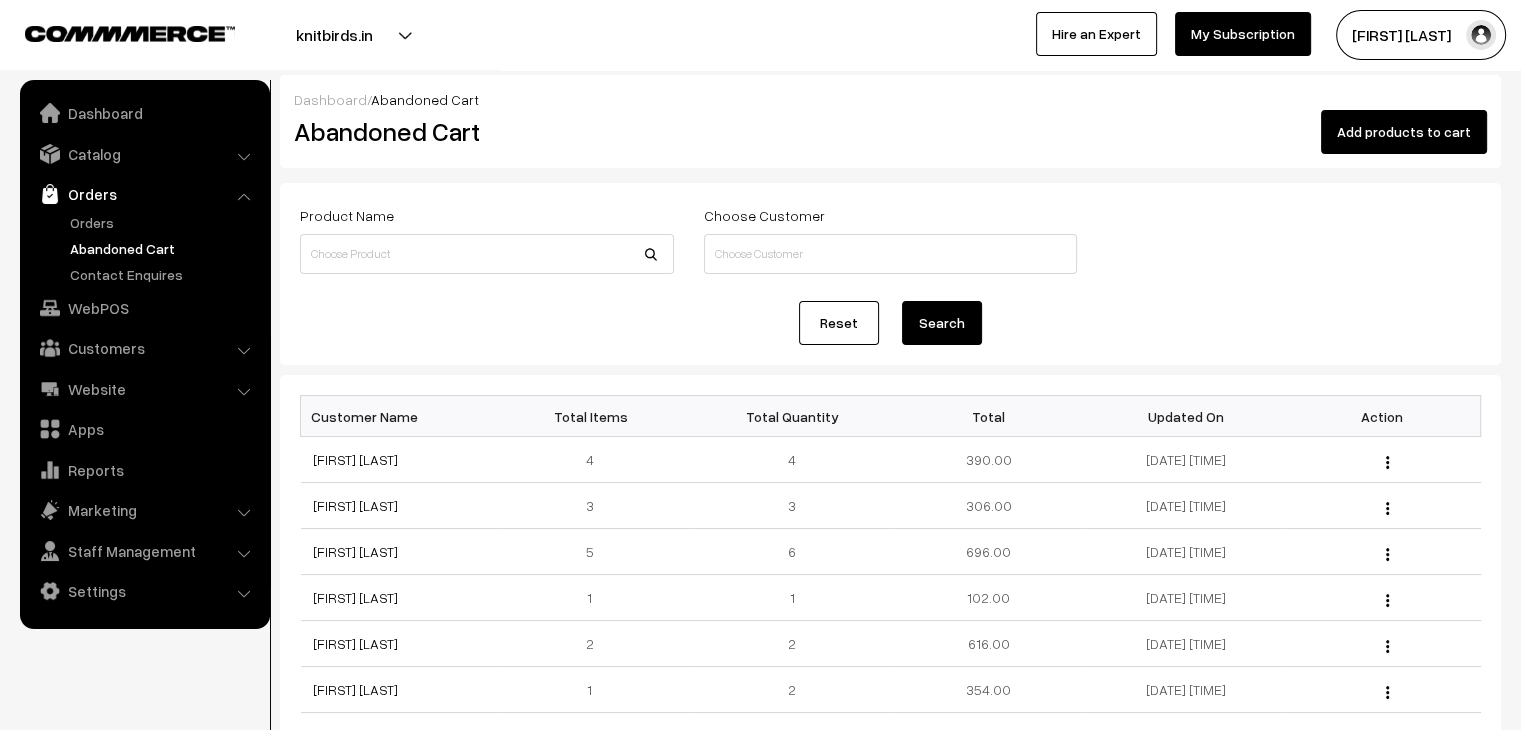 scroll, scrollTop: 0, scrollLeft: 0, axis: both 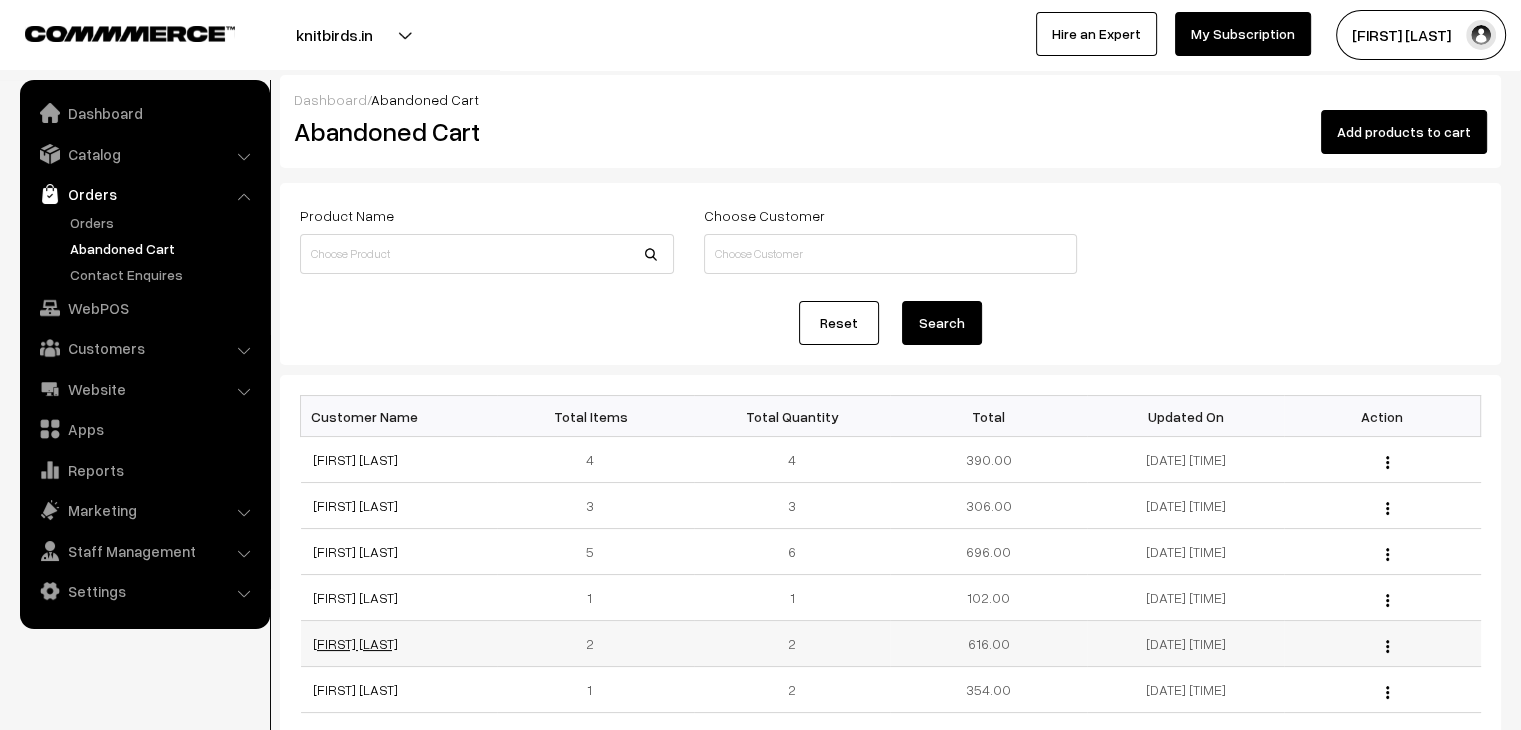 click on "[FIRST] [LAST]" at bounding box center (355, 643) 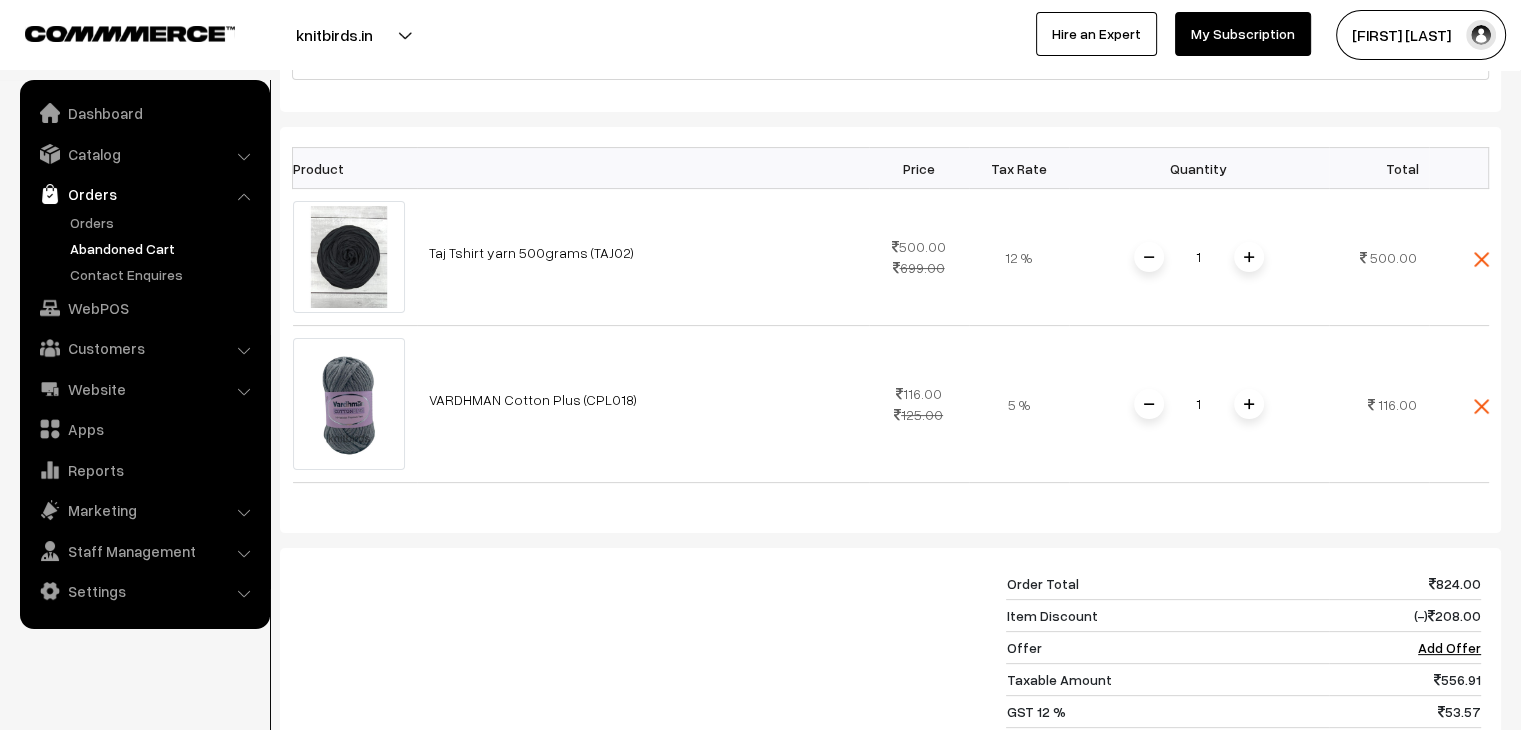 scroll, scrollTop: 400, scrollLeft: 0, axis: vertical 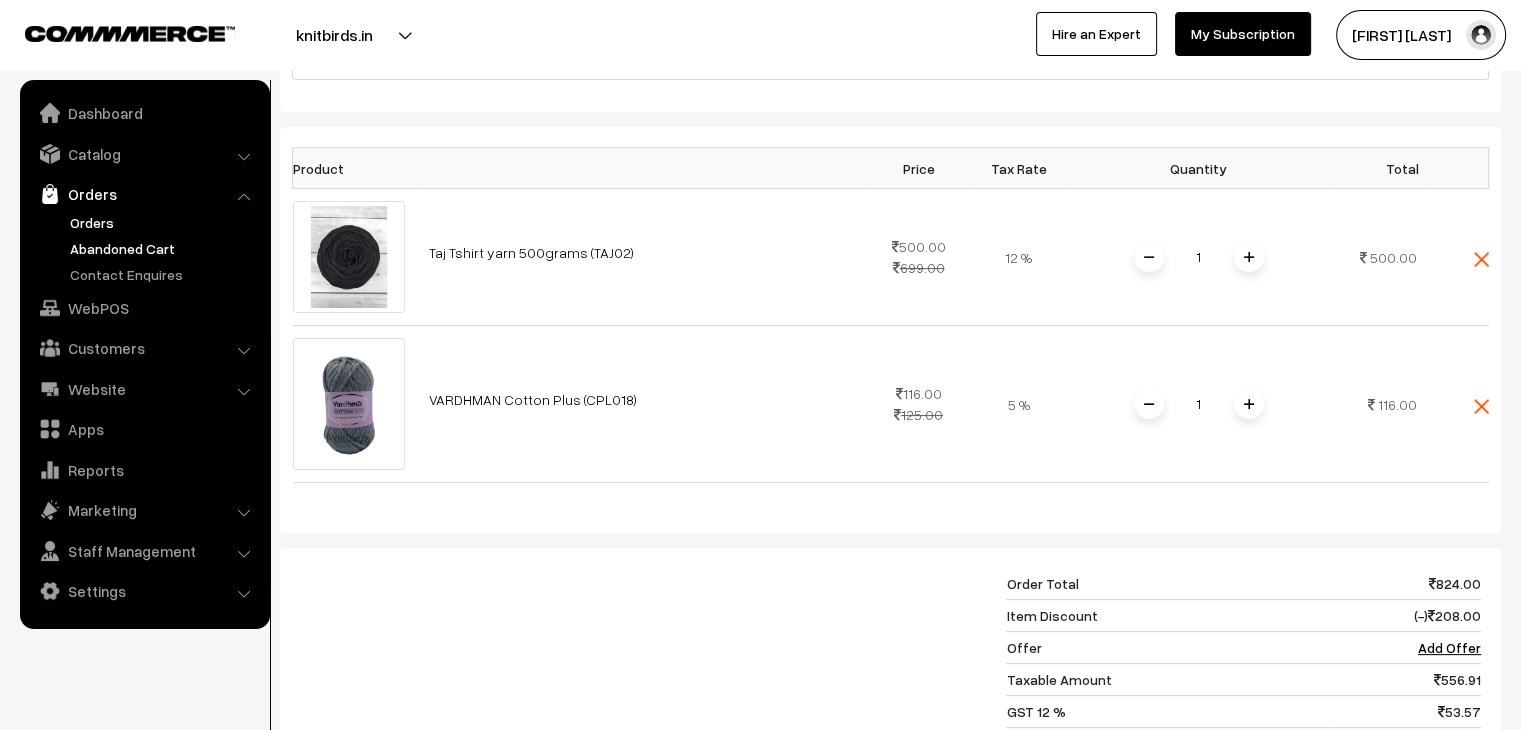 click on "Orders" at bounding box center [164, 222] 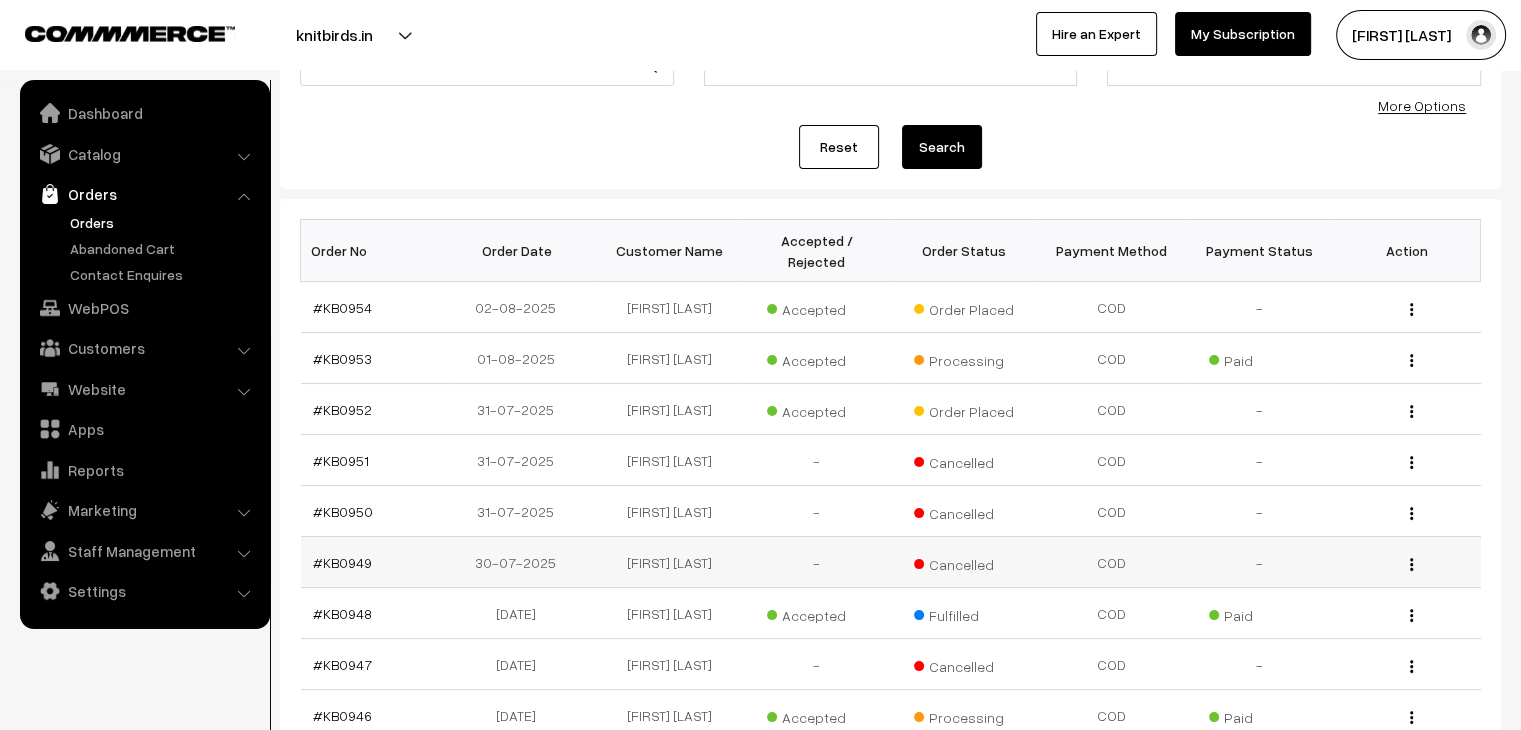 scroll, scrollTop: 0, scrollLeft: 0, axis: both 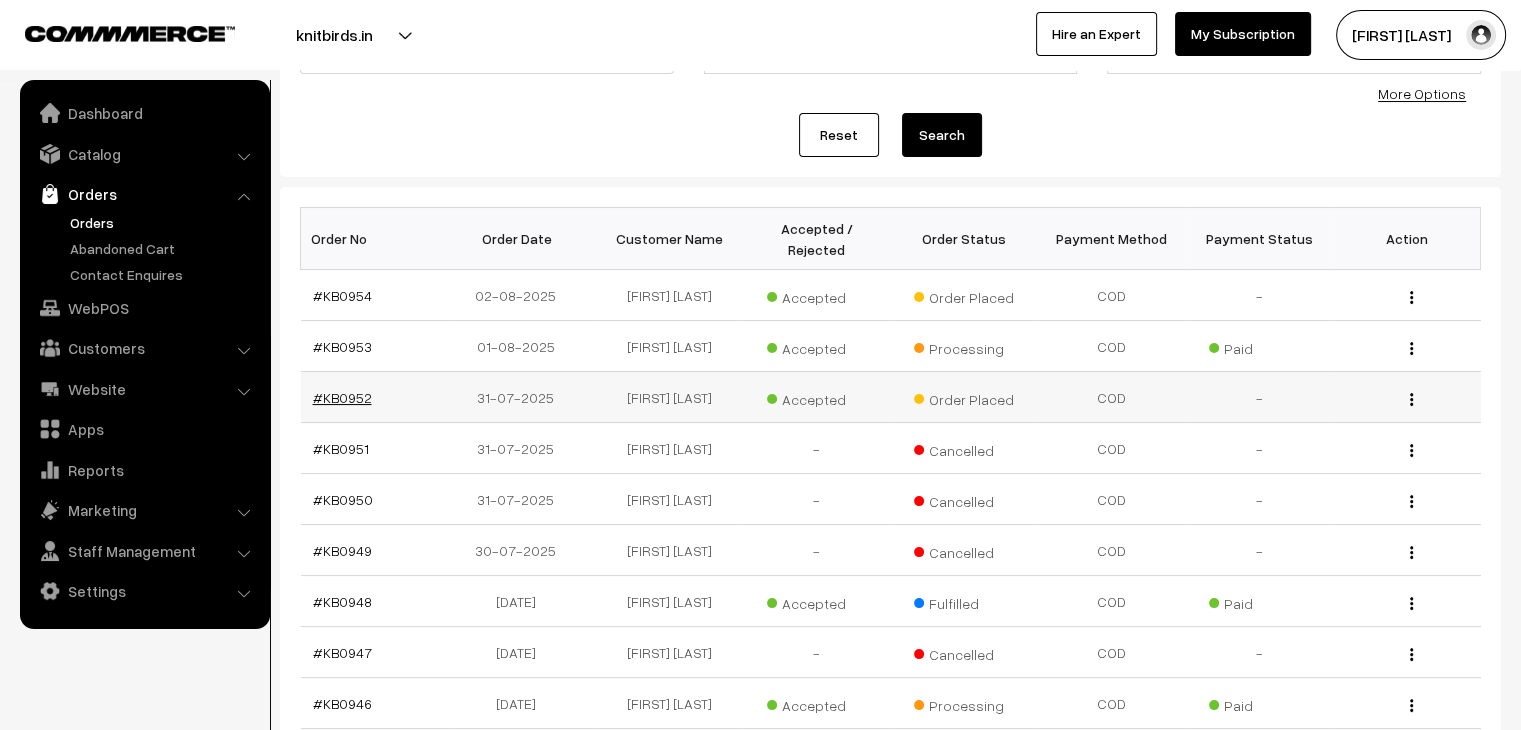 click on "#KB0952" at bounding box center (342, 397) 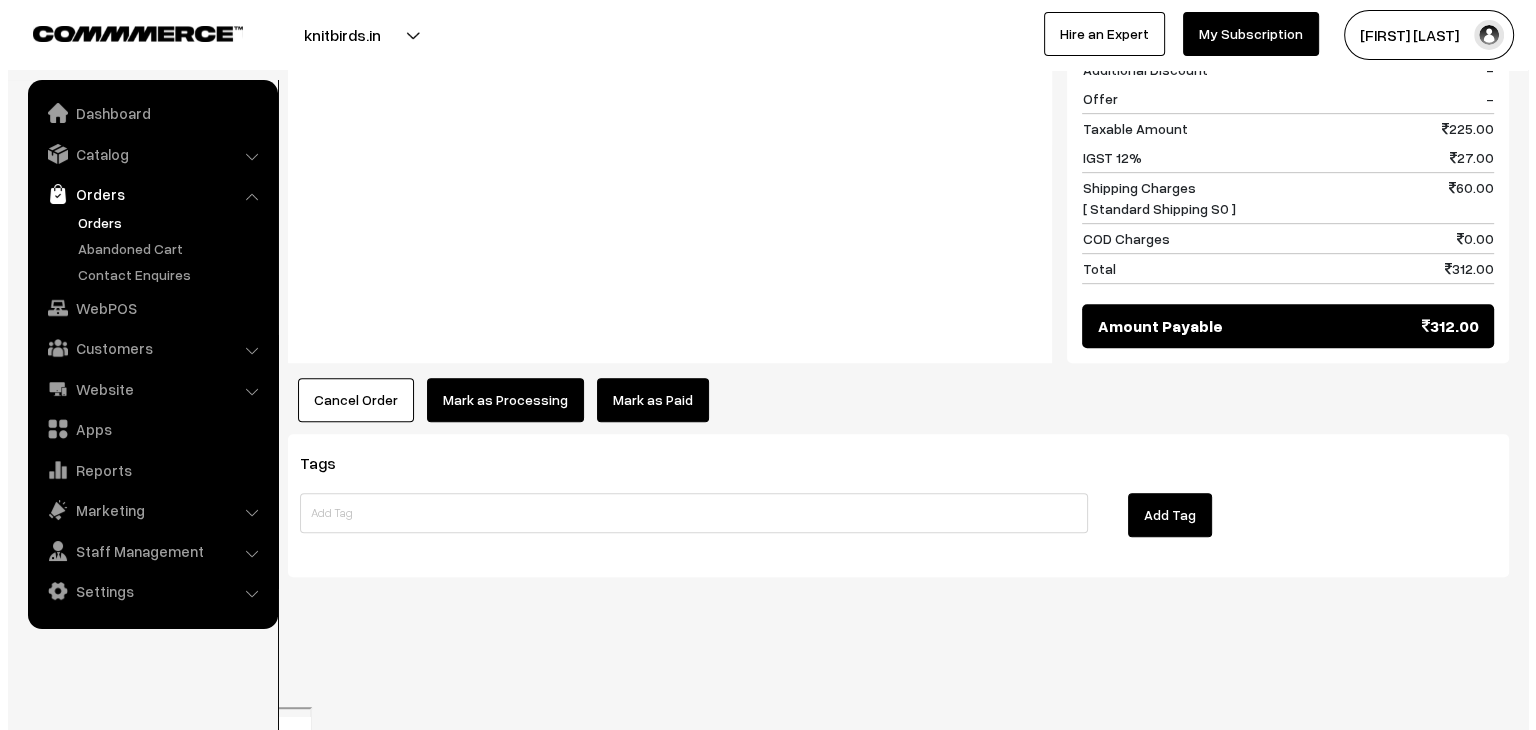 scroll, scrollTop: 0, scrollLeft: 0, axis: both 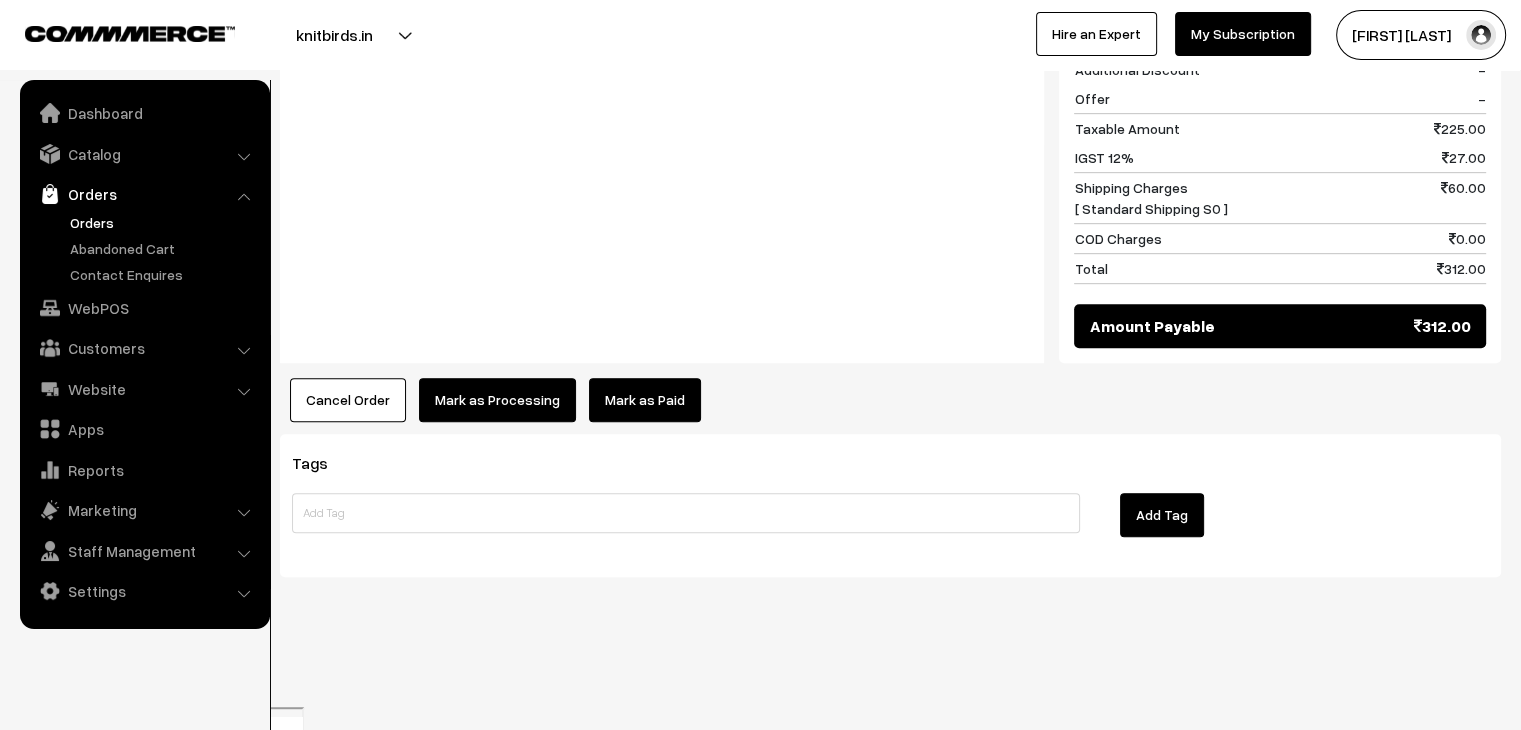 click on "Cancel Order" at bounding box center (348, 400) 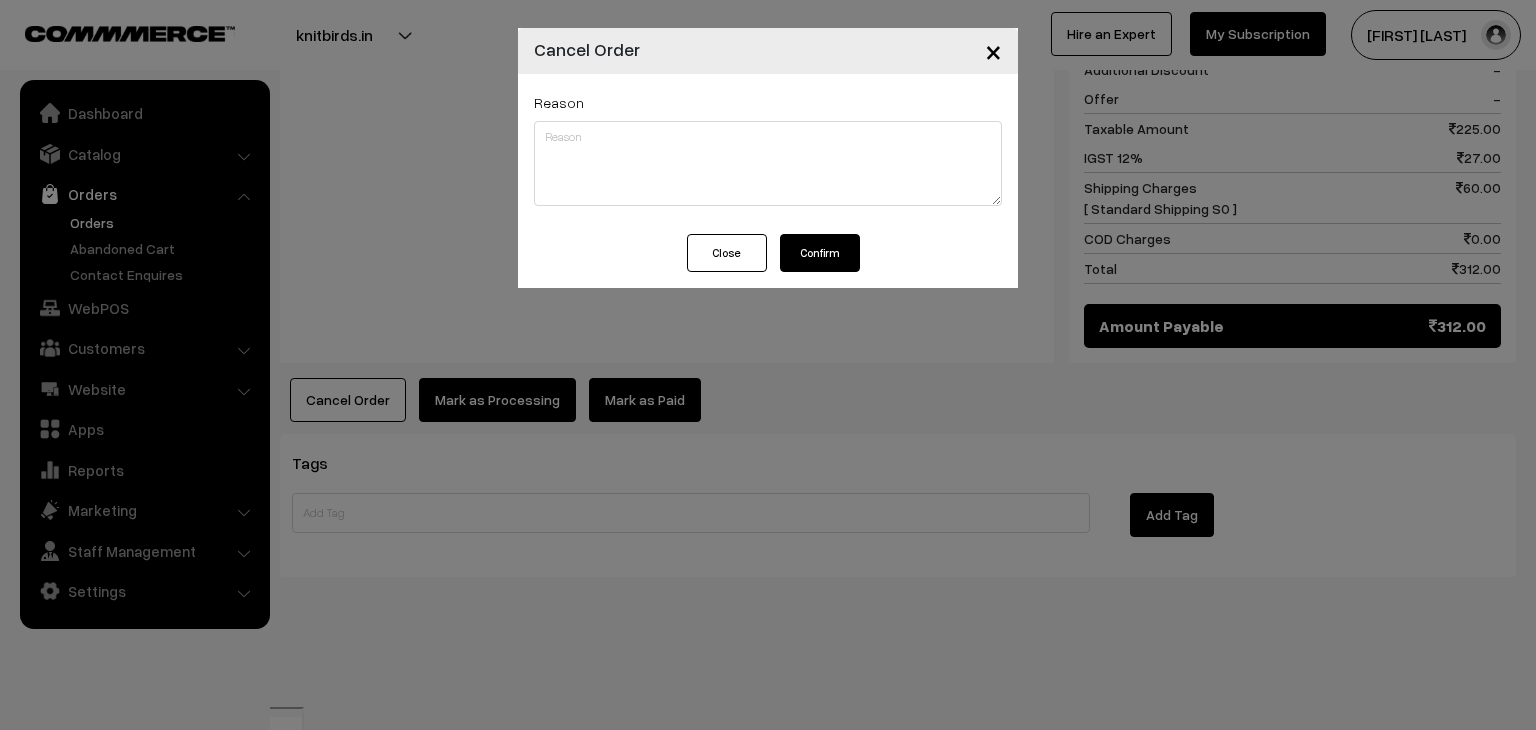 click on "Confirm" at bounding box center [820, 253] 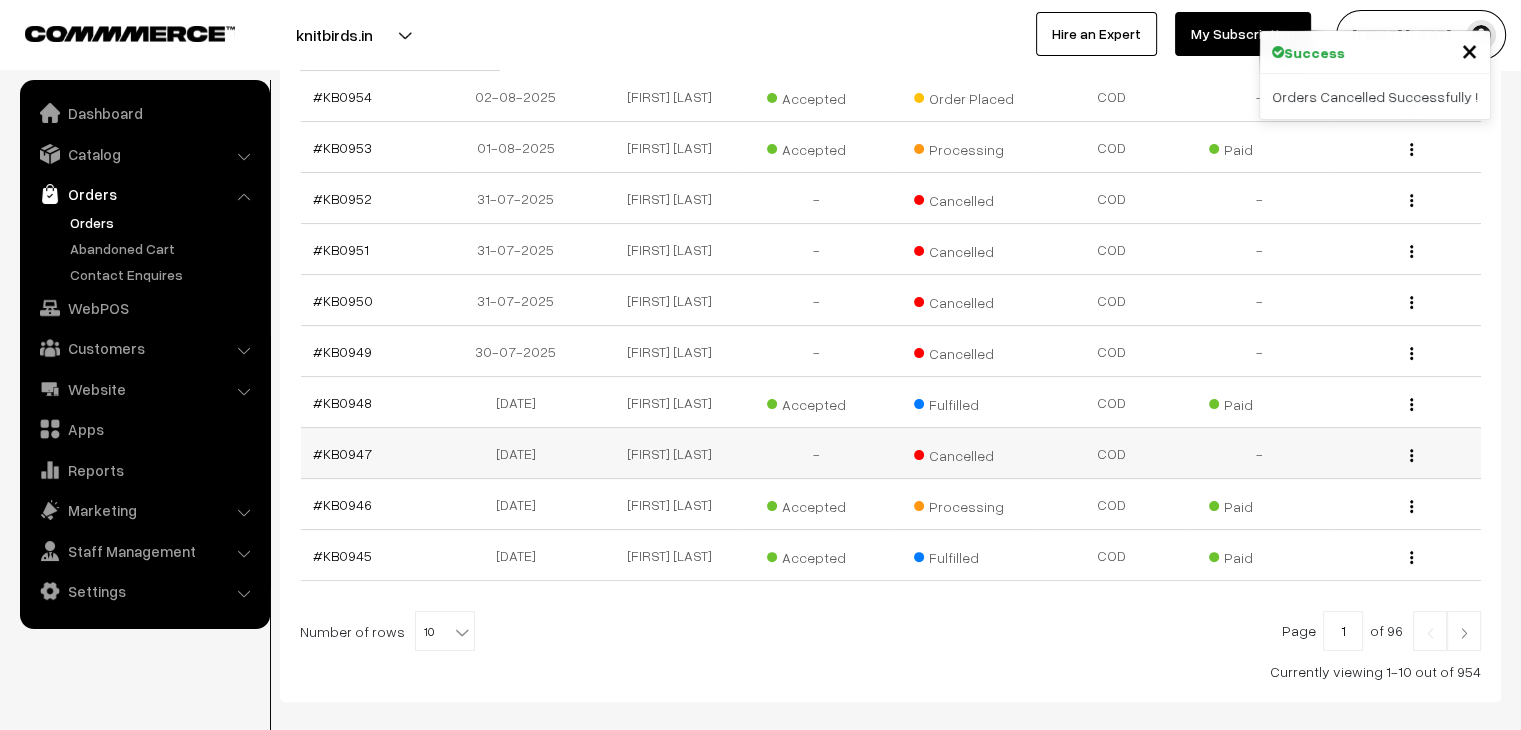scroll, scrollTop: 400, scrollLeft: 0, axis: vertical 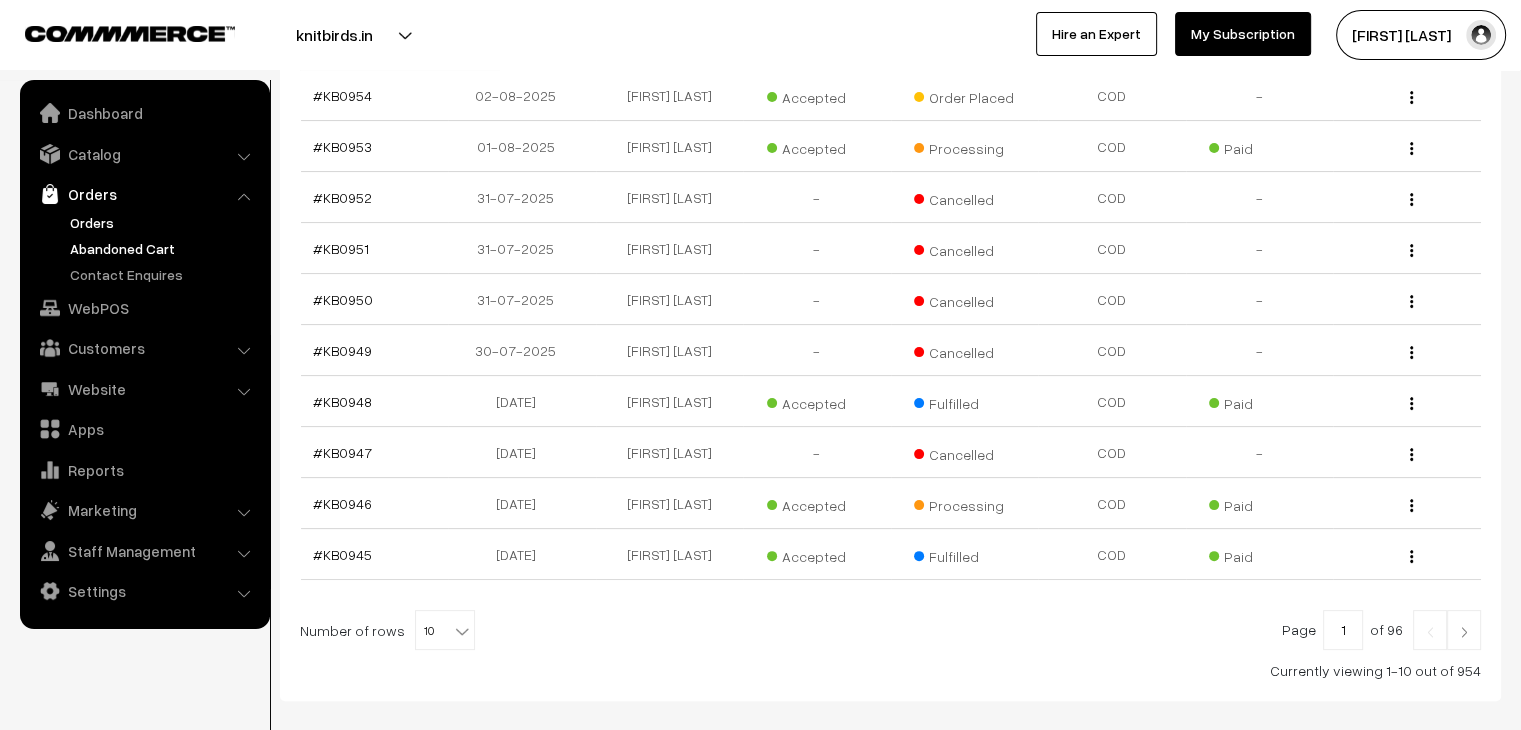 click on "Abandoned Cart" at bounding box center [164, 248] 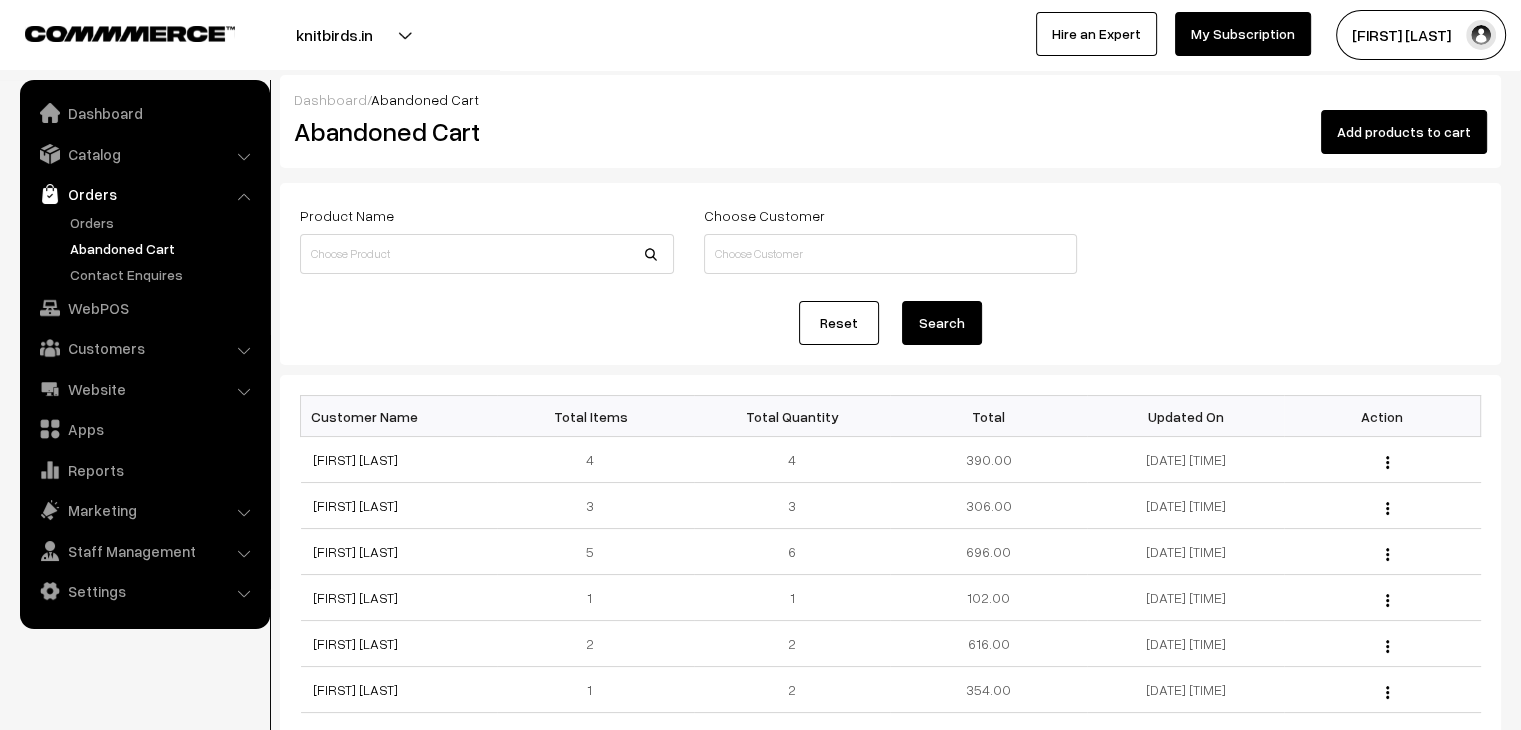 scroll, scrollTop: 0, scrollLeft: 0, axis: both 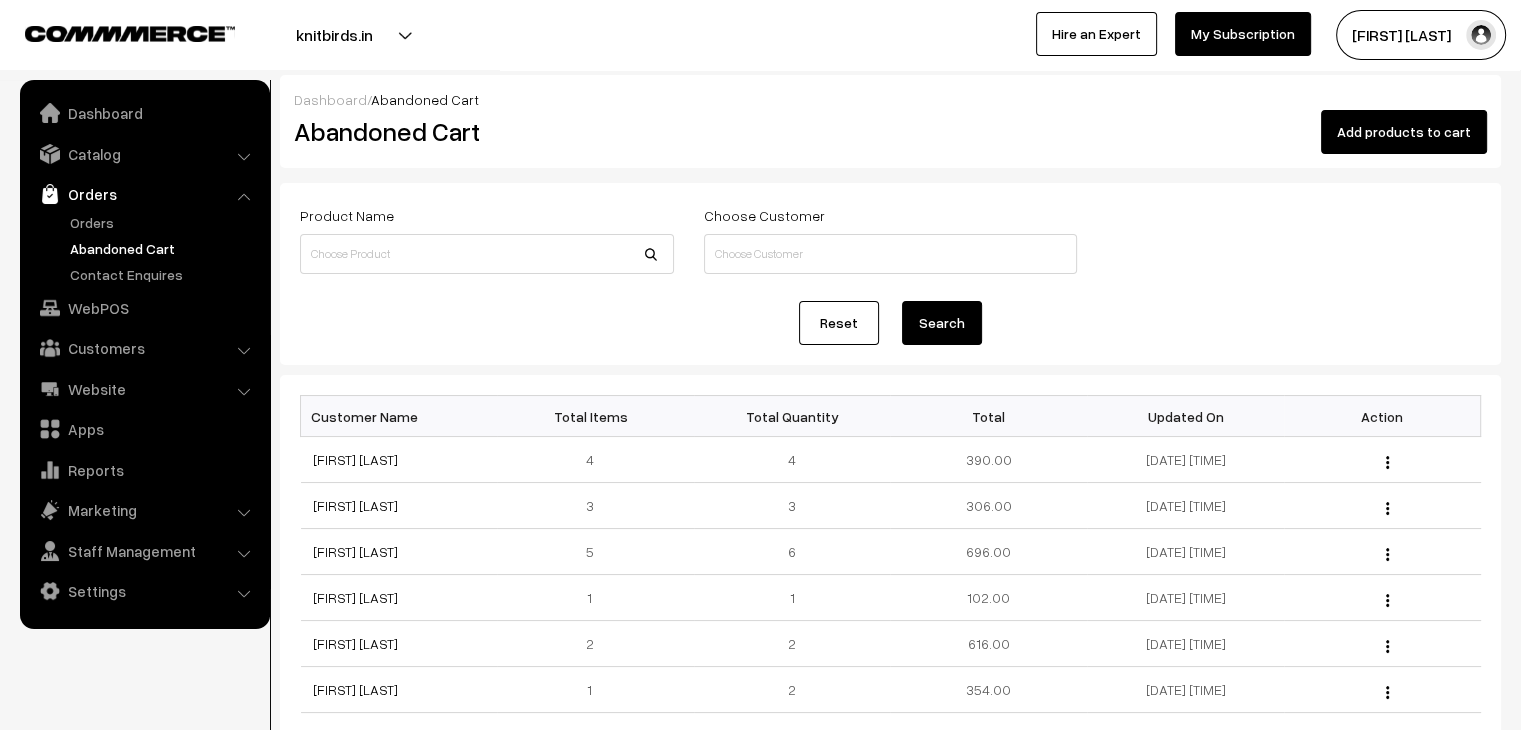 click on "Orders" at bounding box center (145, 248) 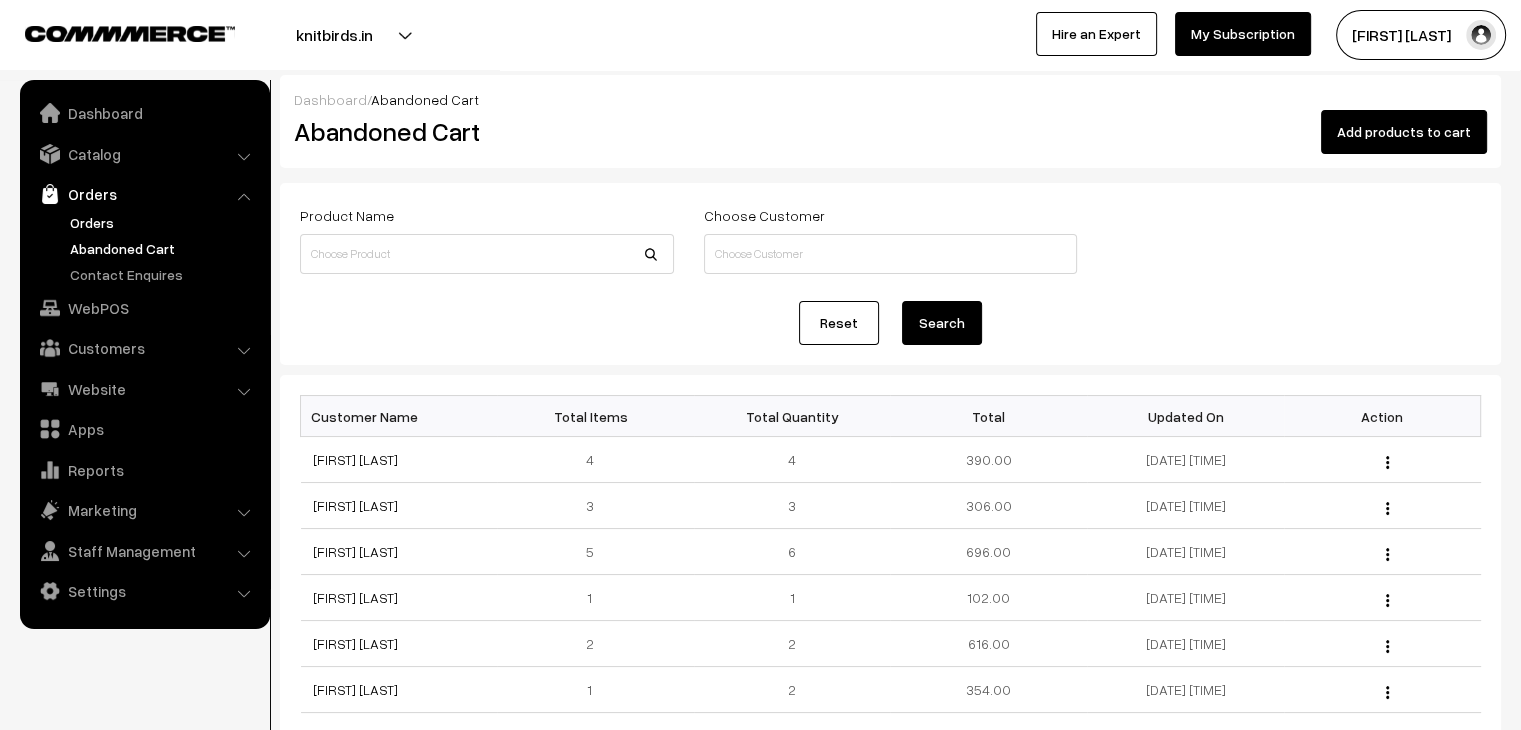 click on "Orders" at bounding box center [164, 222] 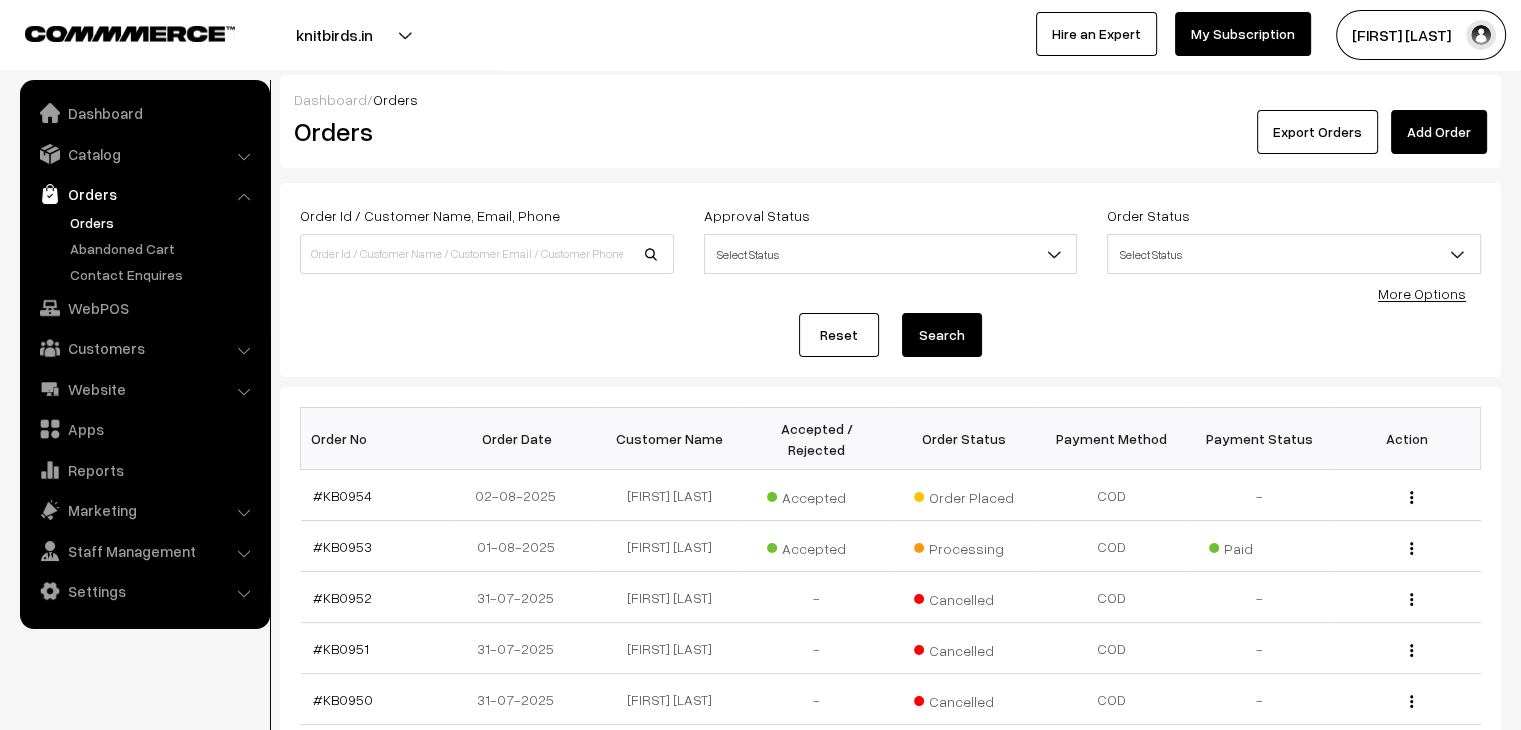 scroll, scrollTop: 0, scrollLeft: 0, axis: both 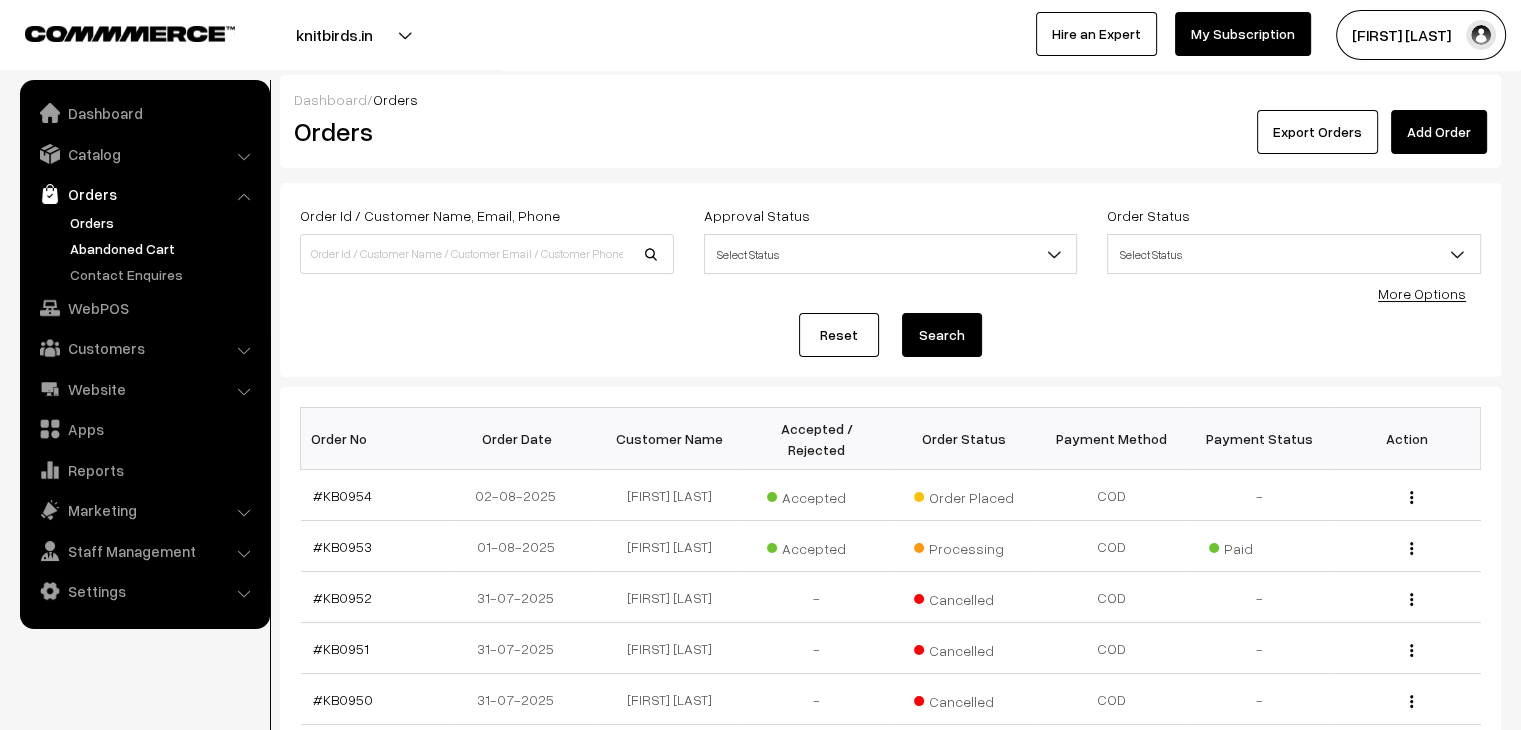 click on "Abandoned Cart" at bounding box center (164, 248) 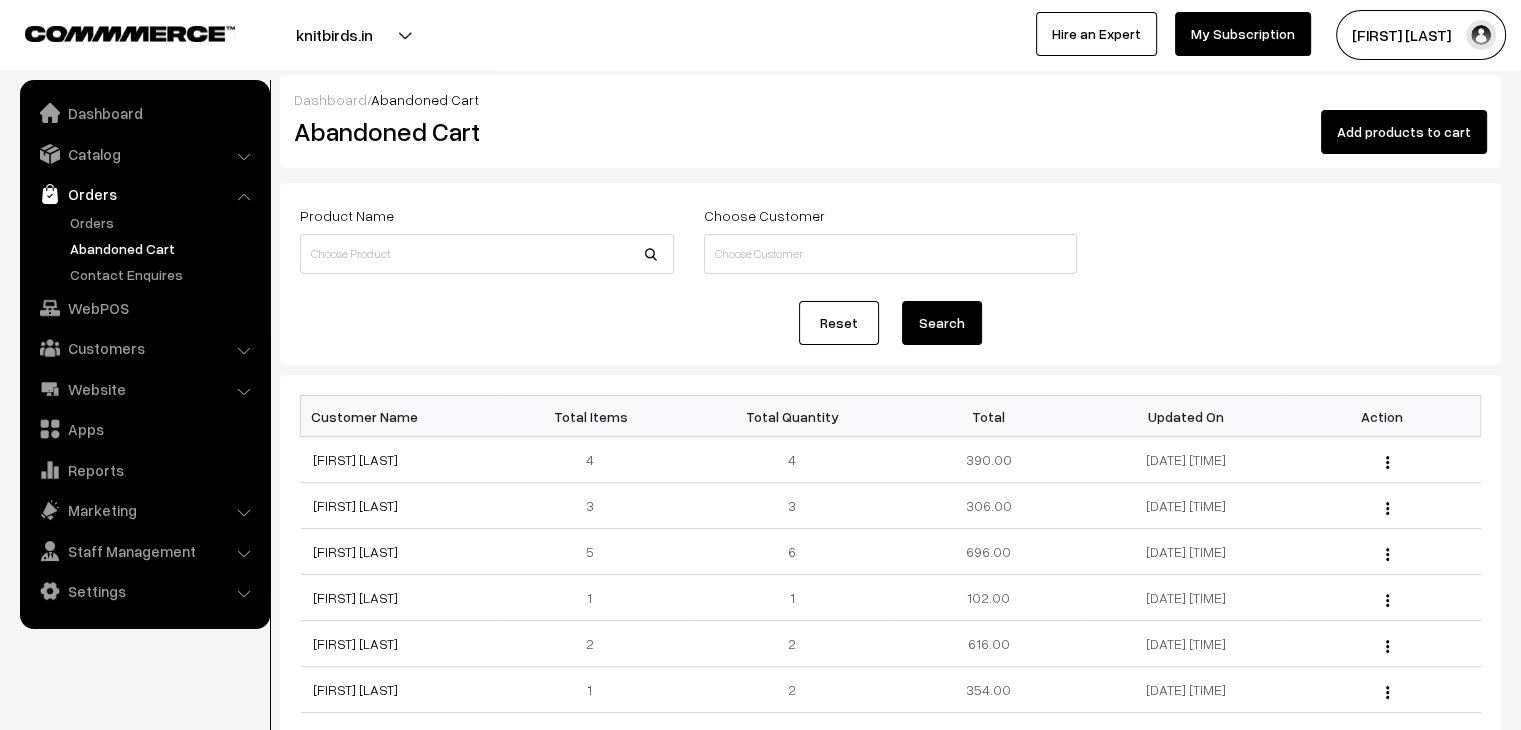 scroll, scrollTop: 0, scrollLeft: 0, axis: both 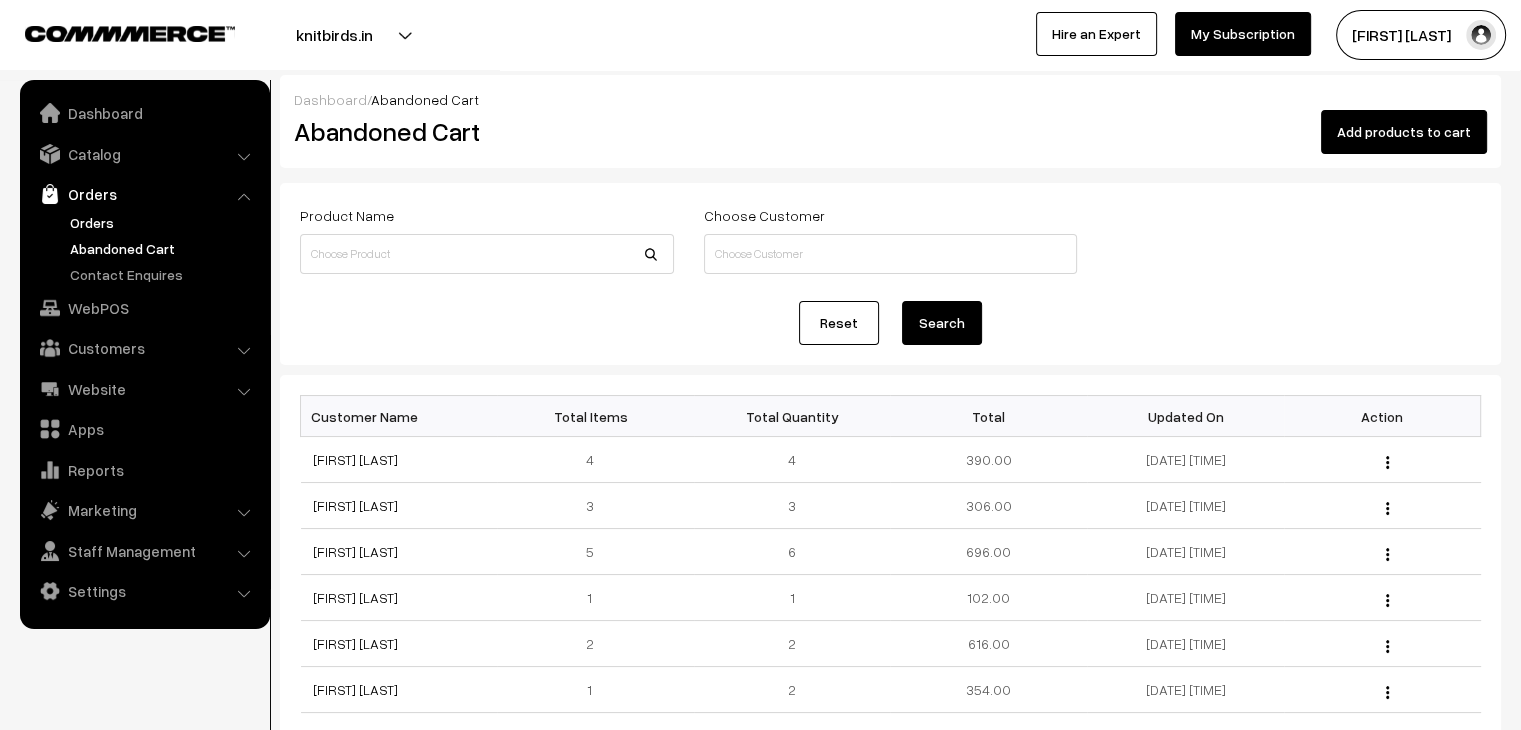 click on "Orders" at bounding box center (164, 222) 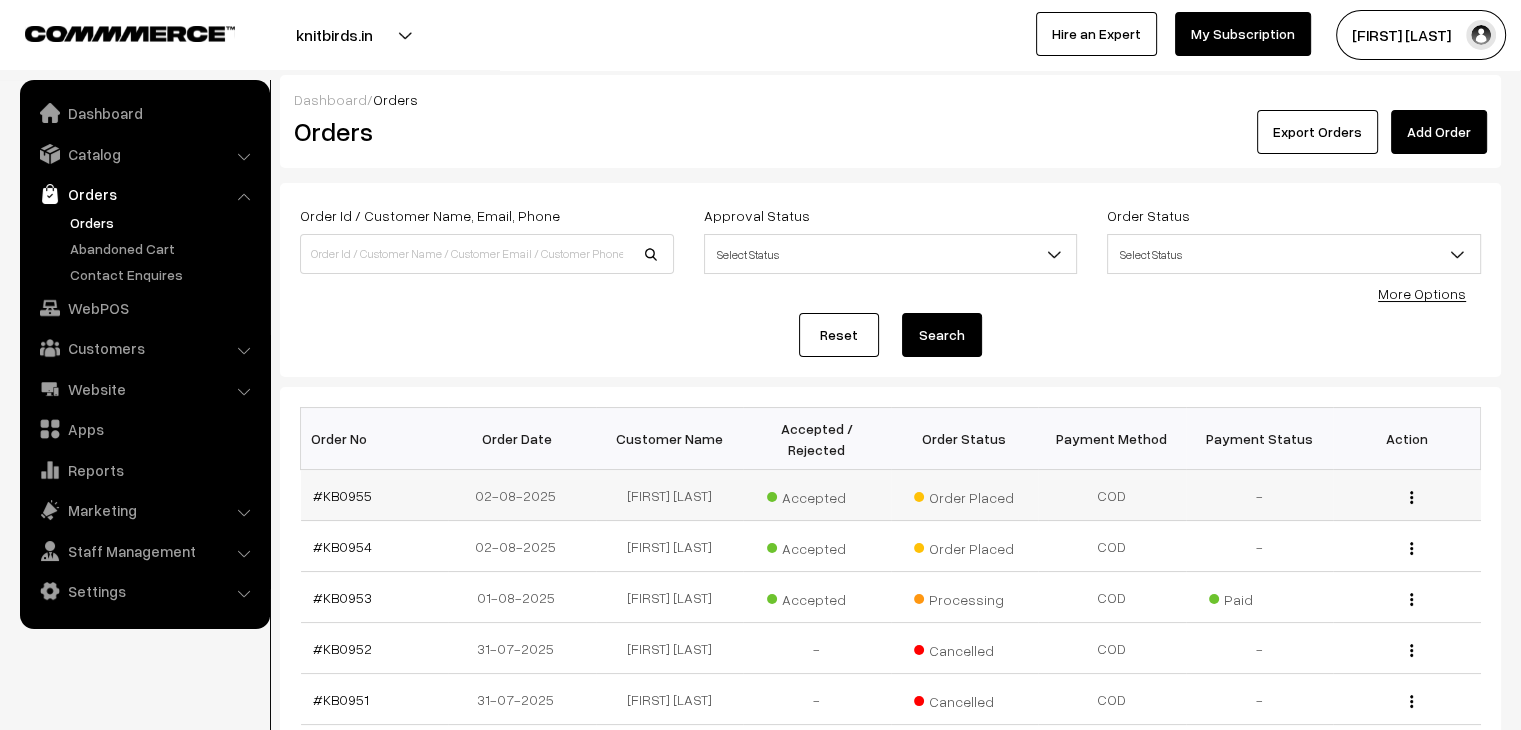 scroll, scrollTop: 0, scrollLeft: 0, axis: both 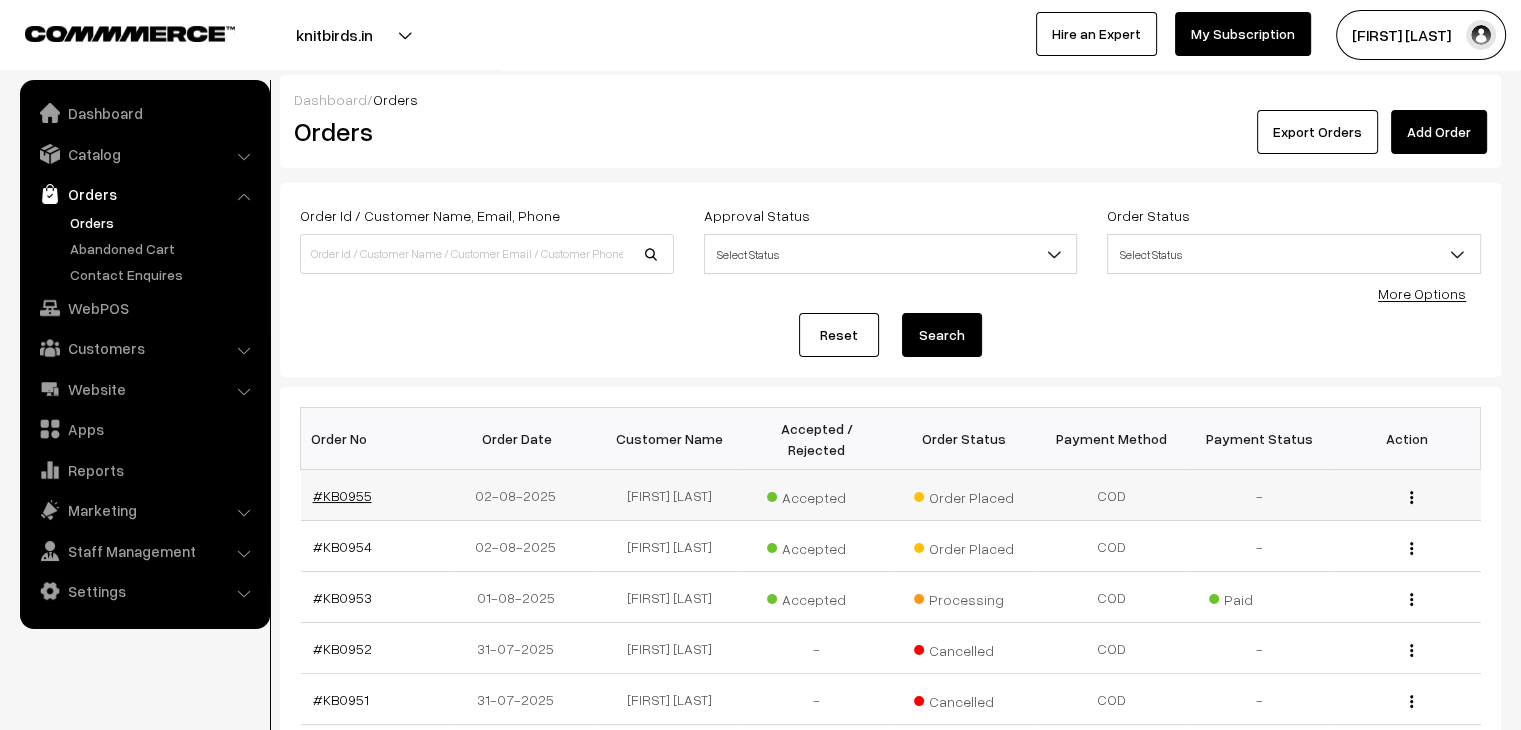 click on "#KB0955" at bounding box center [342, 495] 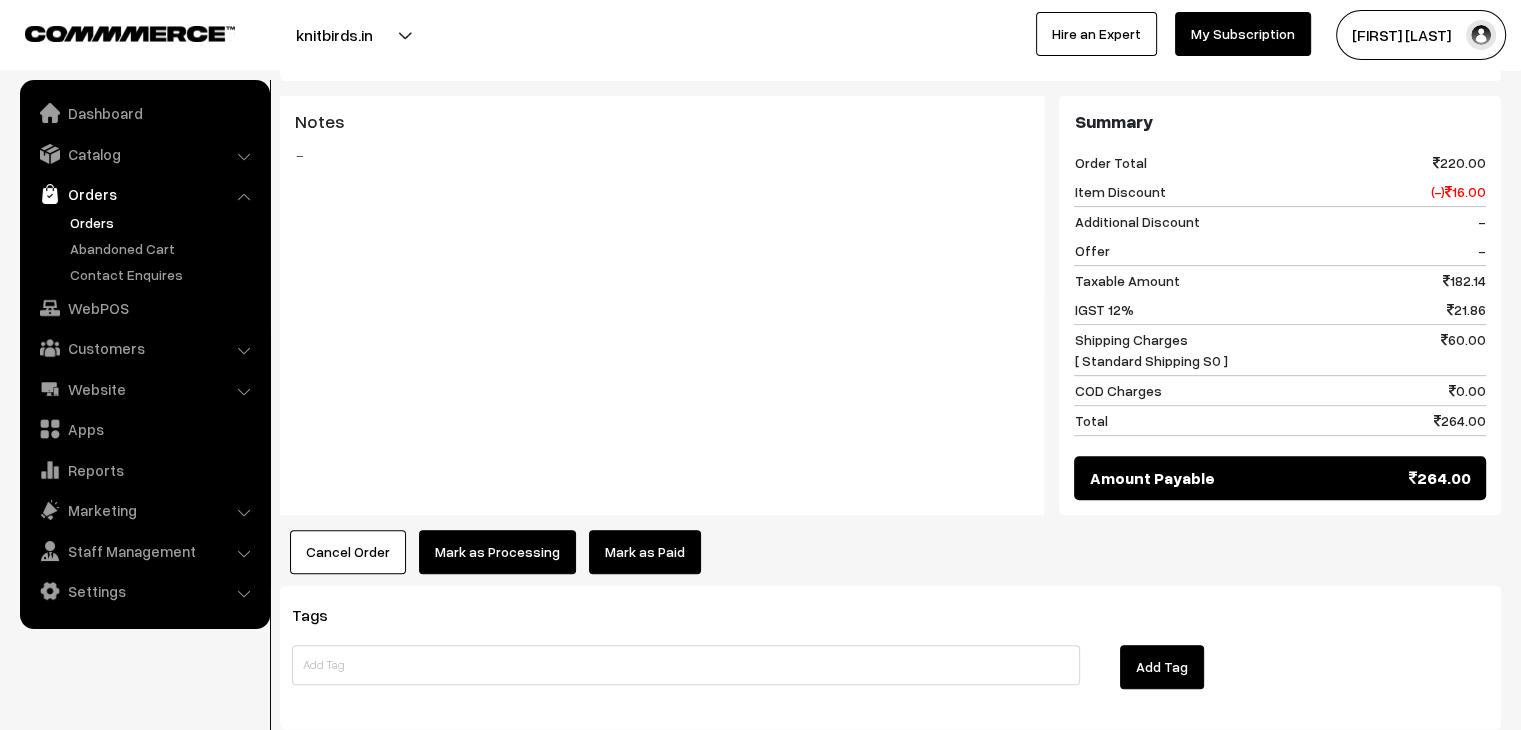 scroll, scrollTop: 896, scrollLeft: 0, axis: vertical 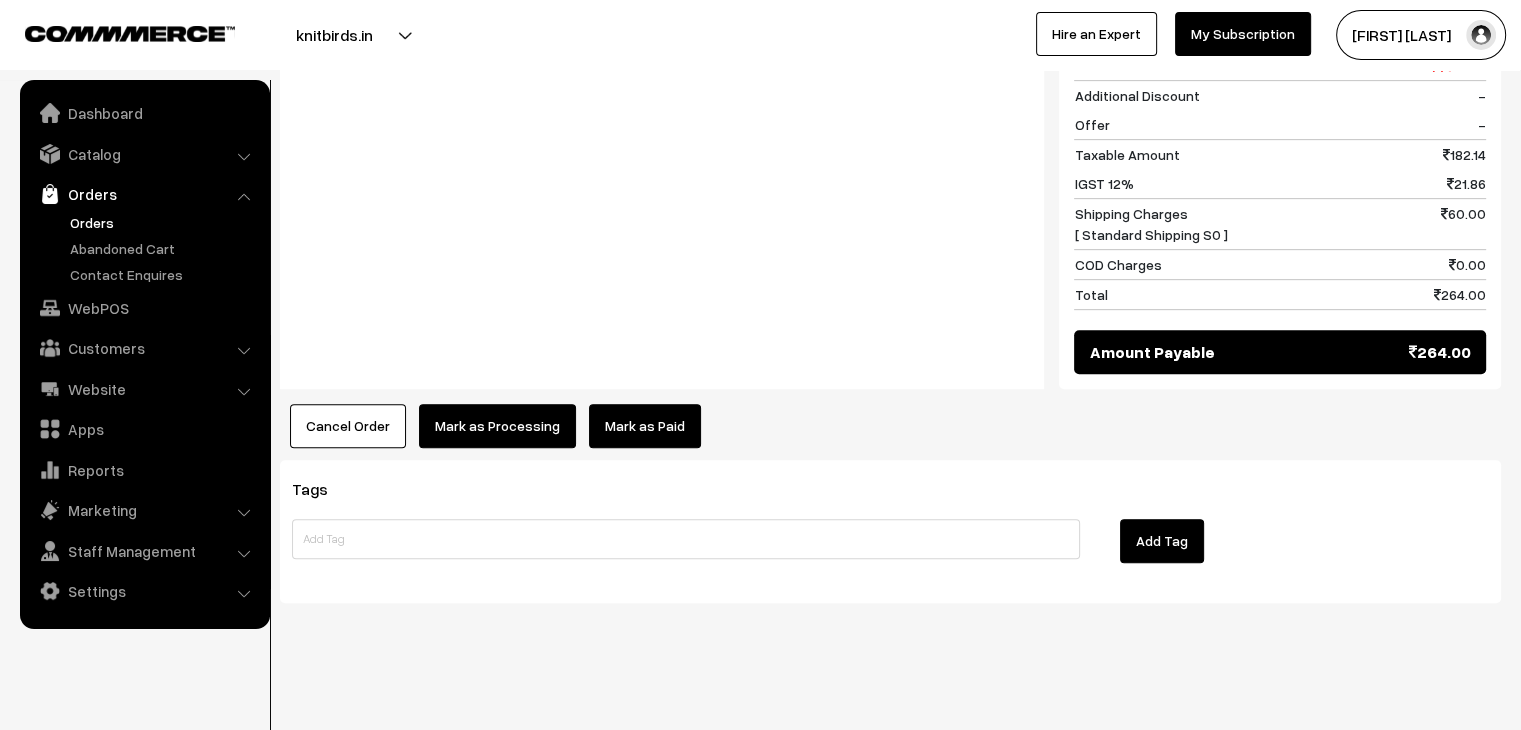 click on "Orders" at bounding box center (164, 222) 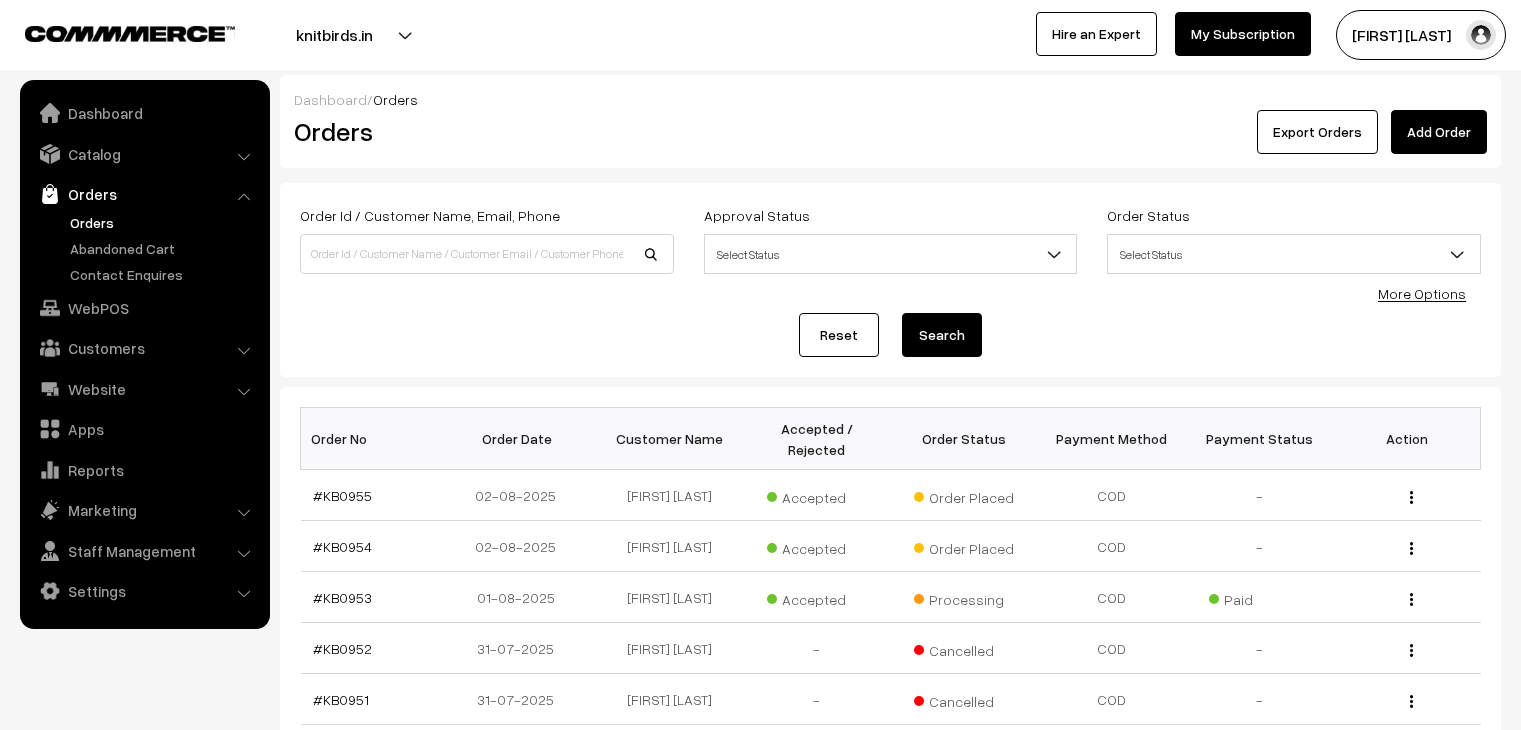 scroll, scrollTop: 477, scrollLeft: 0, axis: vertical 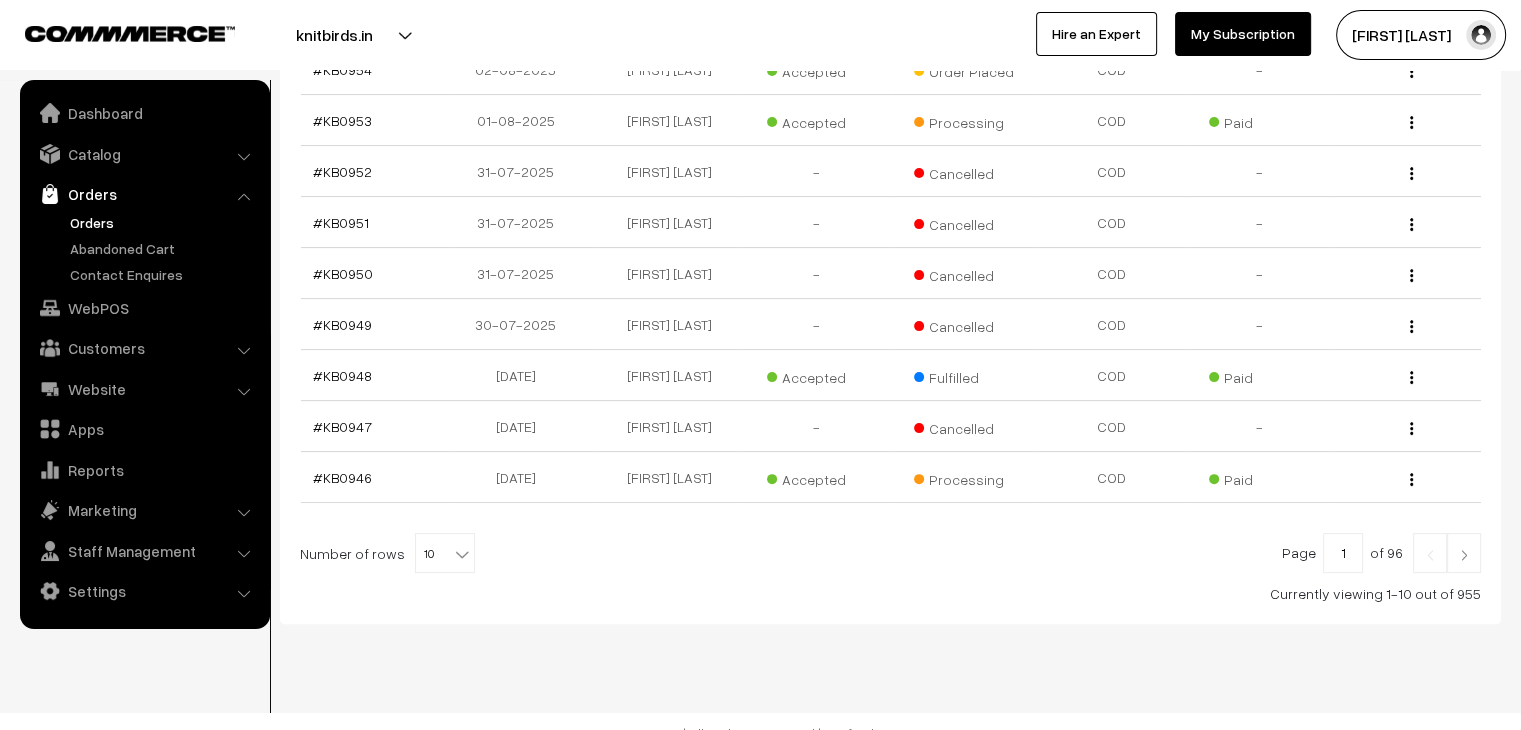click at bounding box center (464, 547) 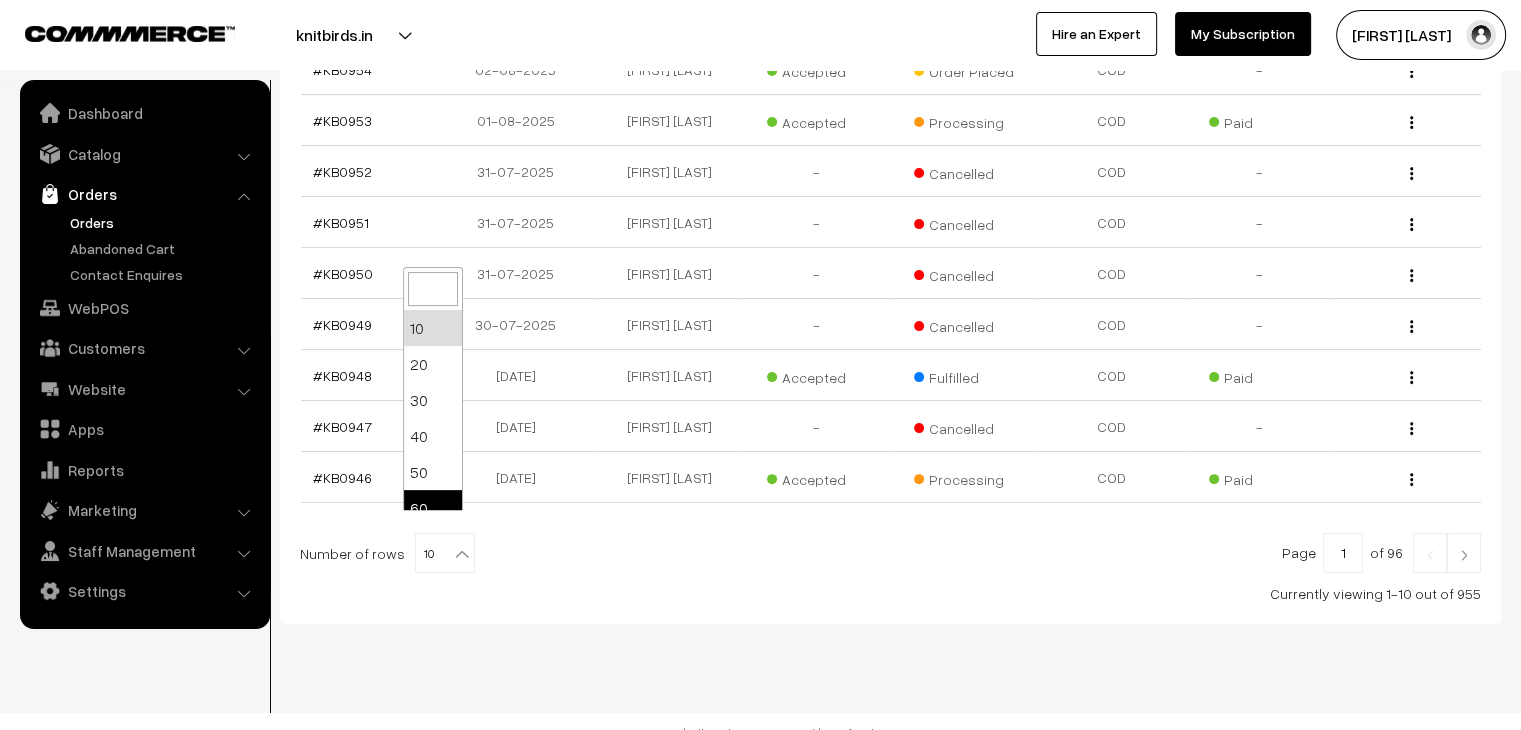 select on "60" 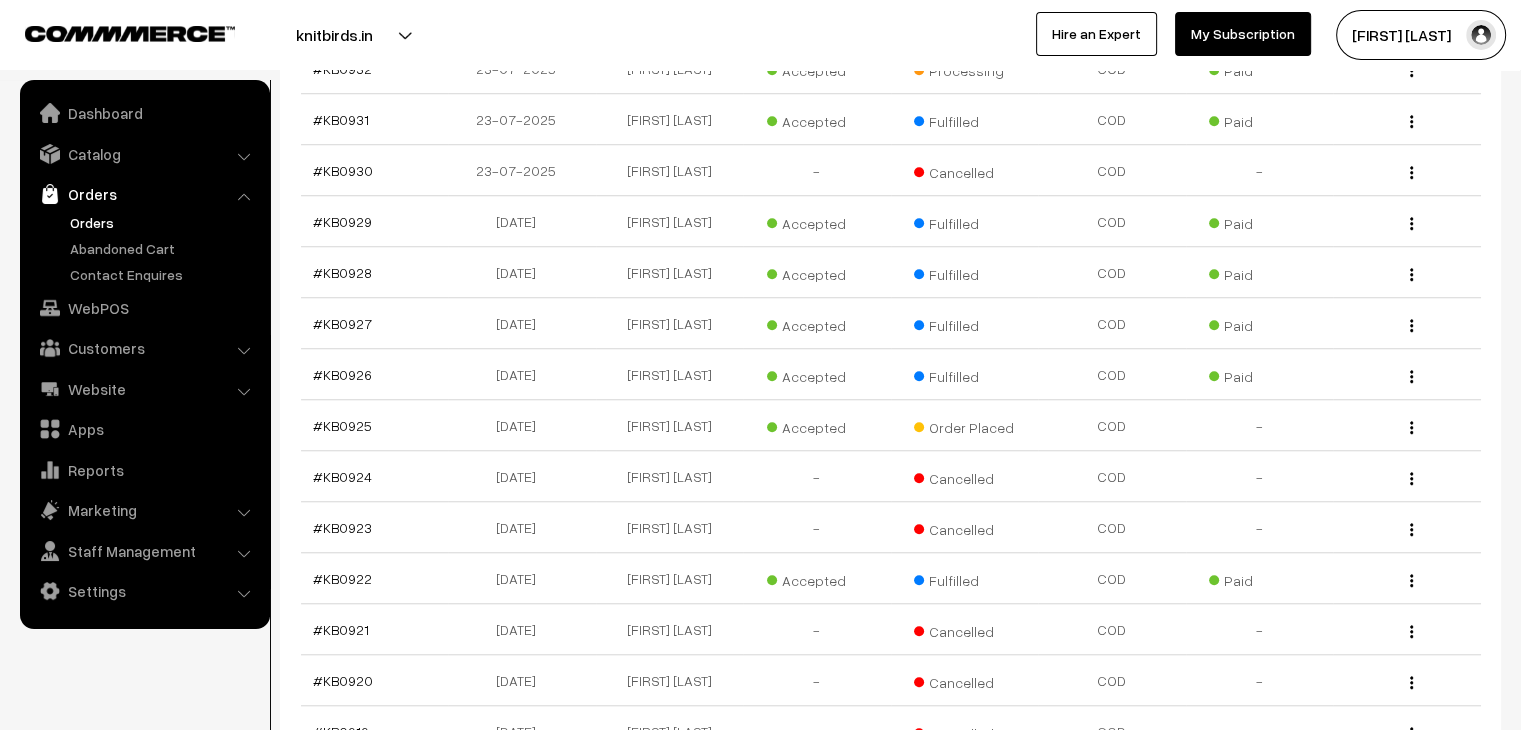 scroll, scrollTop: 0, scrollLeft: 0, axis: both 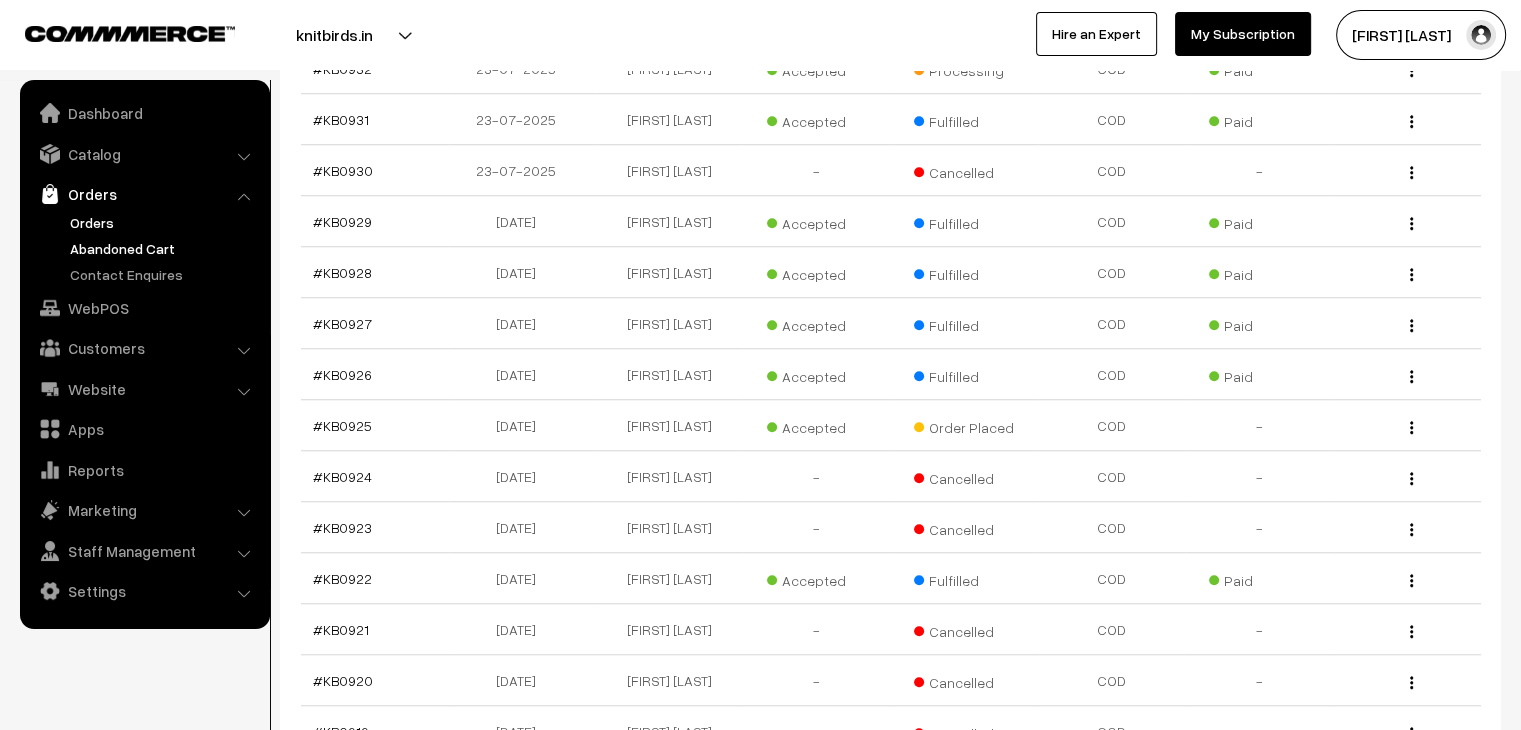 click on "Abandoned Cart" at bounding box center (164, 248) 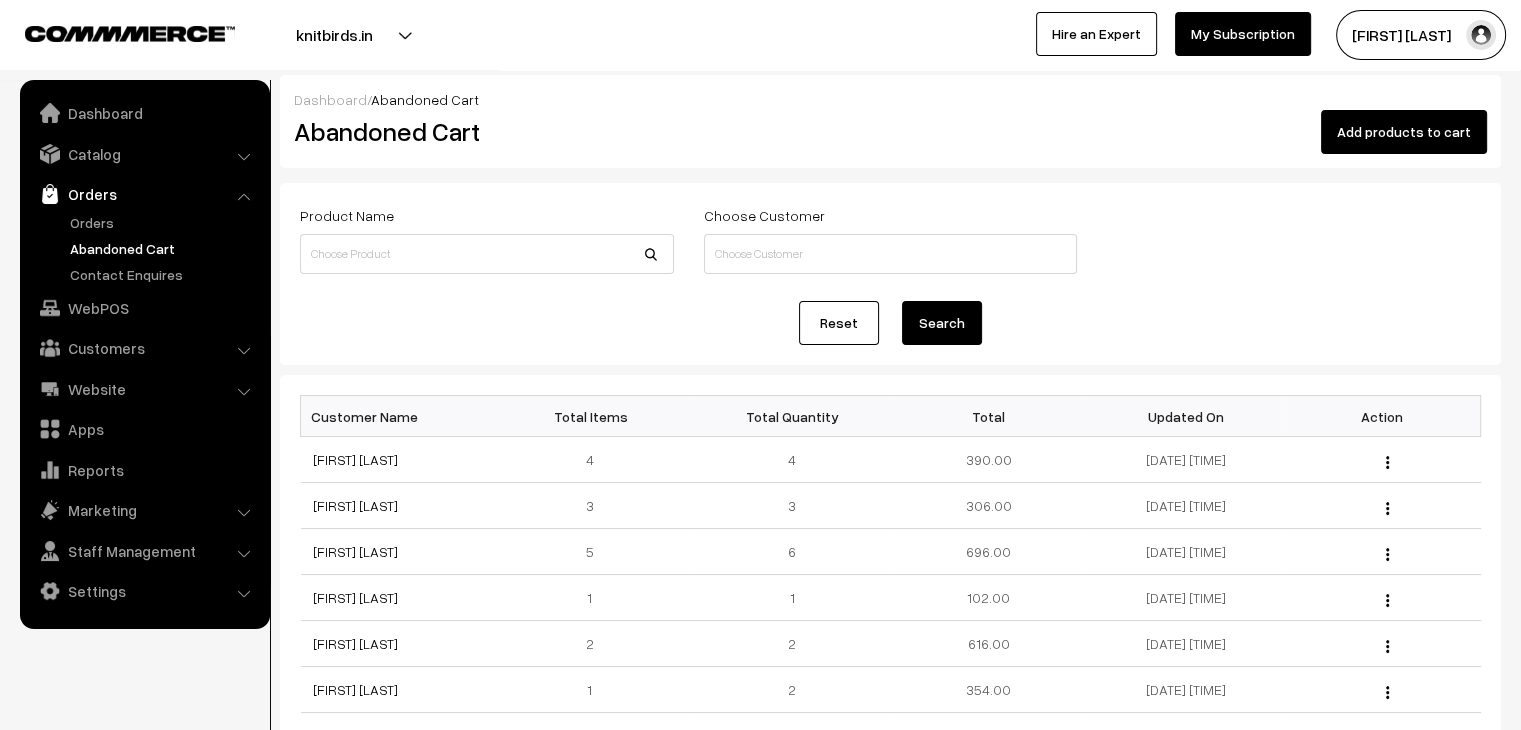 scroll, scrollTop: 0, scrollLeft: 0, axis: both 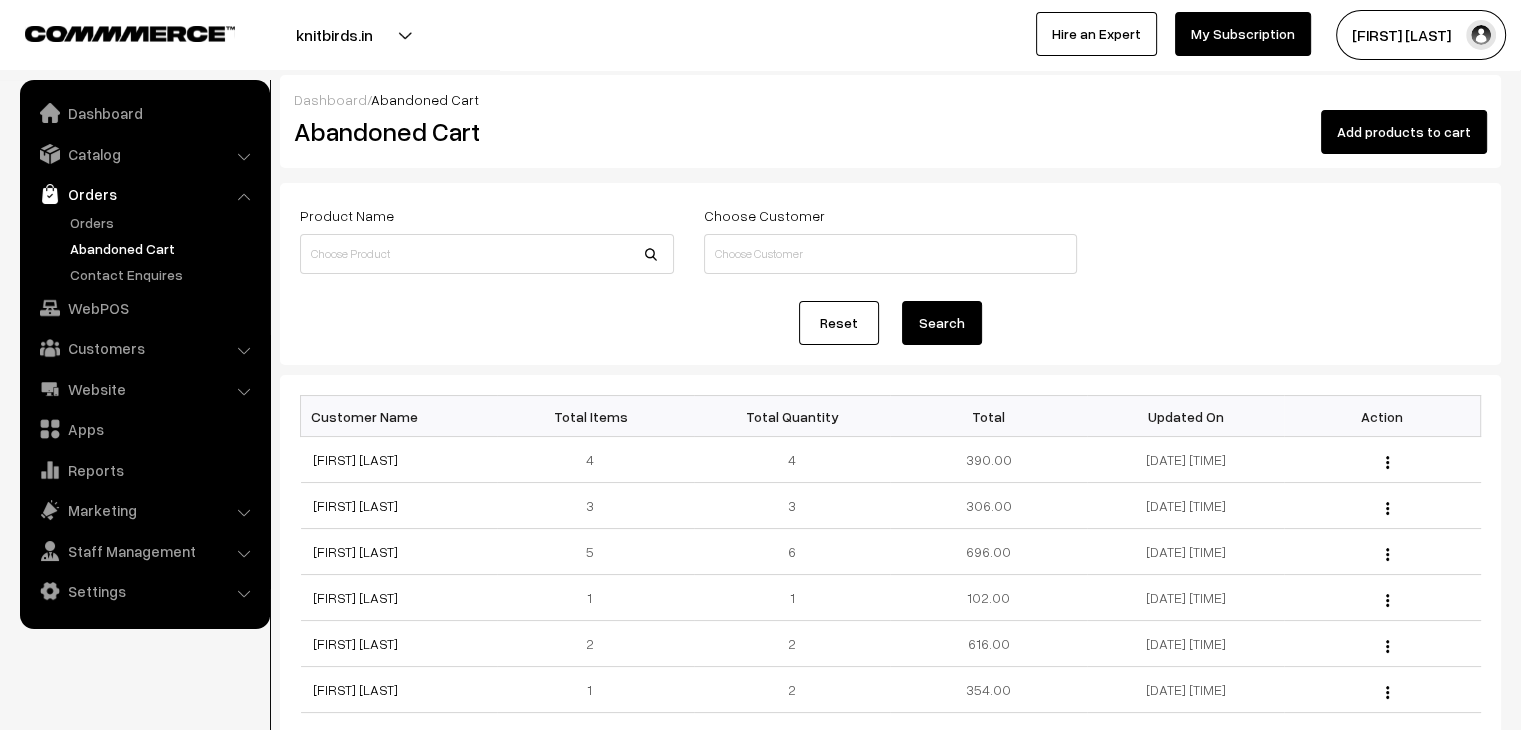 click on "Orders" at bounding box center [164, 222] 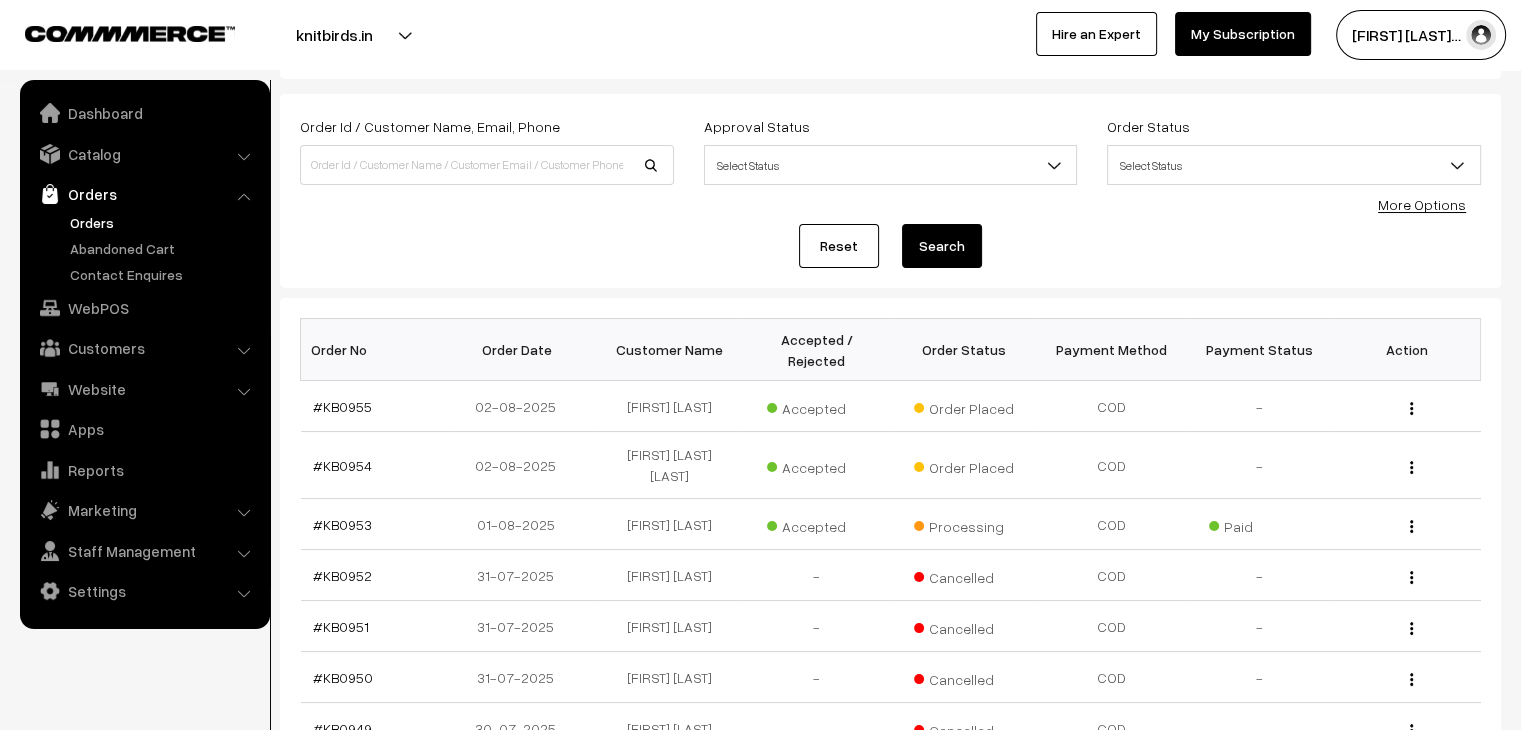 scroll, scrollTop: 100, scrollLeft: 0, axis: vertical 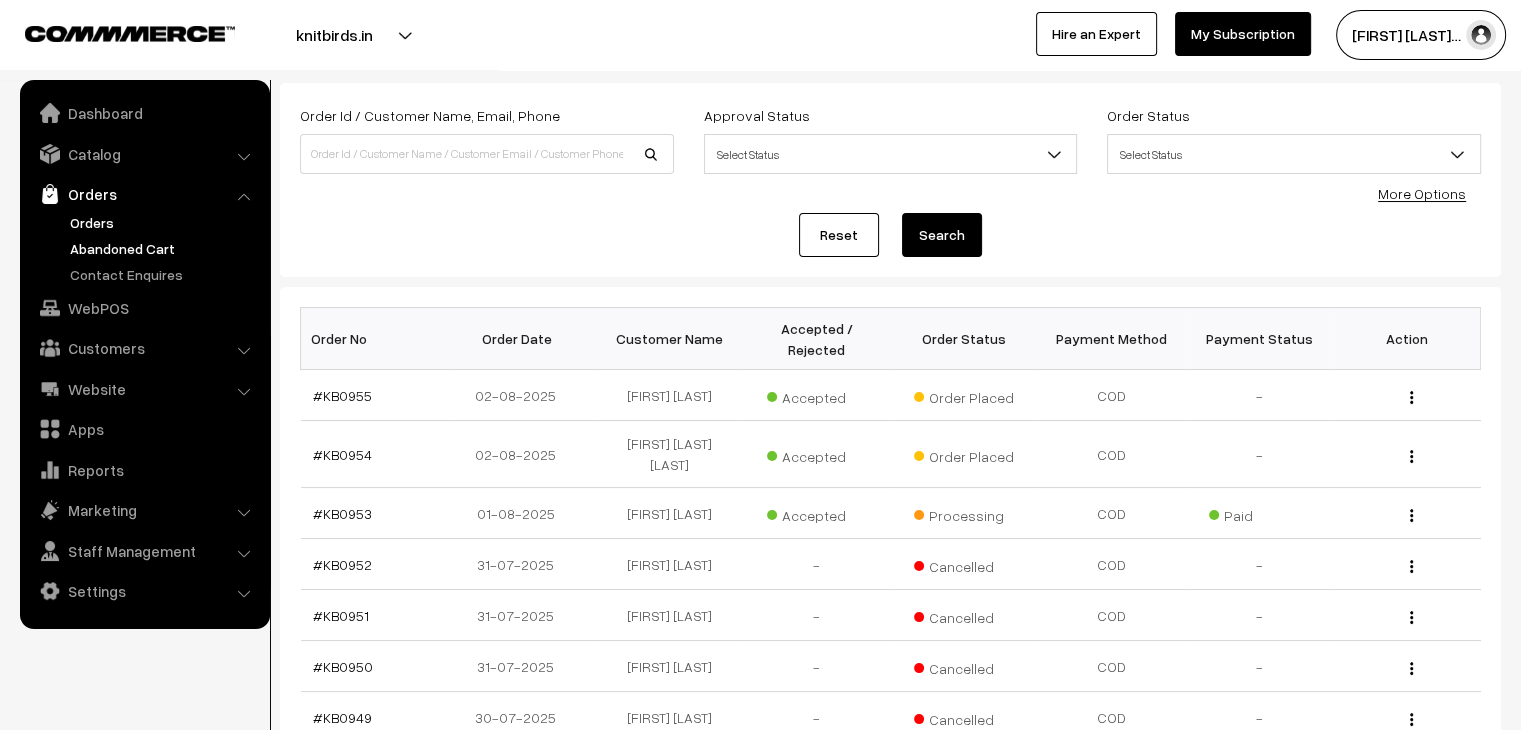 click on "Abandoned Cart" at bounding box center [164, 248] 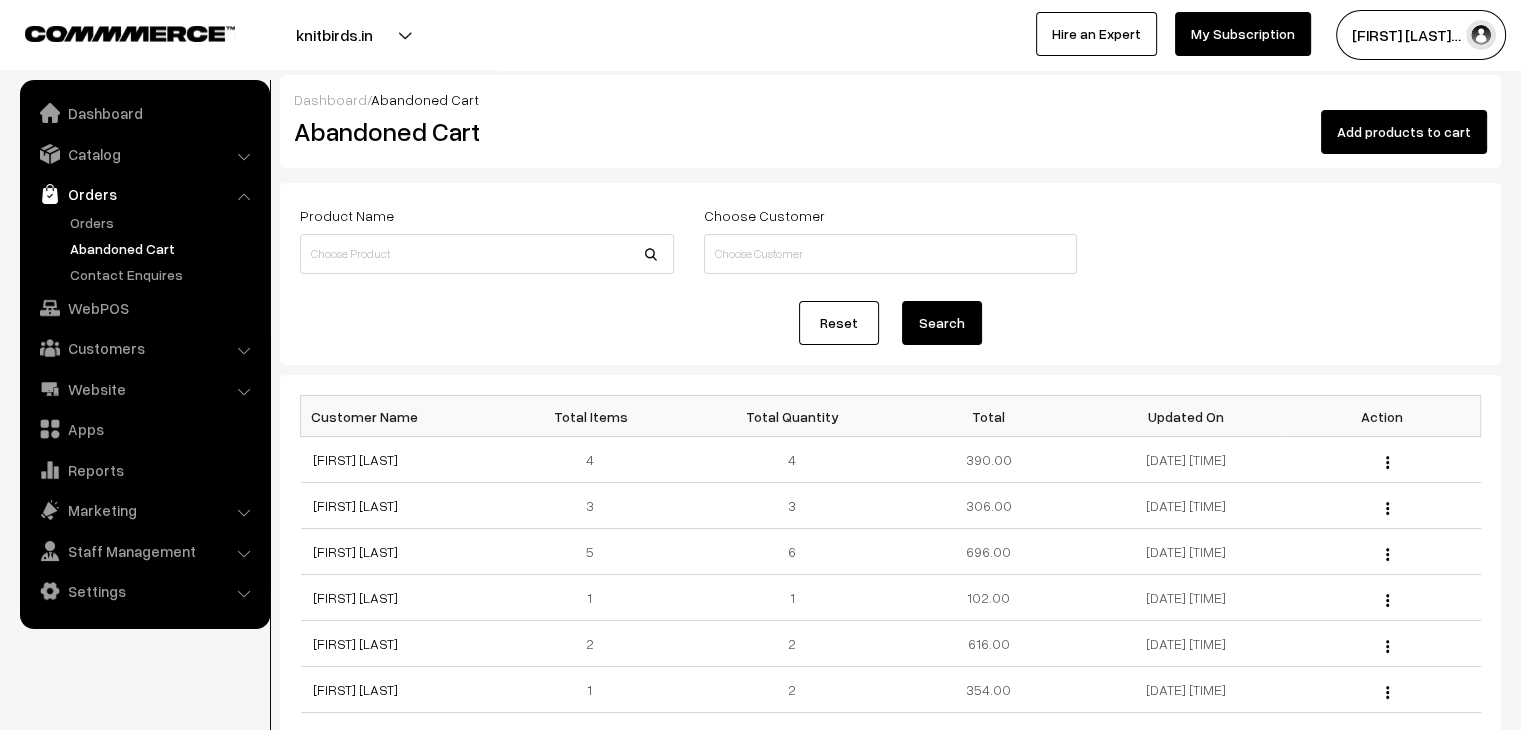 scroll, scrollTop: 0, scrollLeft: 0, axis: both 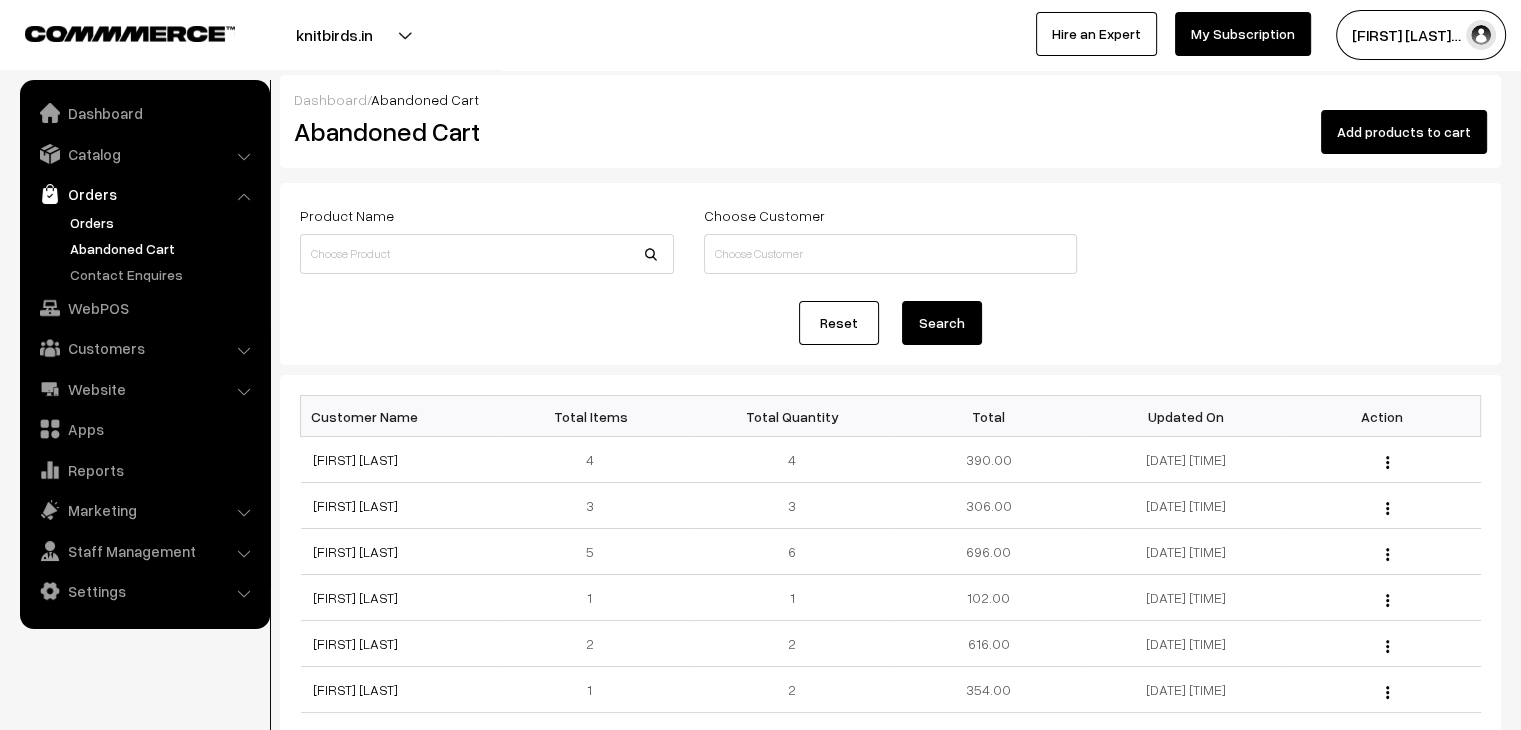 click on "Orders" at bounding box center (164, 222) 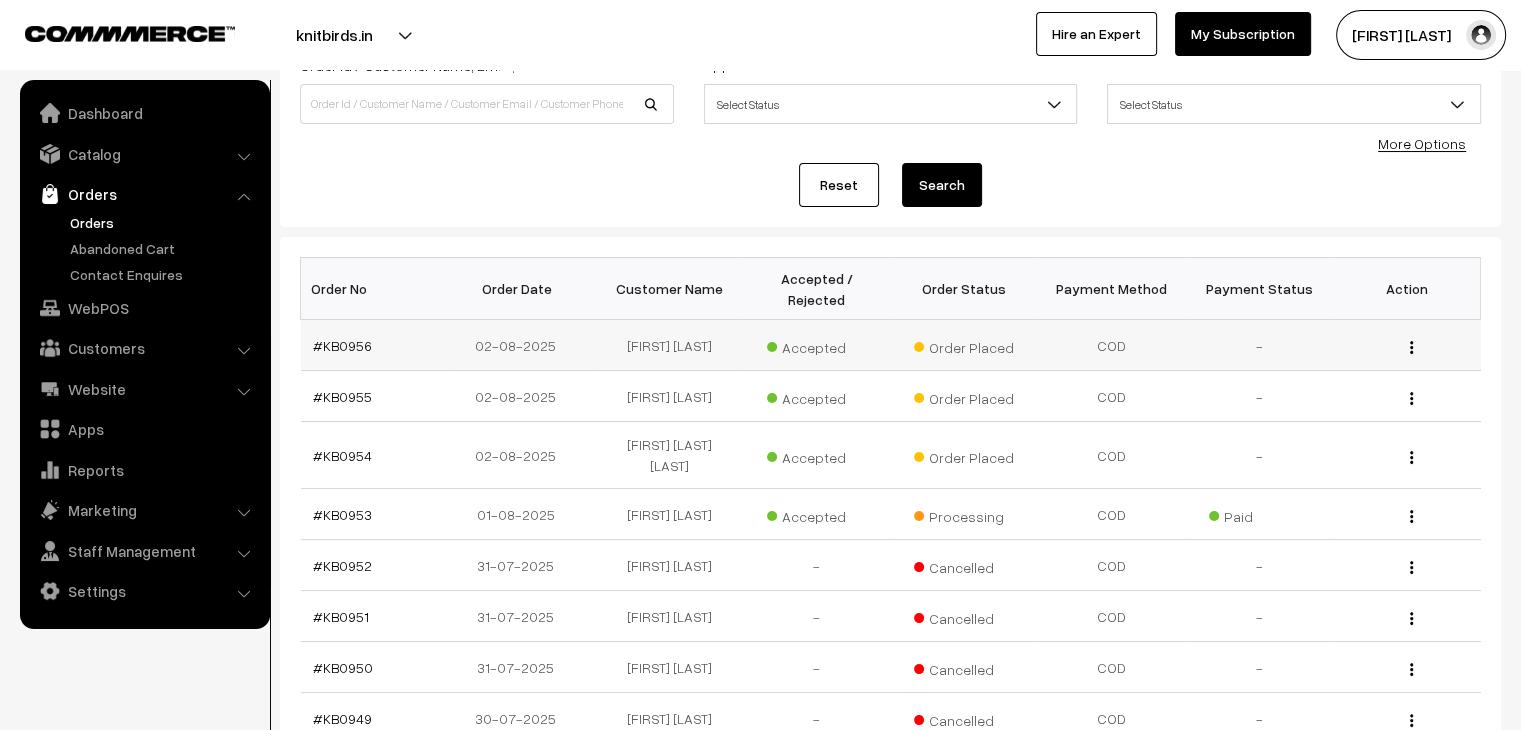 scroll, scrollTop: 200, scrollLeft: 0, axis: vertical 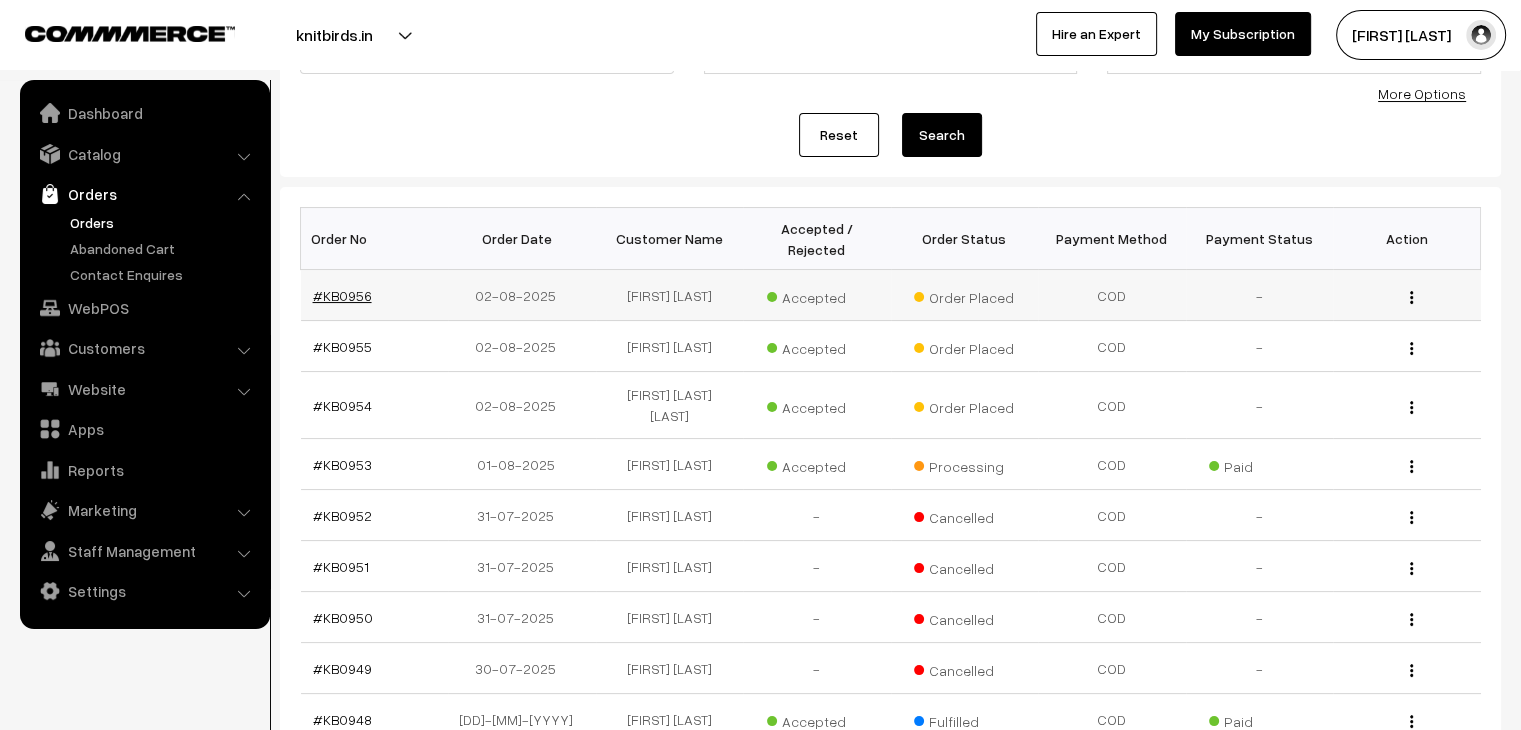 click on "#KB0956" at bounding box center (342, 295) 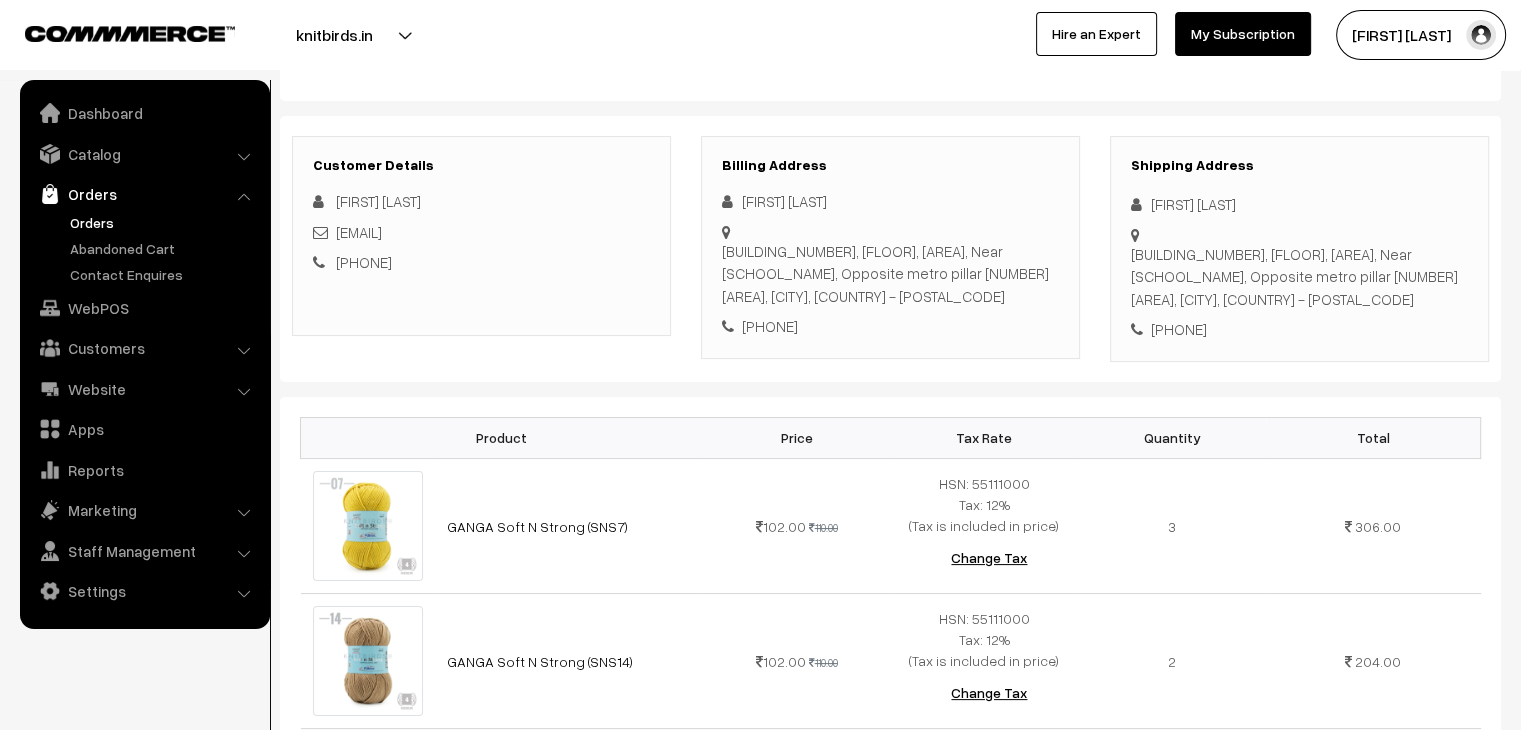 scroll, scrollTop: 200, scrollLeft: 0, axis: vertical 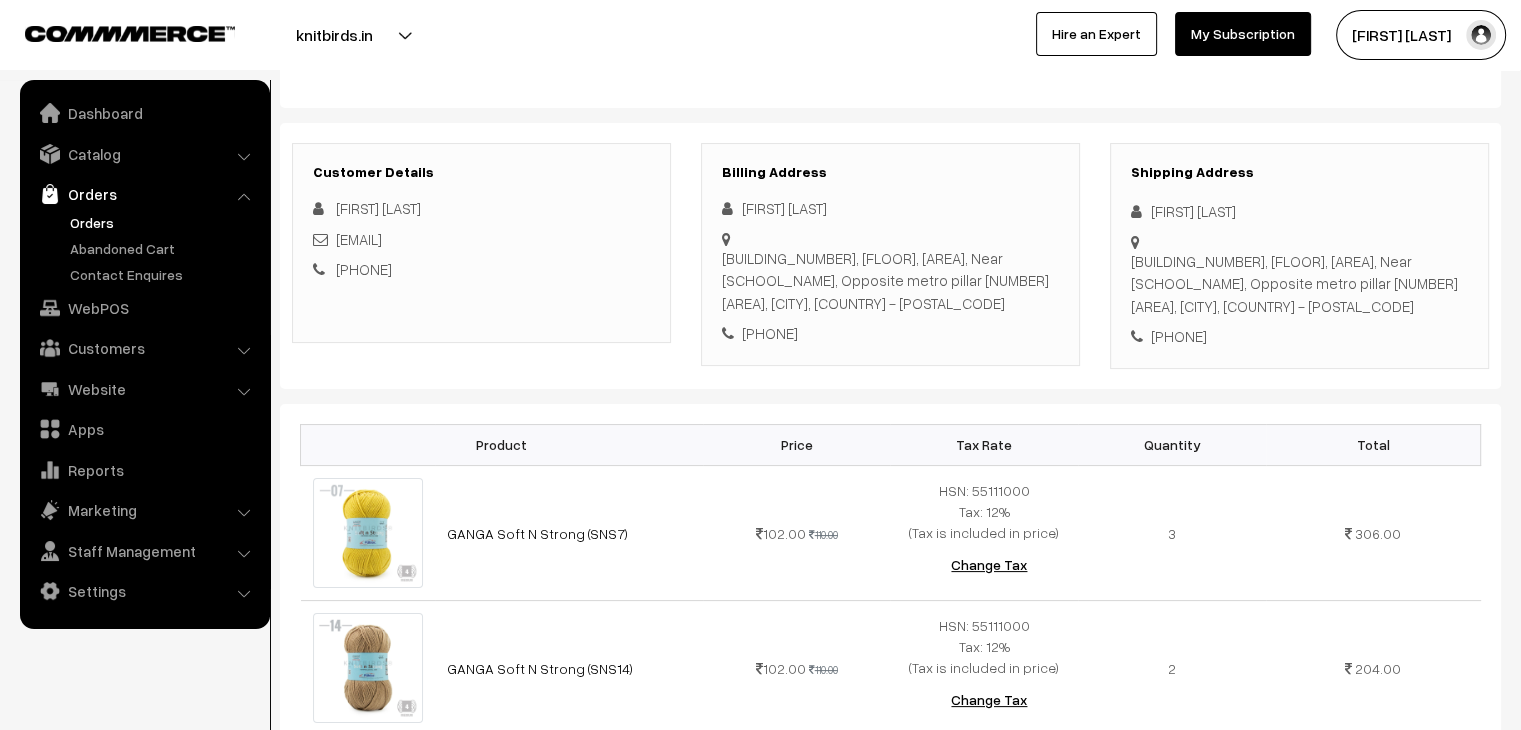 click on "Orders" at bounding box center [164, 222] 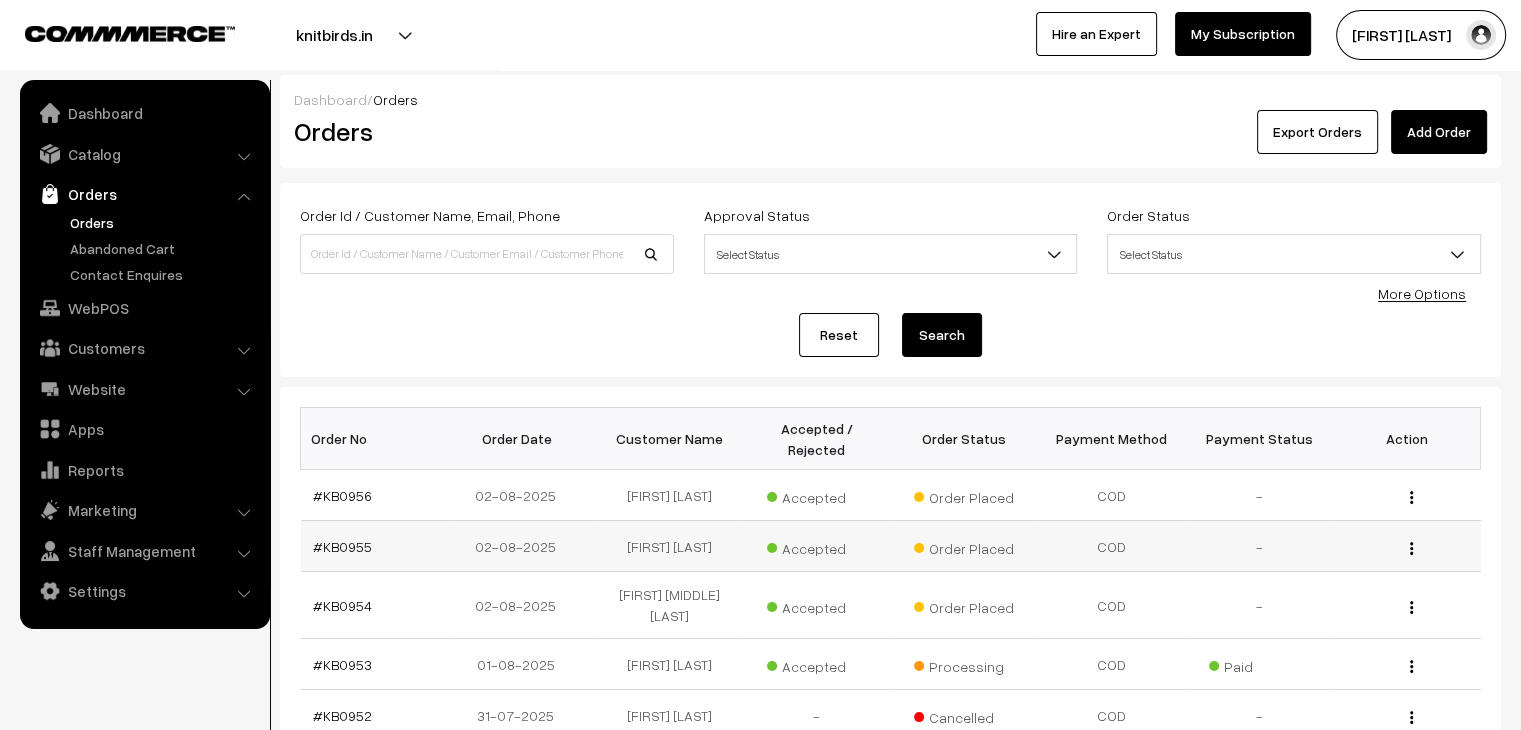 scroll, scrollTop: 0, scrollLeft: 0, axis: both 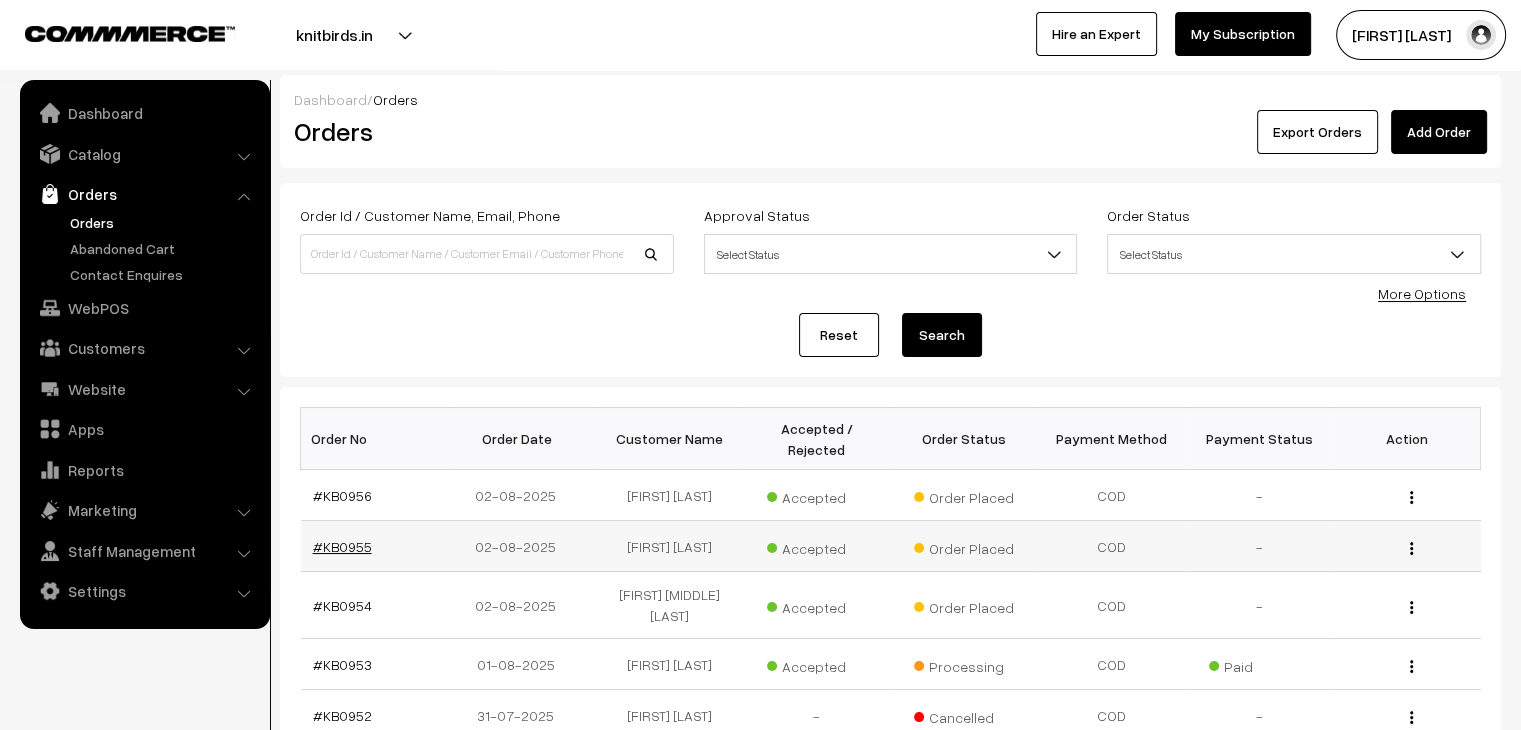 click on "#KB0955" at bounding box center [342, 546] 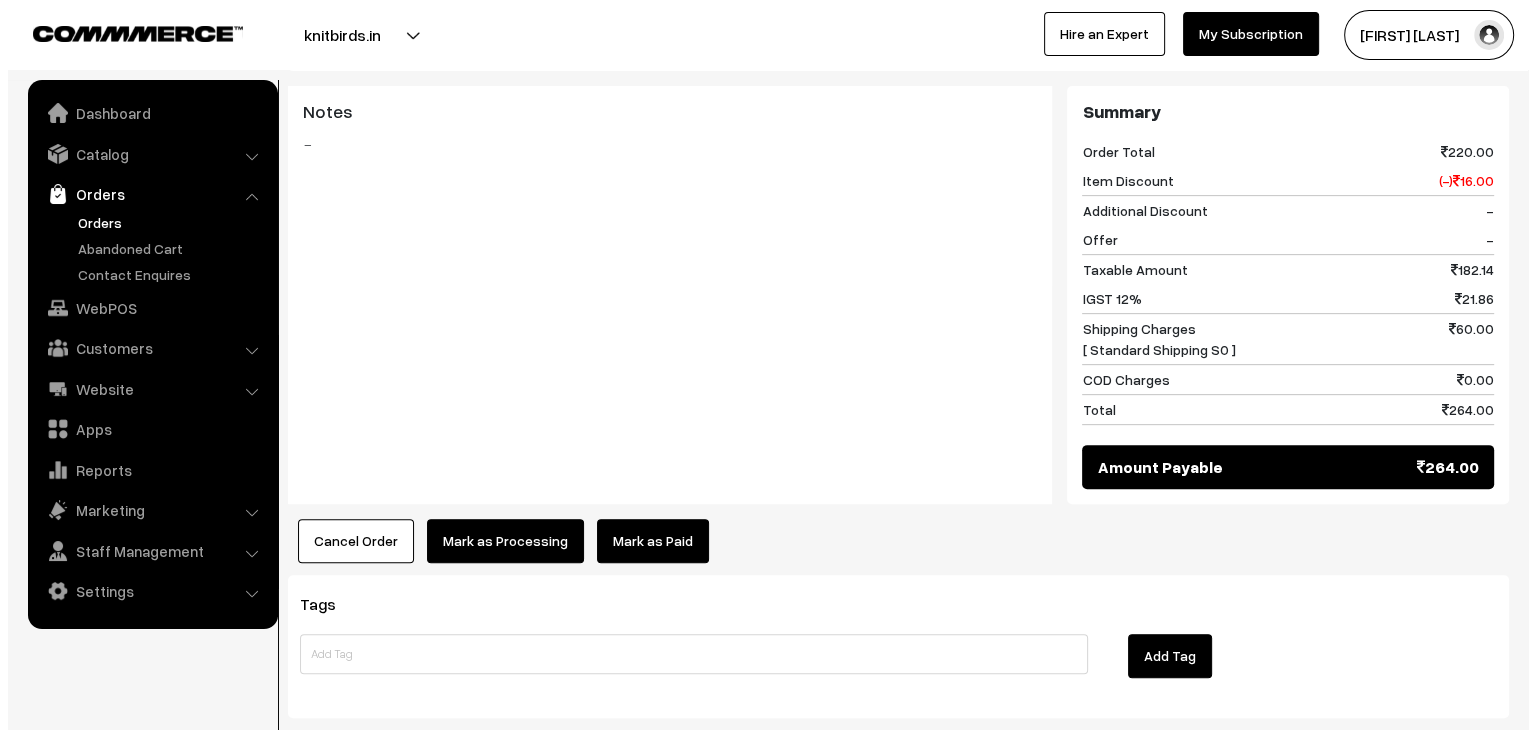 scroll, scrollTop: 800, scrollLeft: 0, axis: vertical 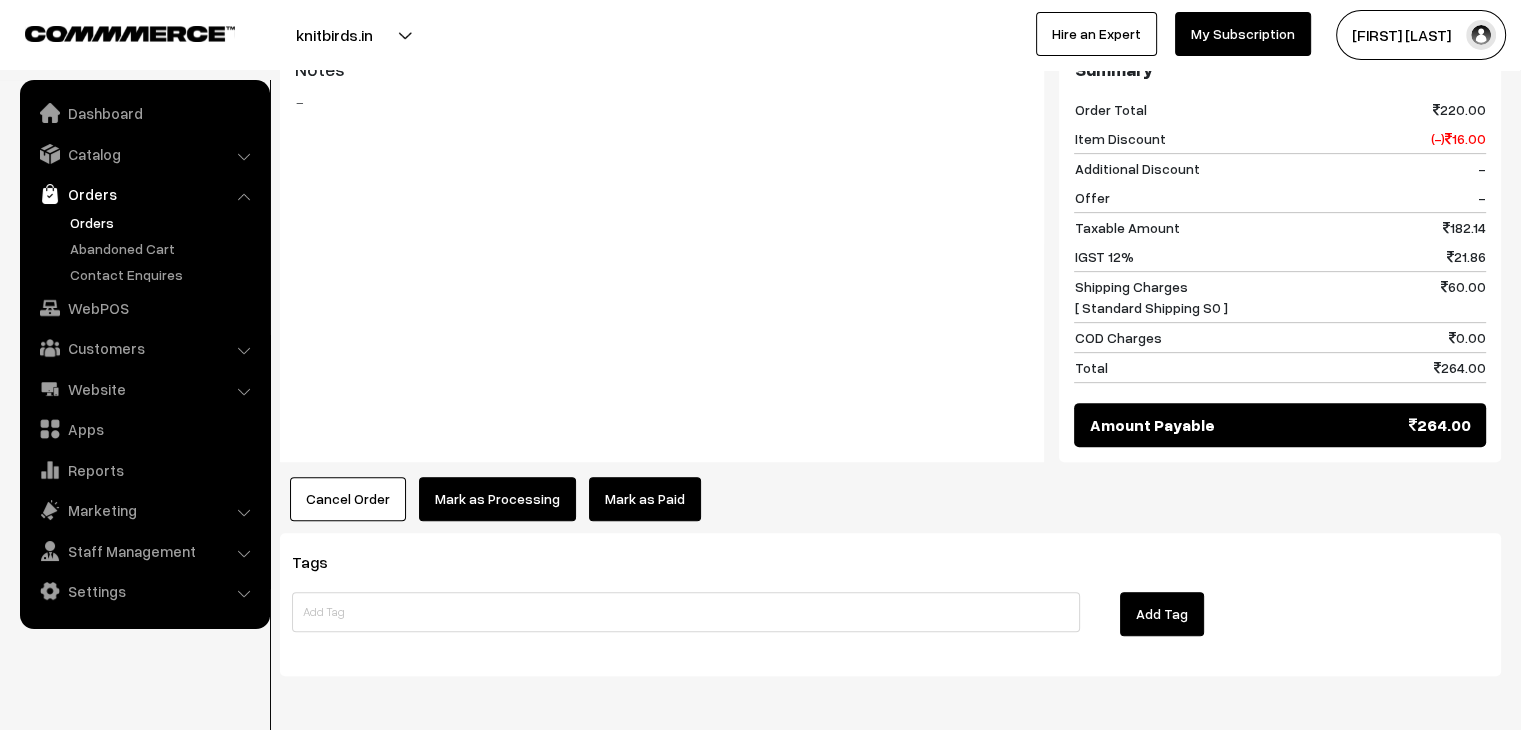 click on "Cancel Order" at bounding box center [348, 499] 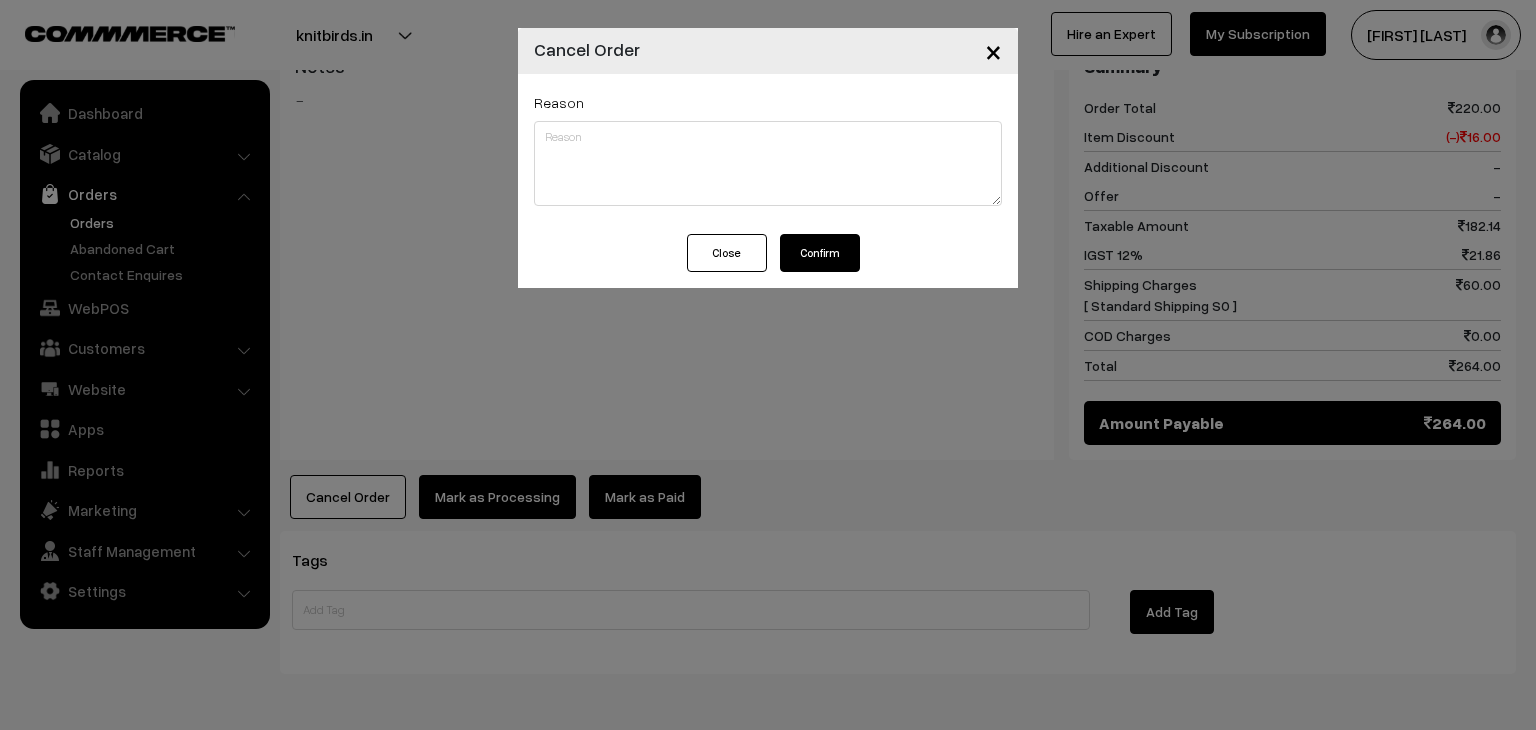click on "Confirm" at bounding box center [820, 253] 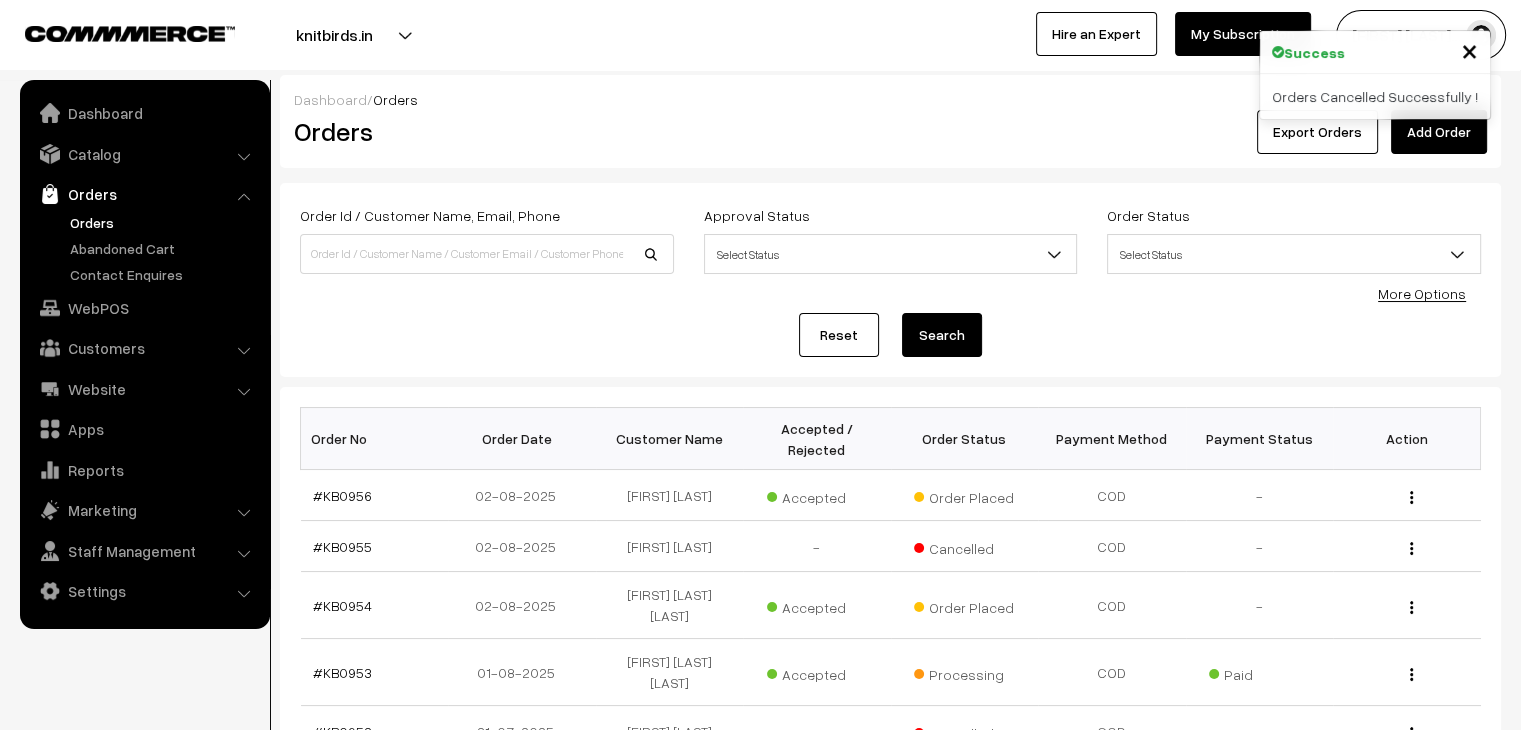 scroll, scrollTop: 0, scrollLeft: 0, axis: both 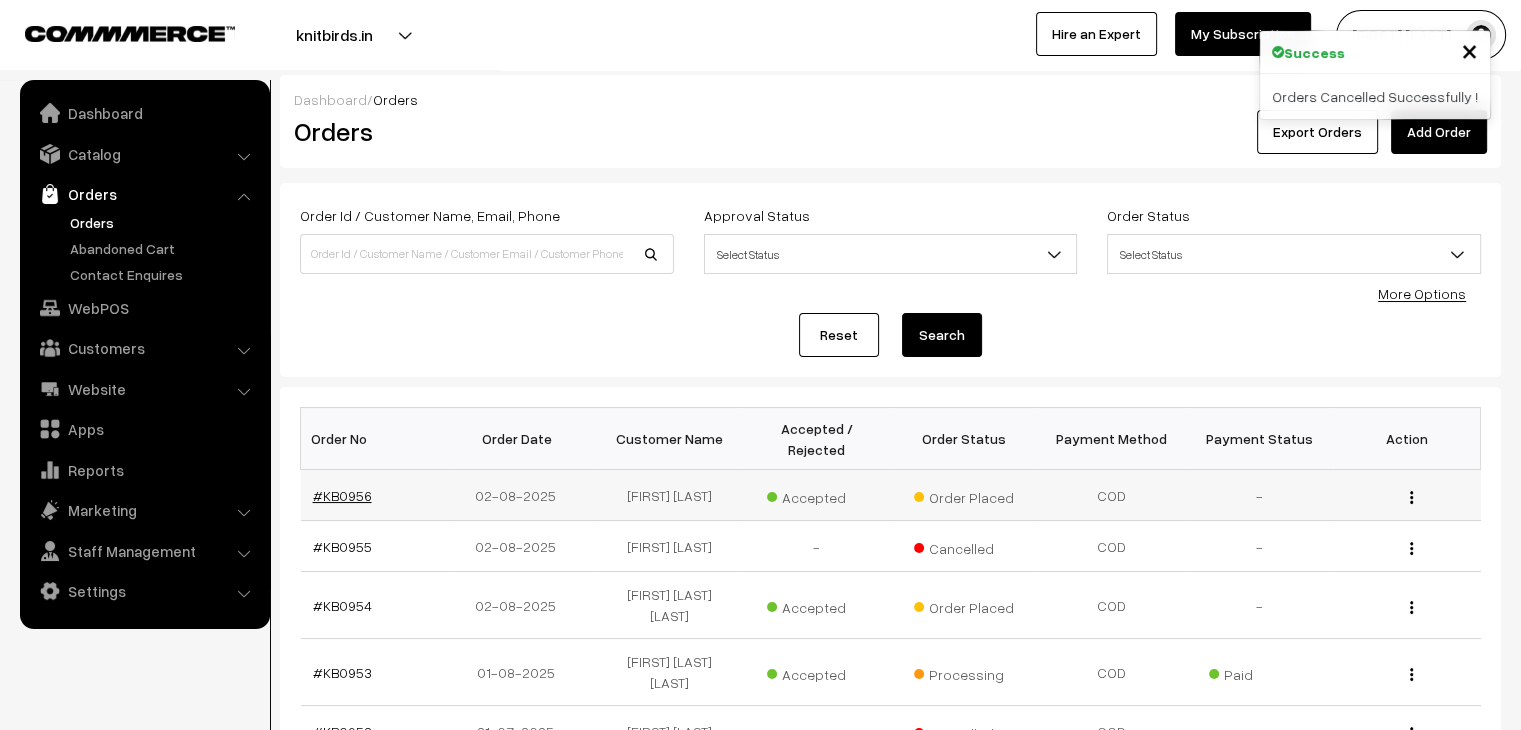 click on "#KB0956" at bounding box center (342, 495) 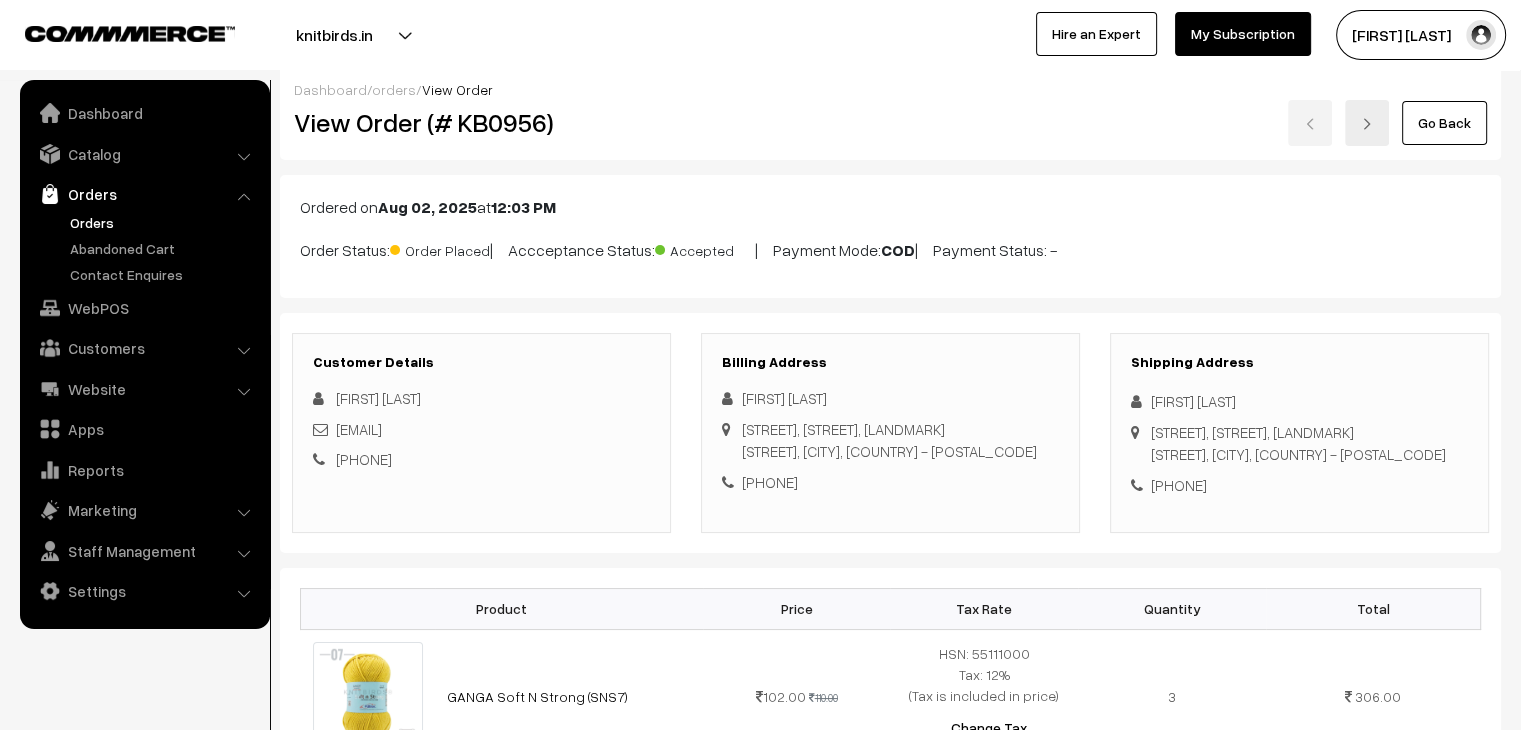 scroll, scrollTop: 0, scrollLeft: 0, axis: both 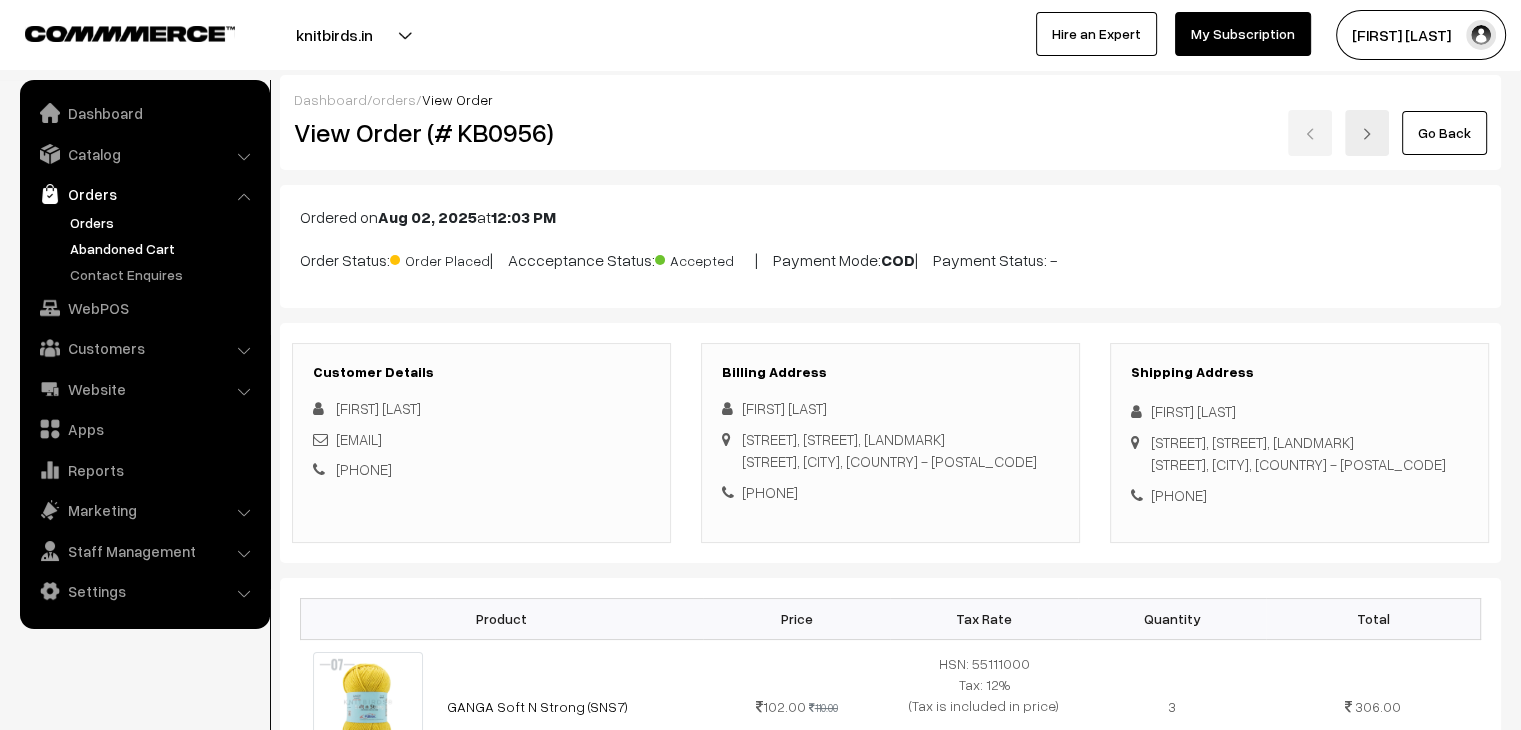 click on "Abandoned Cart" at bounding box center (164, 248) 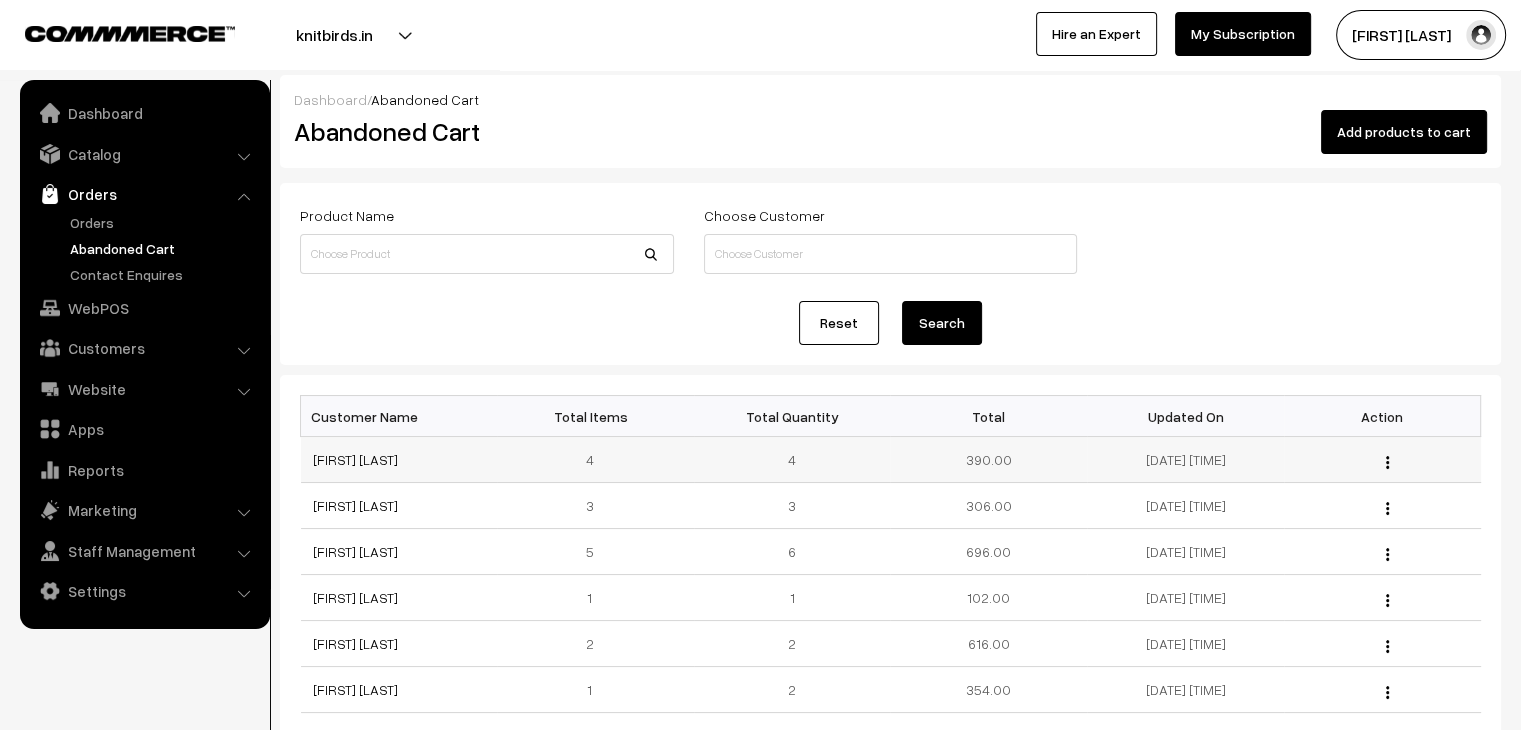 scroll, scrollTop: 0, scrollLeft: 0, axis: both 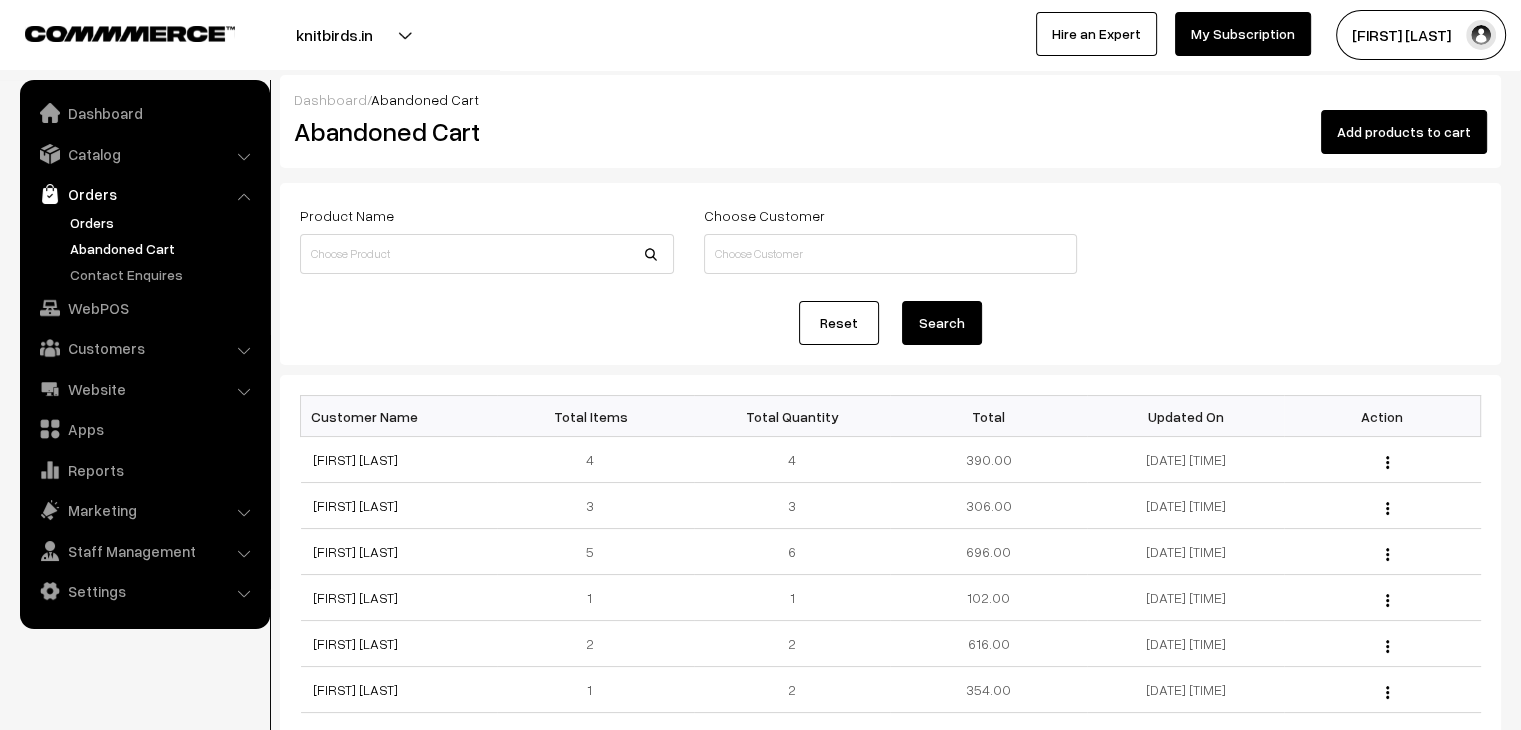 click on "Orders" at bounding box center (164, 222) 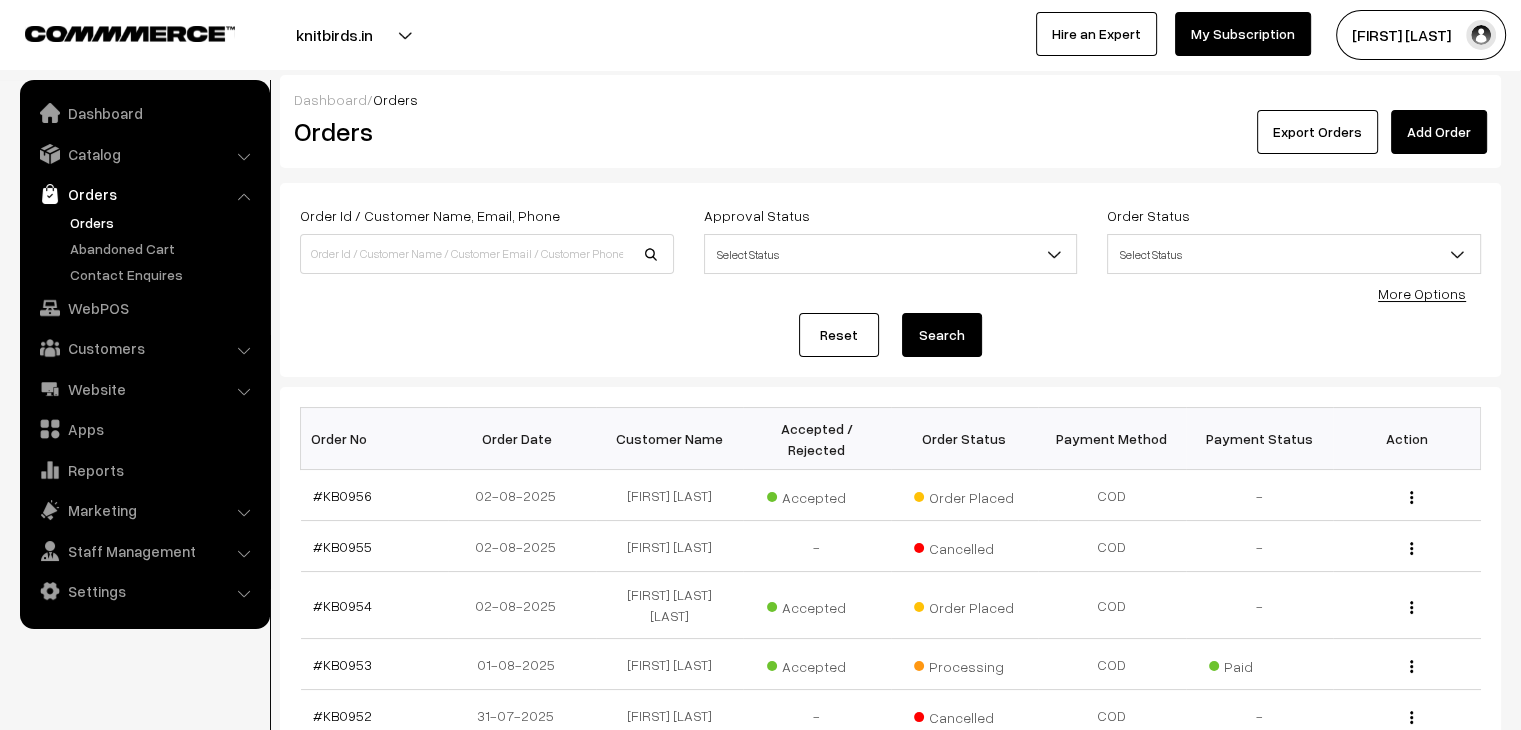 scroll, scrollTop: 0, scrollLeft: 0, axis: both 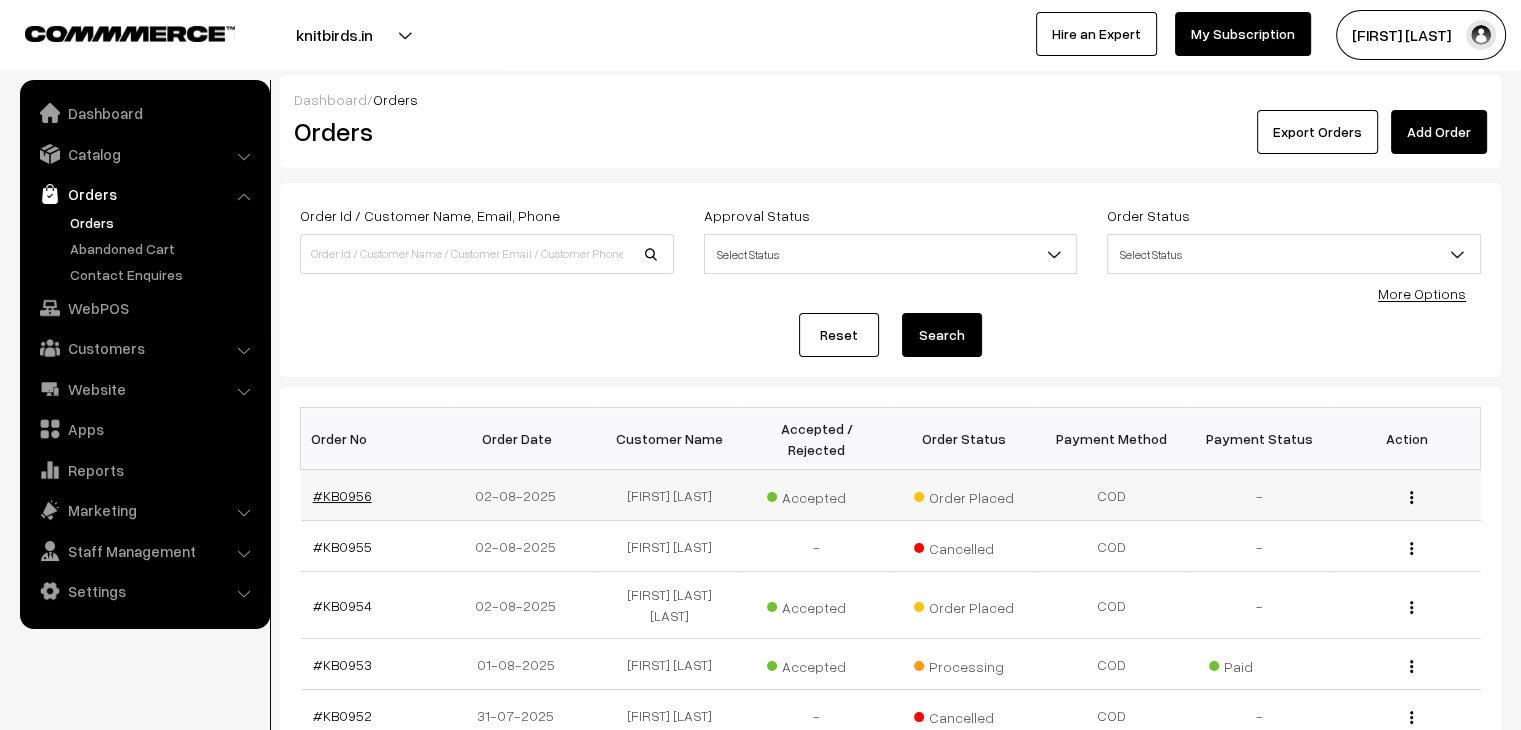 click on "#KB0956" at bounding box center (342, 495) 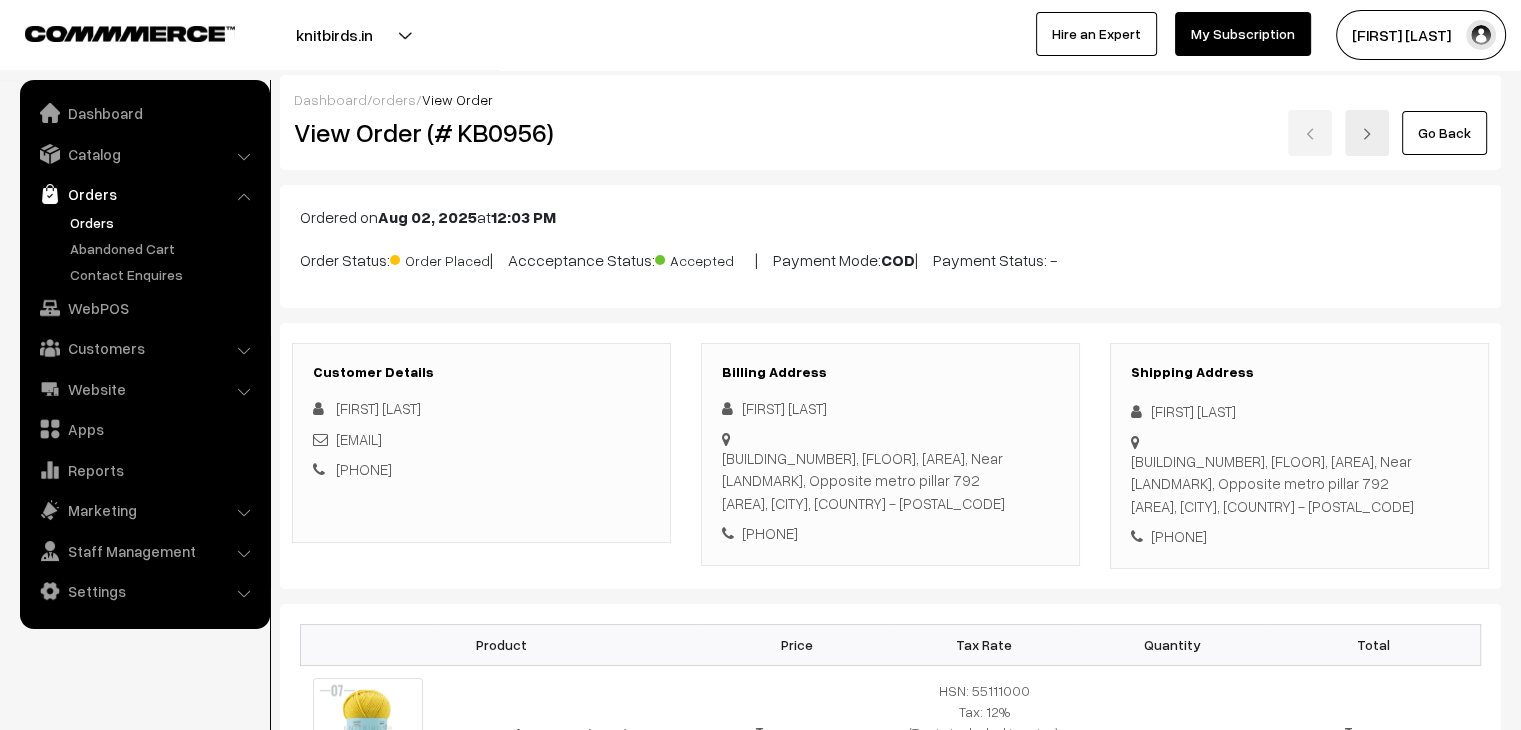 scroll, scrollTop: 0, scrollLeft: 0, axis: both 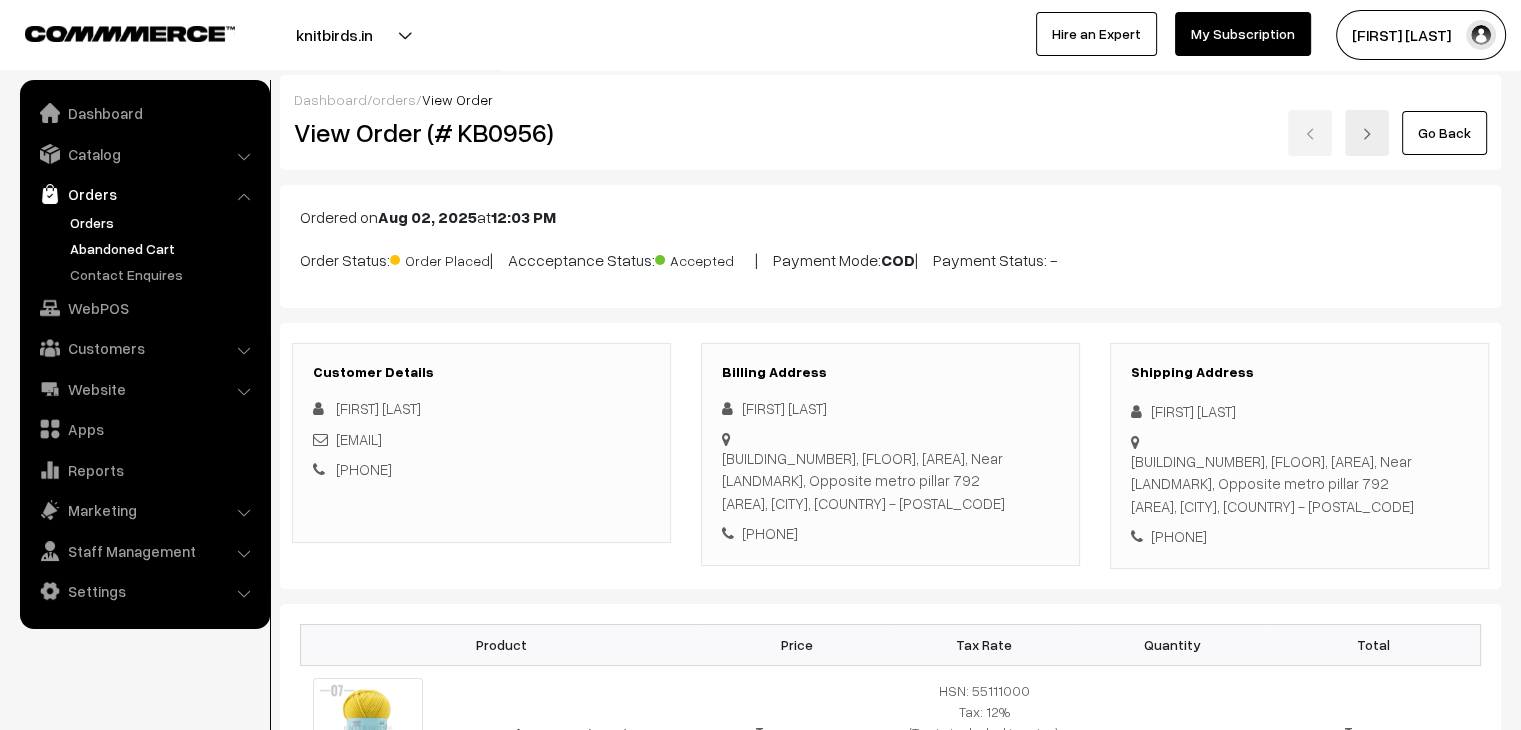 click on "Abandoned Cart" at bounding box center [164, 248] 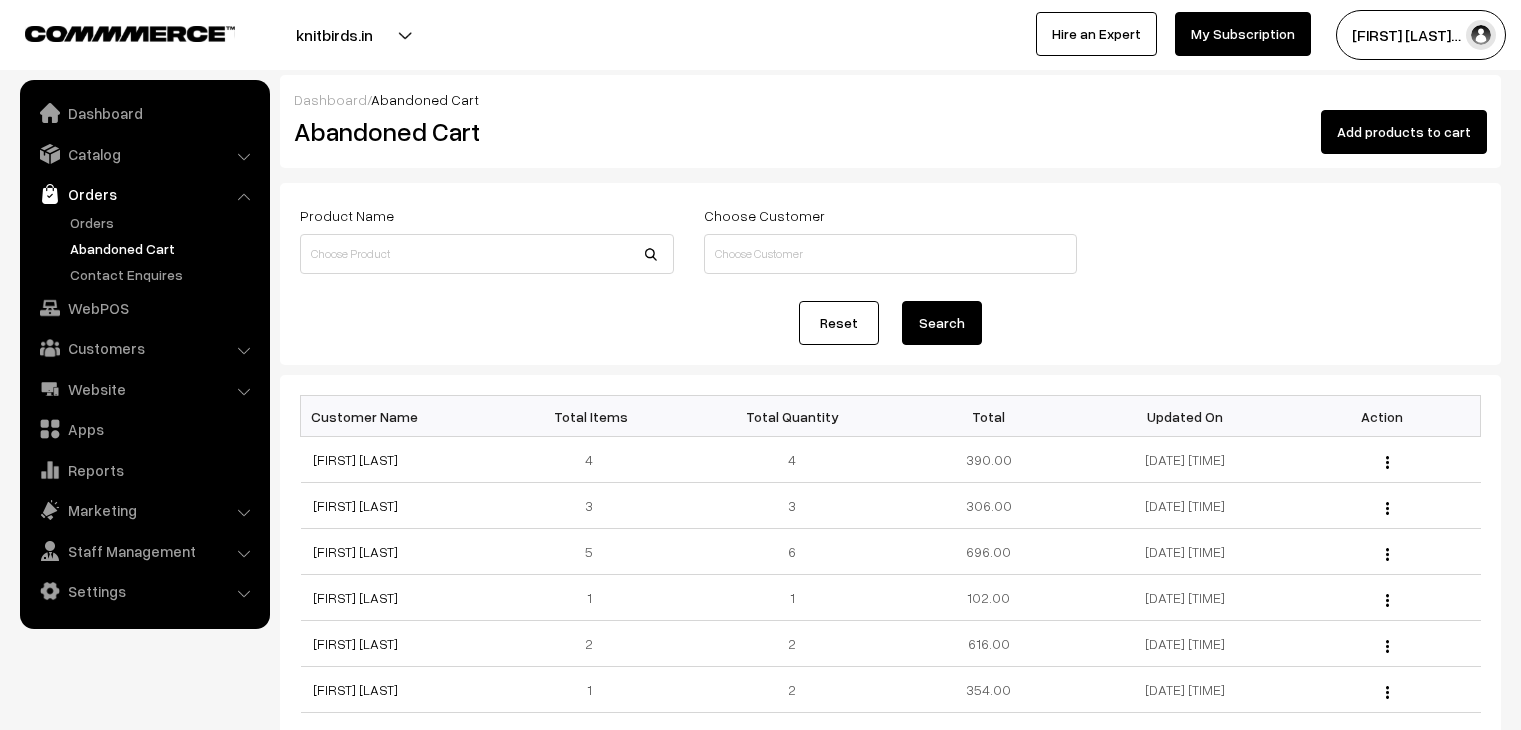 scroll, scrollTop: 0, scrollLeft: 0, axis: both 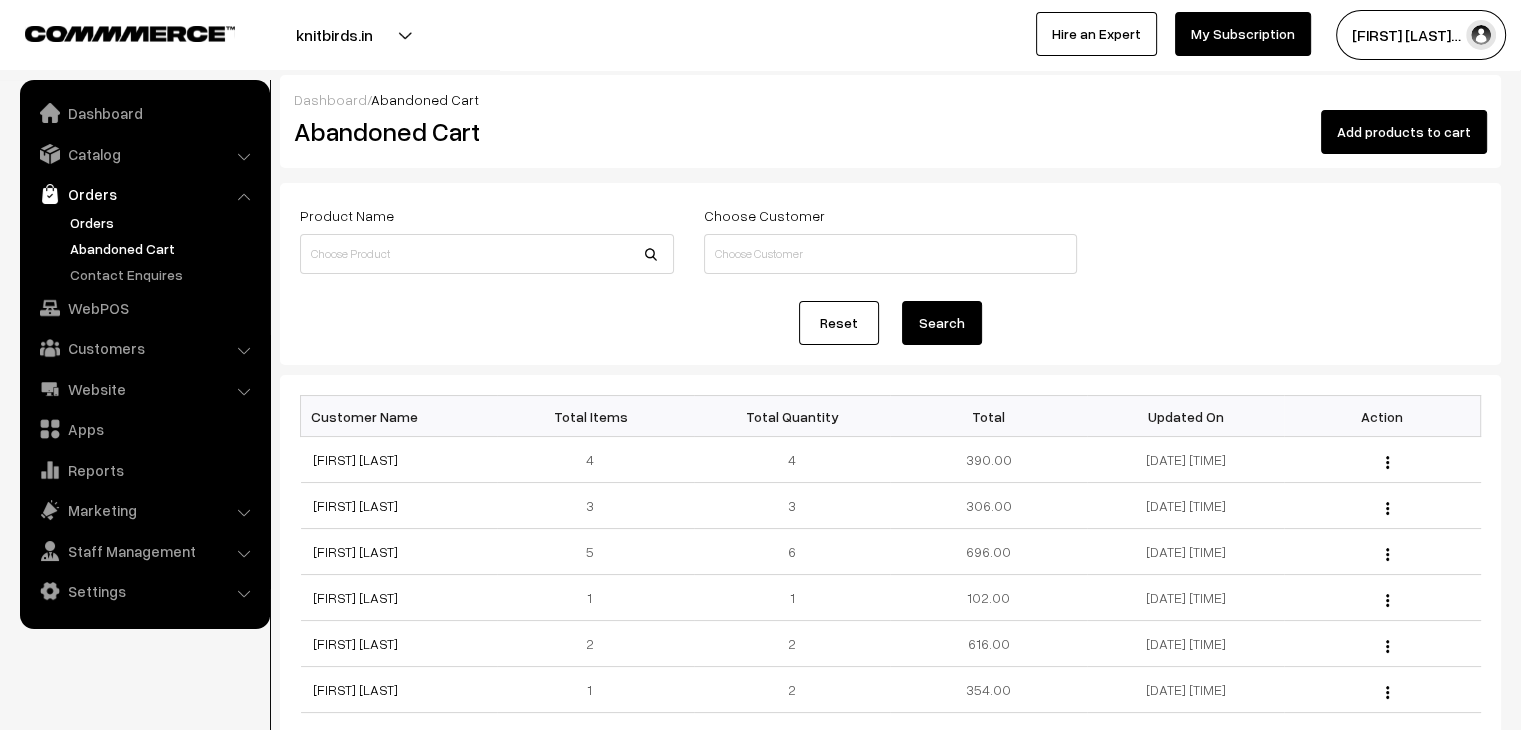 click on "Orders" at bounding box center [164, 222] 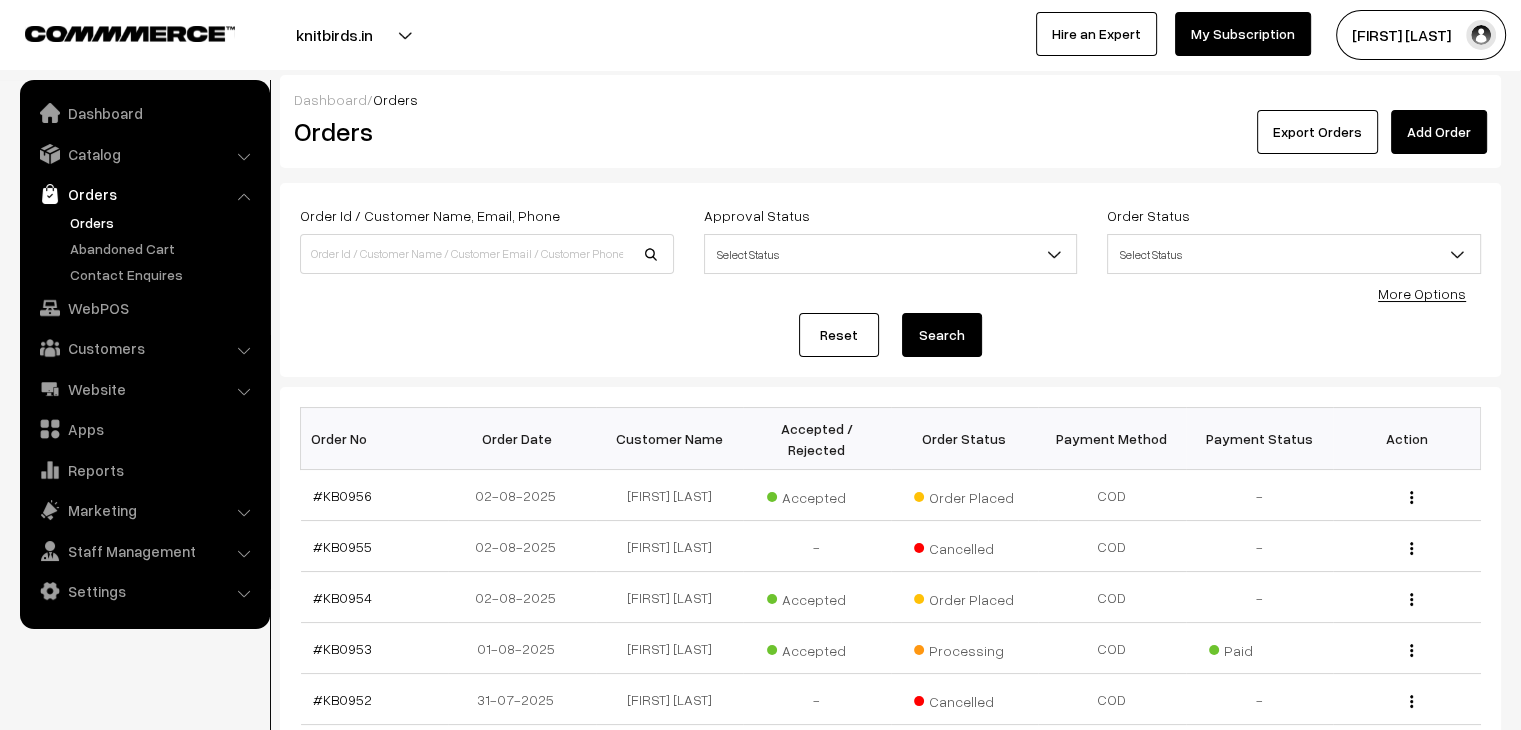 scroll, scrollTop: 0, scrollLeft: 0, axis: both 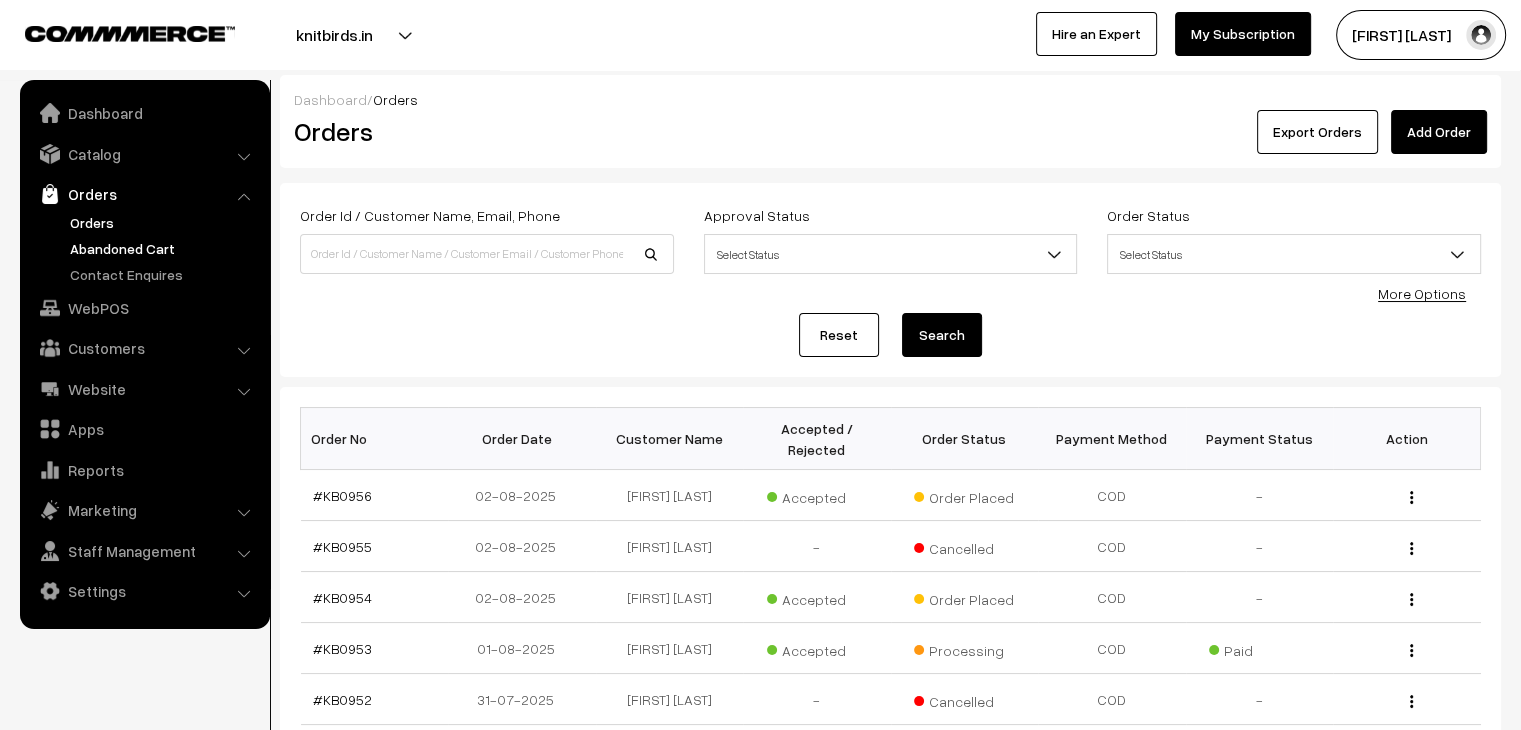 click on "Abandoned Cart" at bounding box center [164, 248] 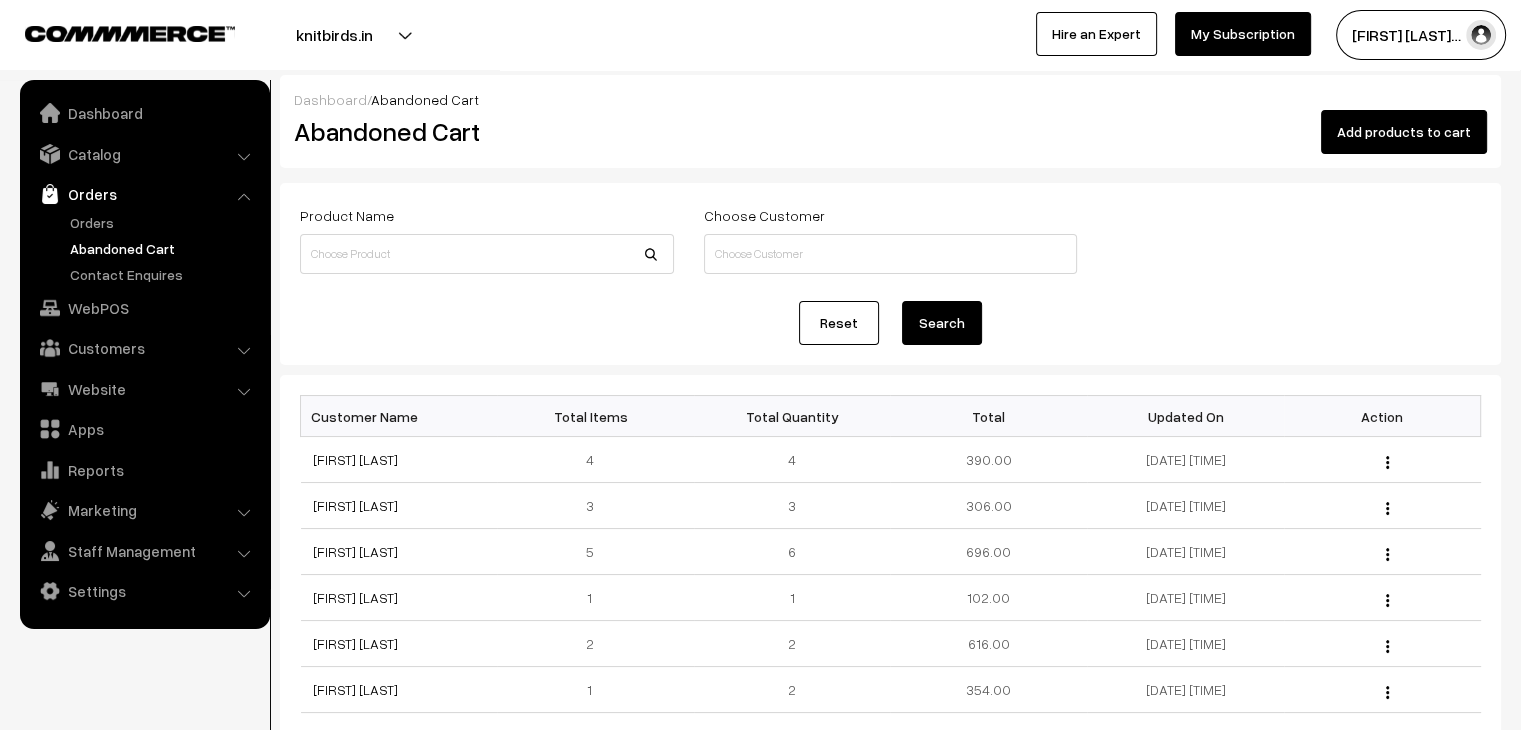 scroll, scrollTop: 0, scrollLeft: 0, axis: both 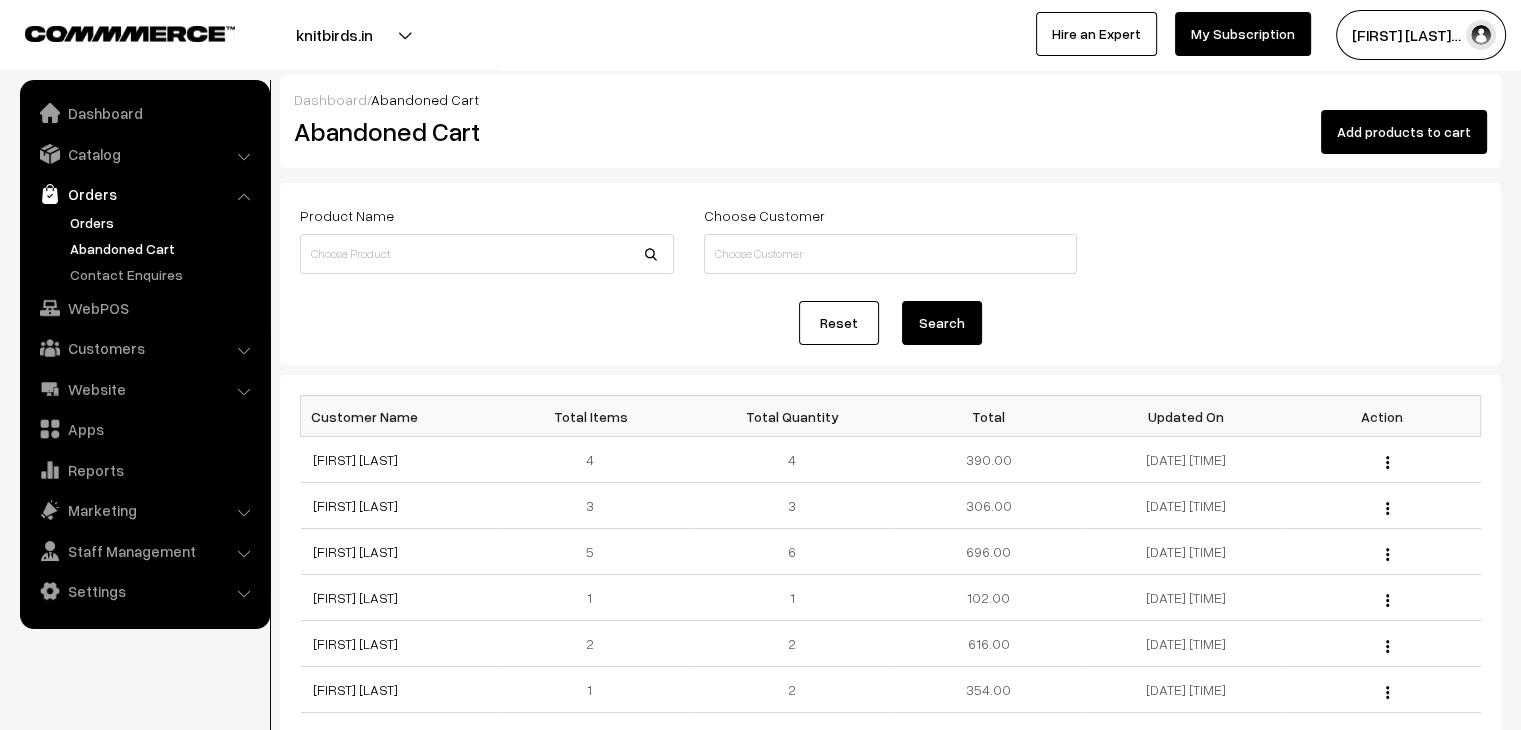 click on "Orders" at bounding box center [164, 222] 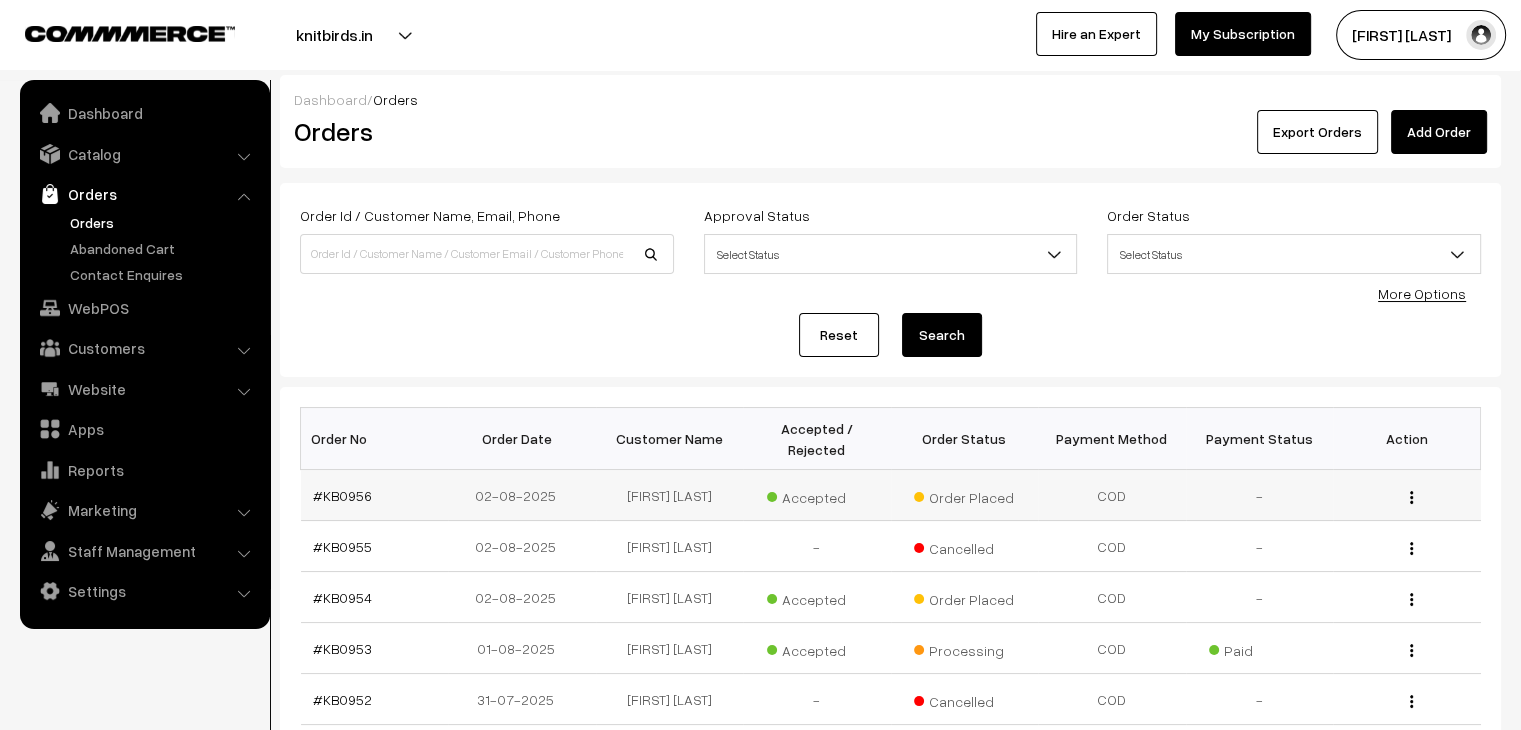 scroll, scrollTop: 0, scrollLeft: 0, axis: both 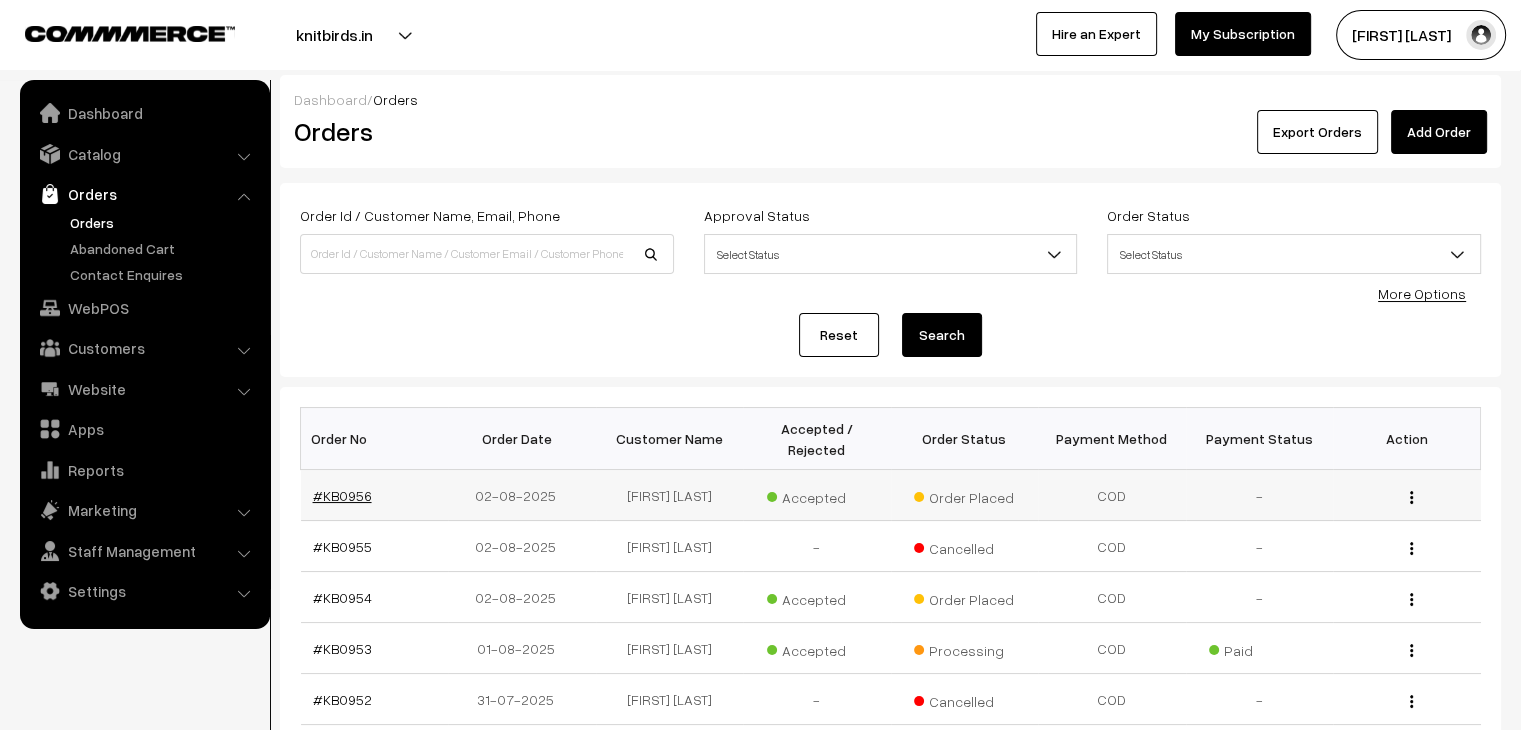 click on "#KB0956" at bounding box center (342, 495) 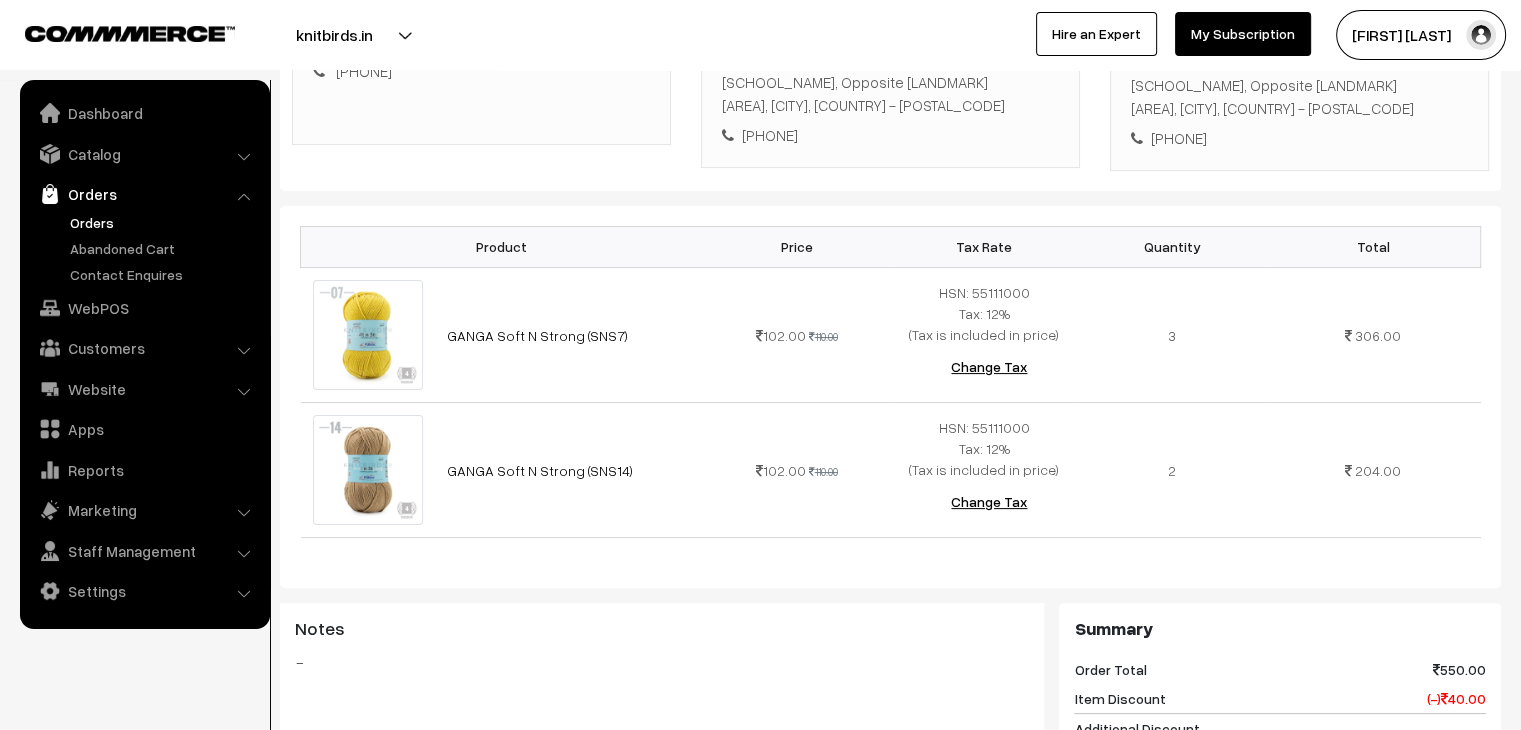 scroll, scrollTop: 400, scrollLeft: 0, axis: vertical 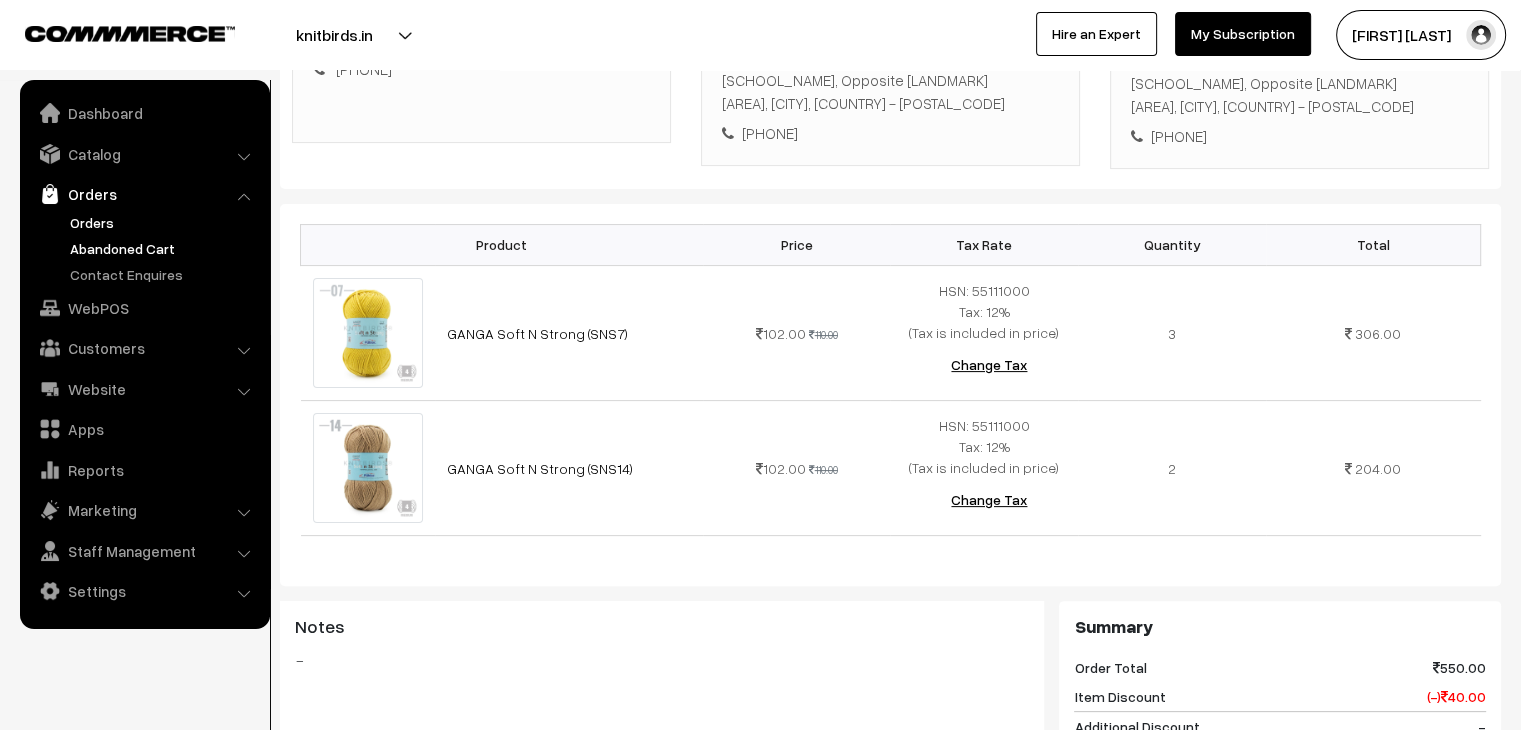 click on "Abandoned Cart" at bounding box center [164, 248] 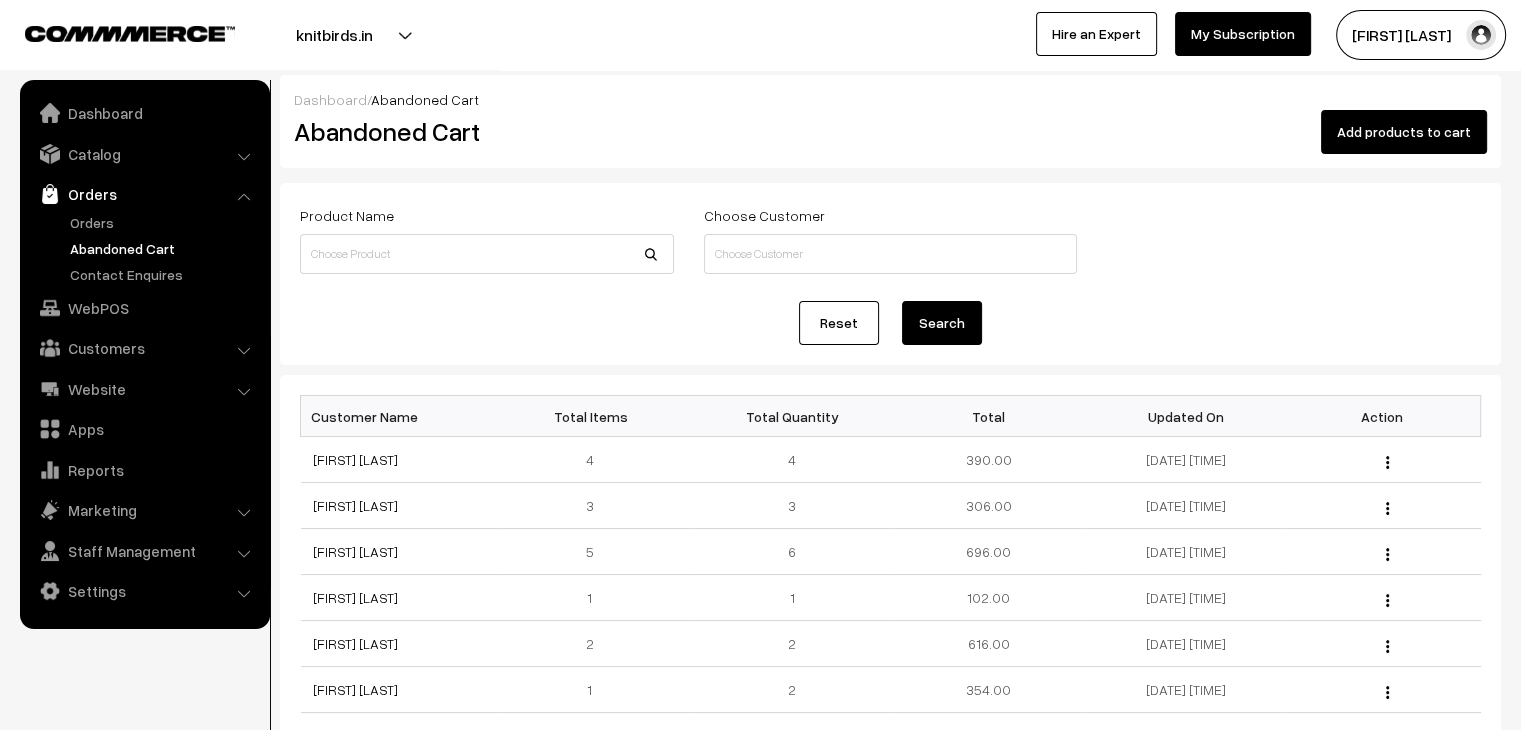 scroll, scrollTop: 0, scrollLeft: 0, axis: both 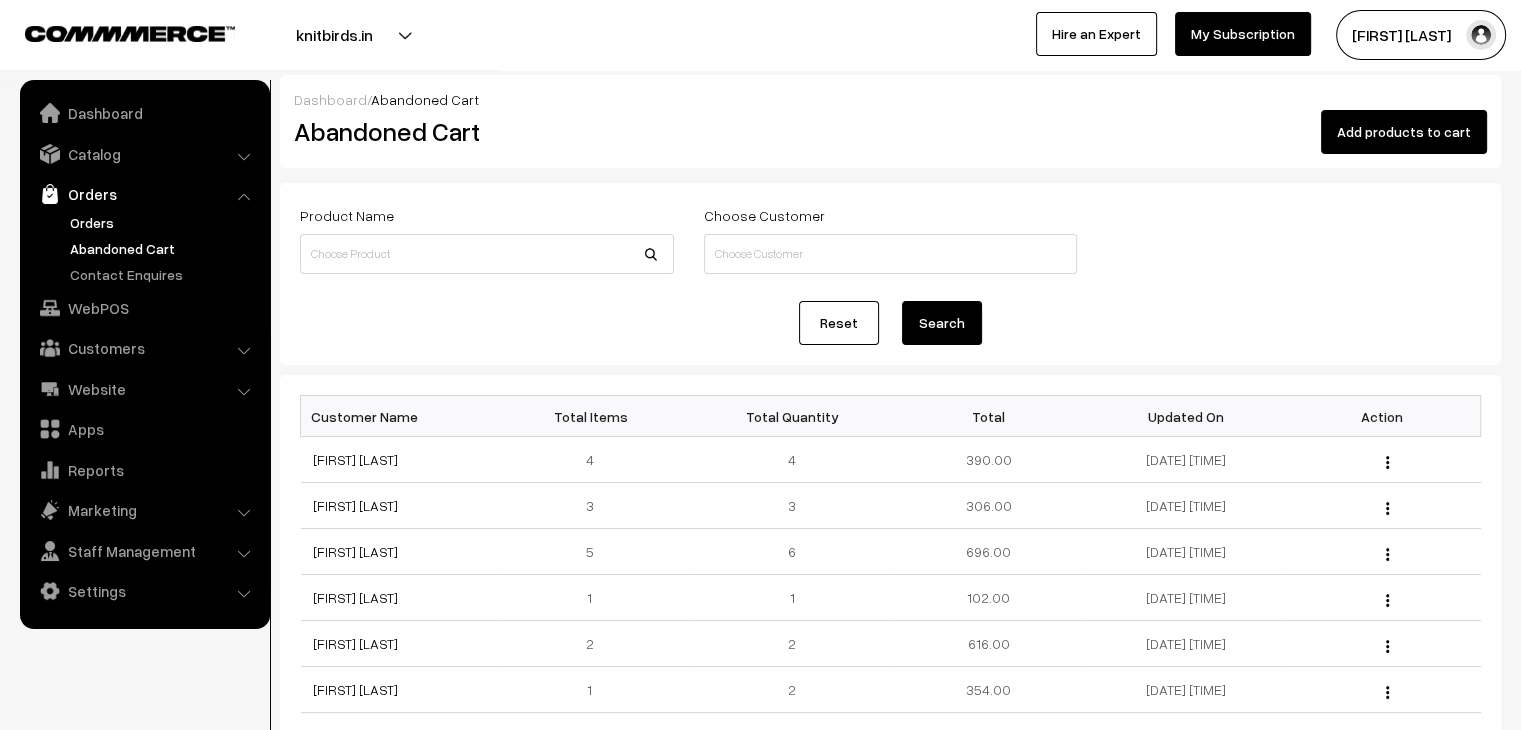 click on "Orders" at bounding box center [164, 222] 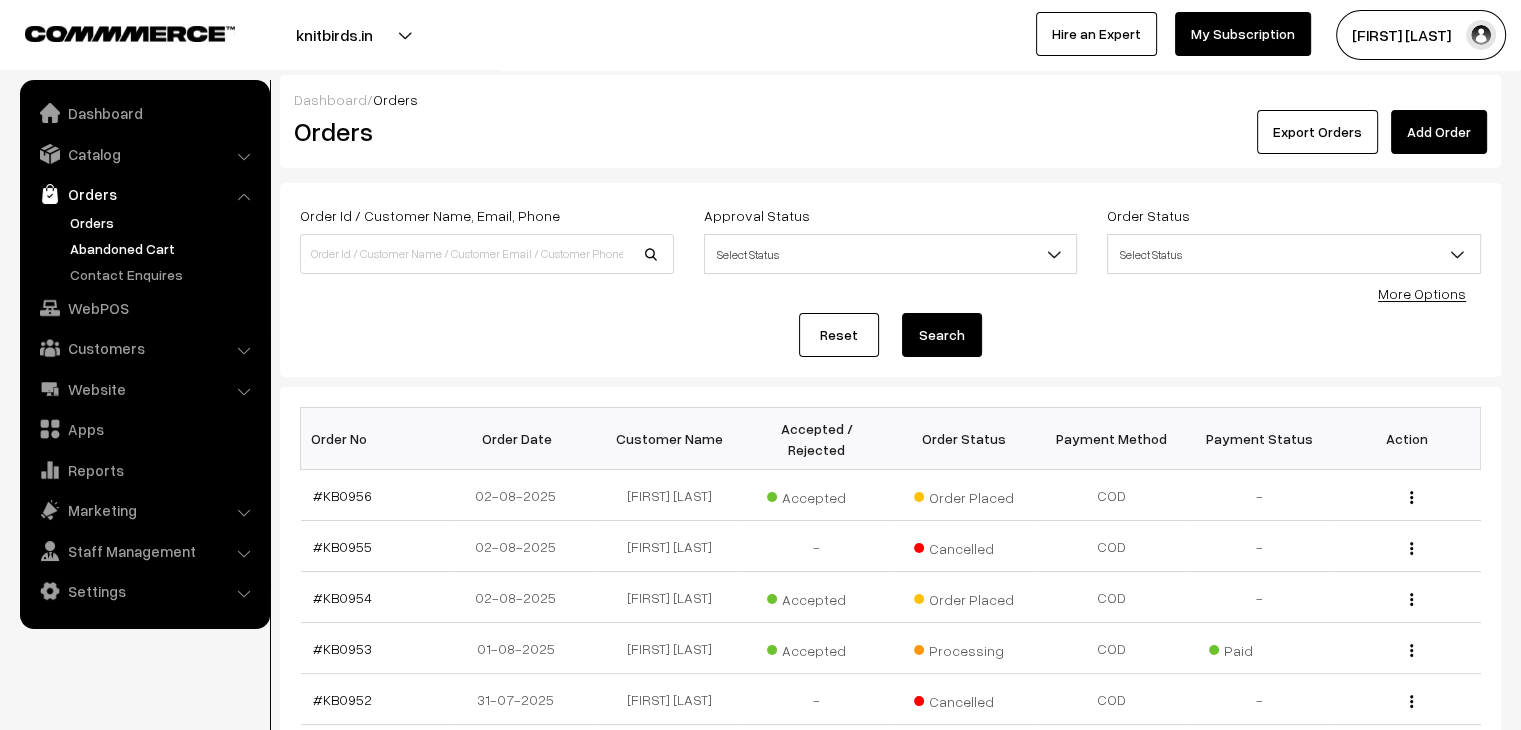 scroll, scrollTop: 0, scrollLeft: 0, axis: both 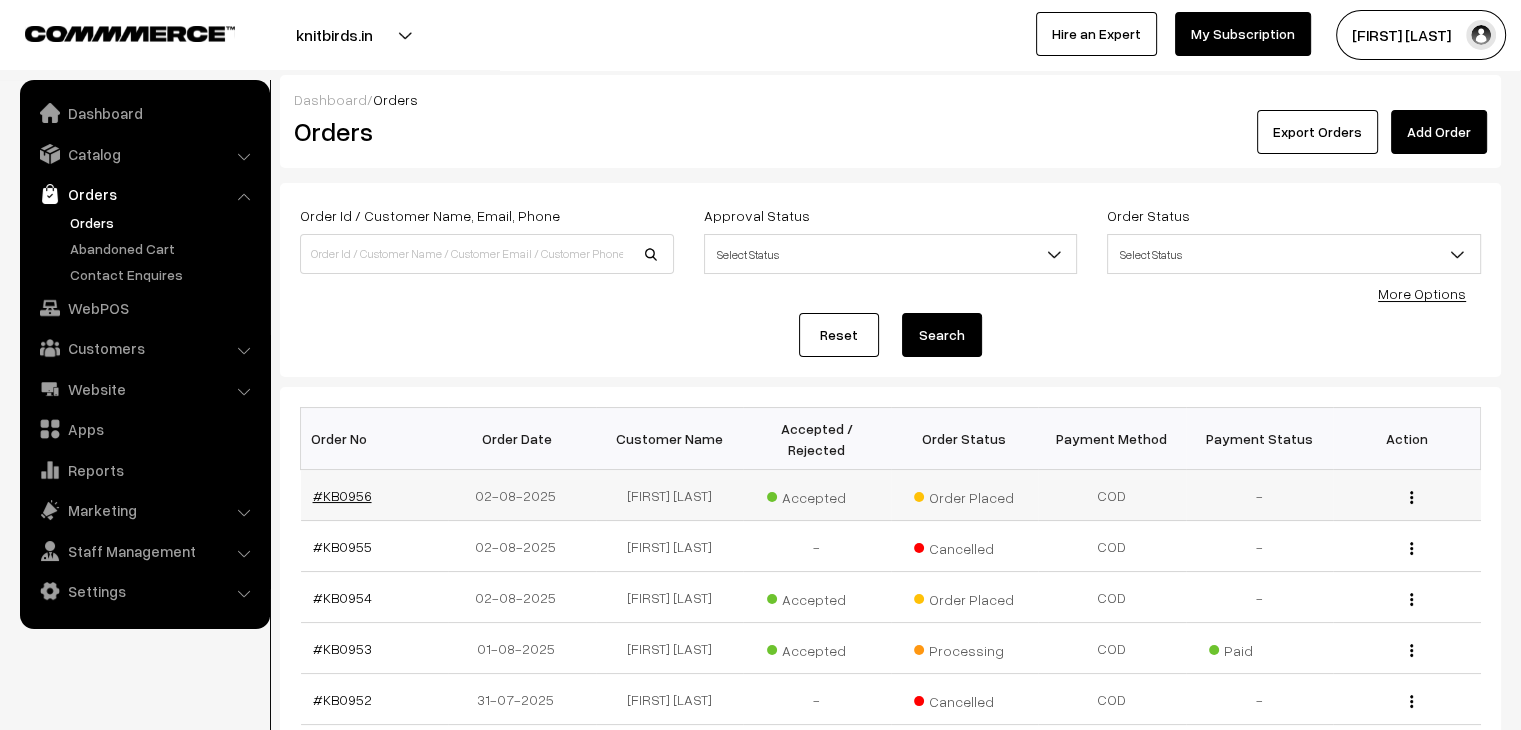 click on "#KB0956" at bounding box center (342, 495) 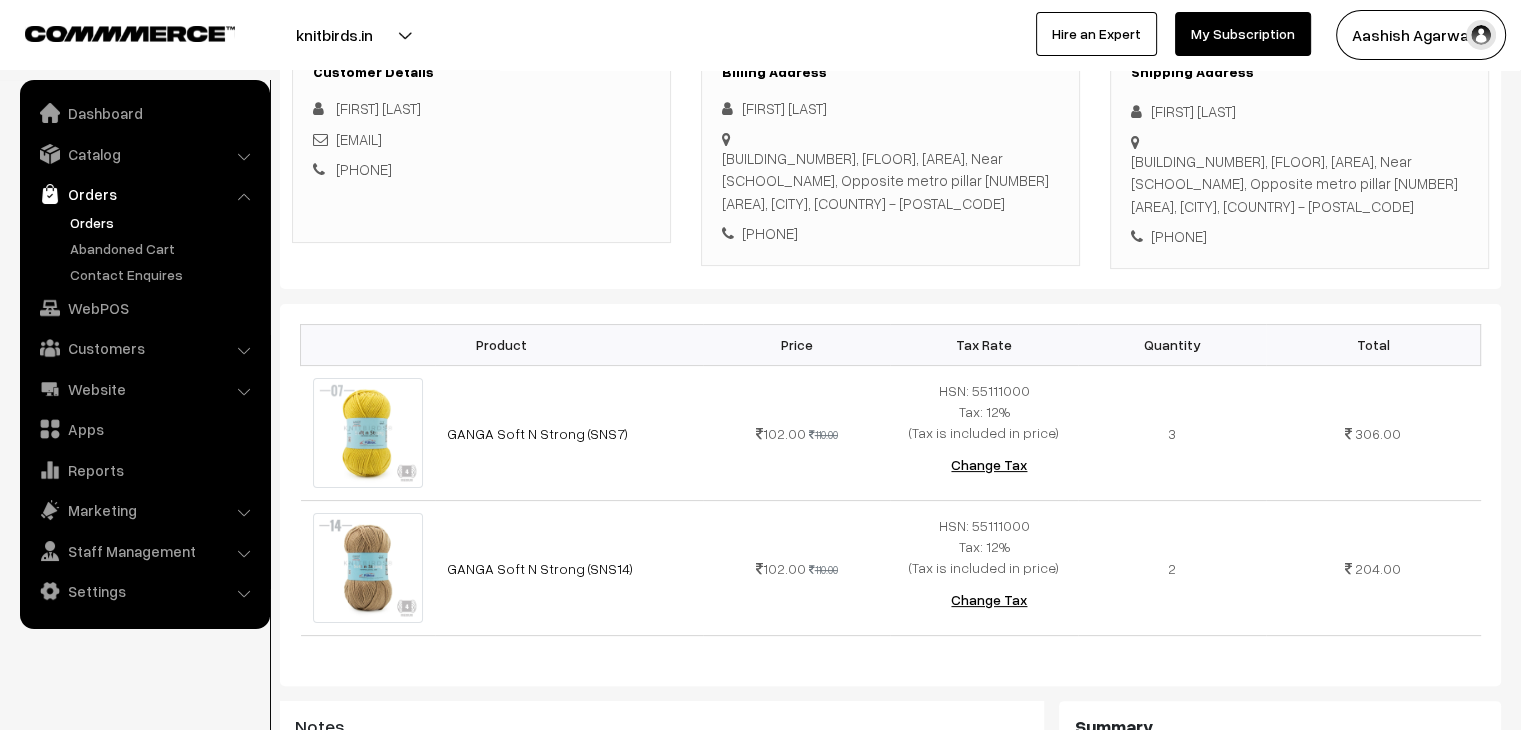 scroll, scrollTop: 0, scrollLeft: 0, axis: both 